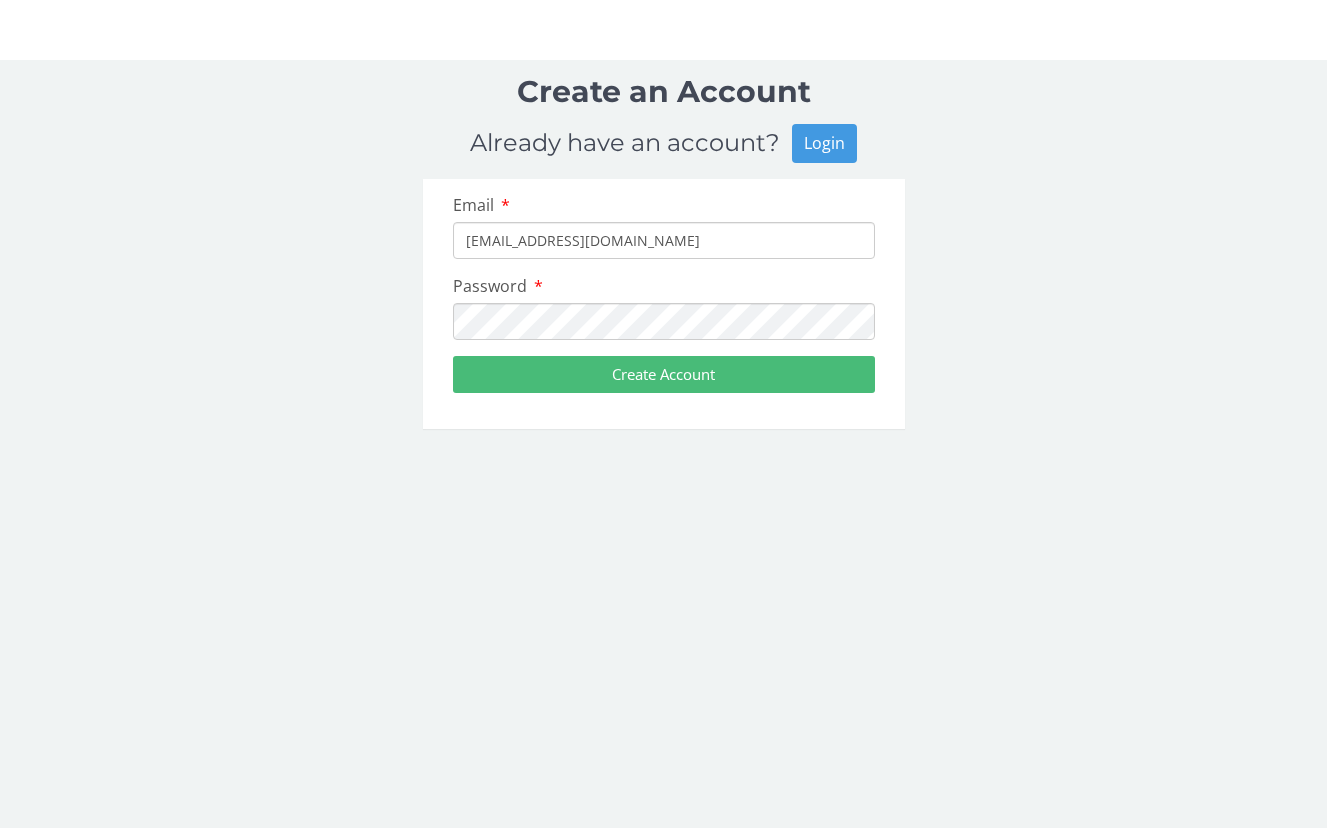 scroll, scrollTop: 0, scrollLeft: 0, axis: both 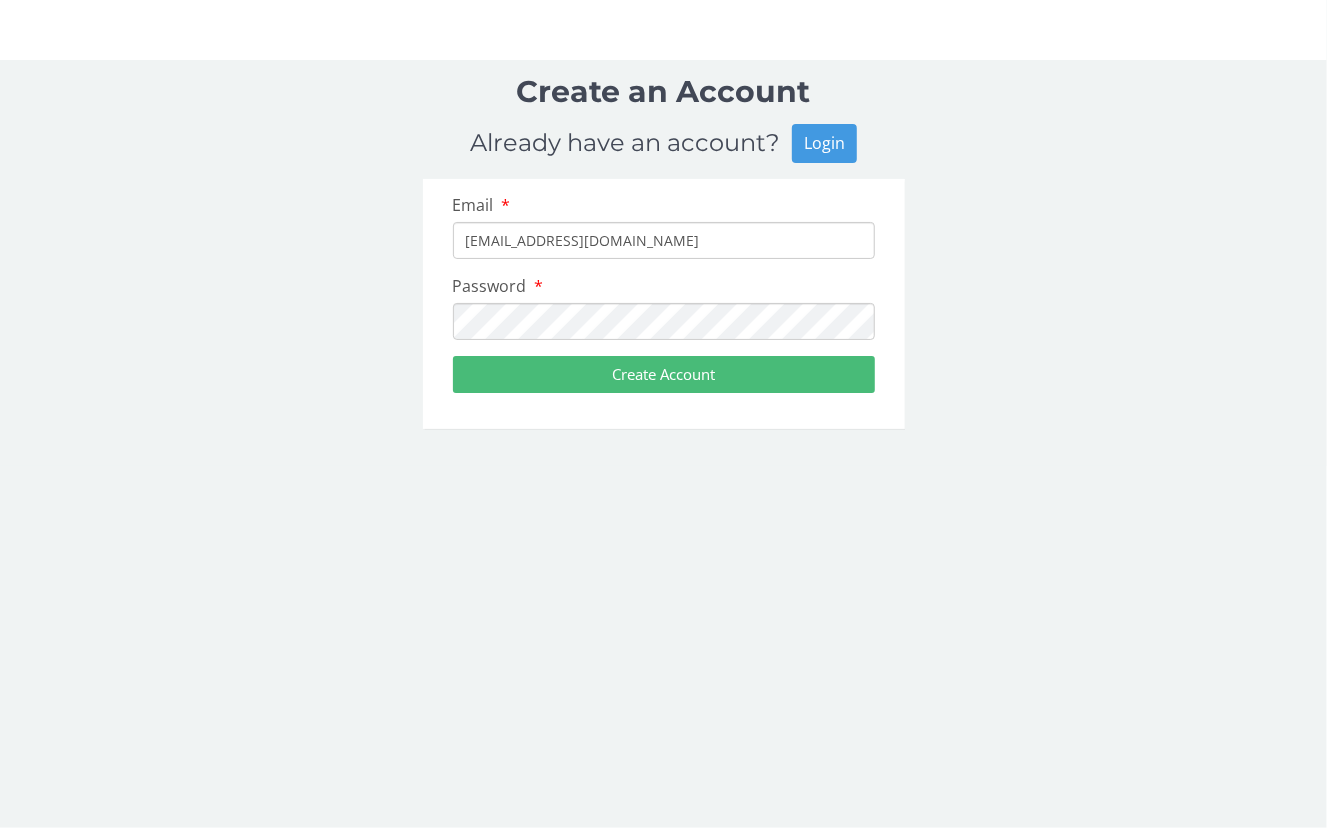 click on "Login" at bounding box center (824, 143) 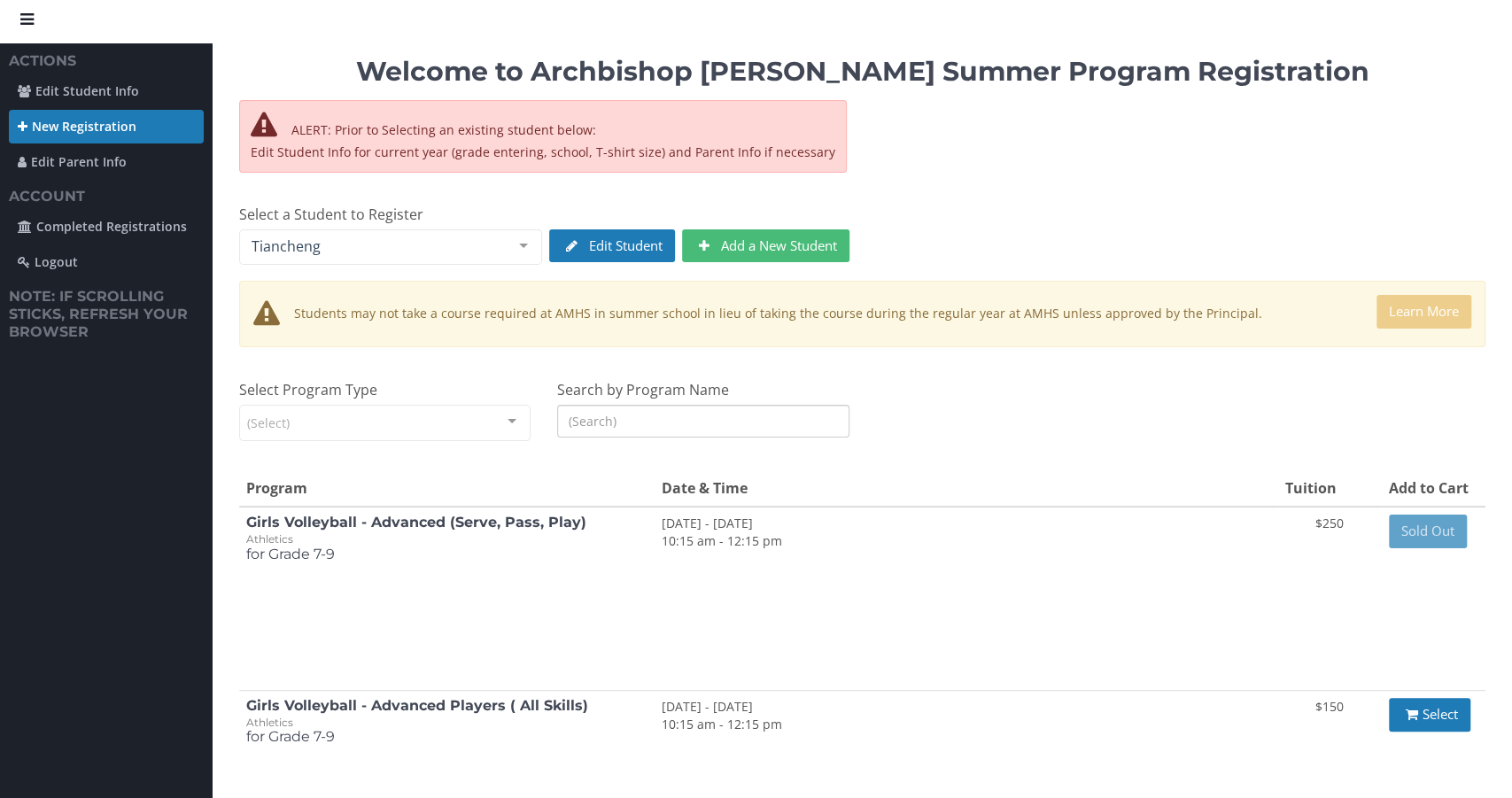 scroll, scrollTop: 0, scrollLeft: 0, axis: both 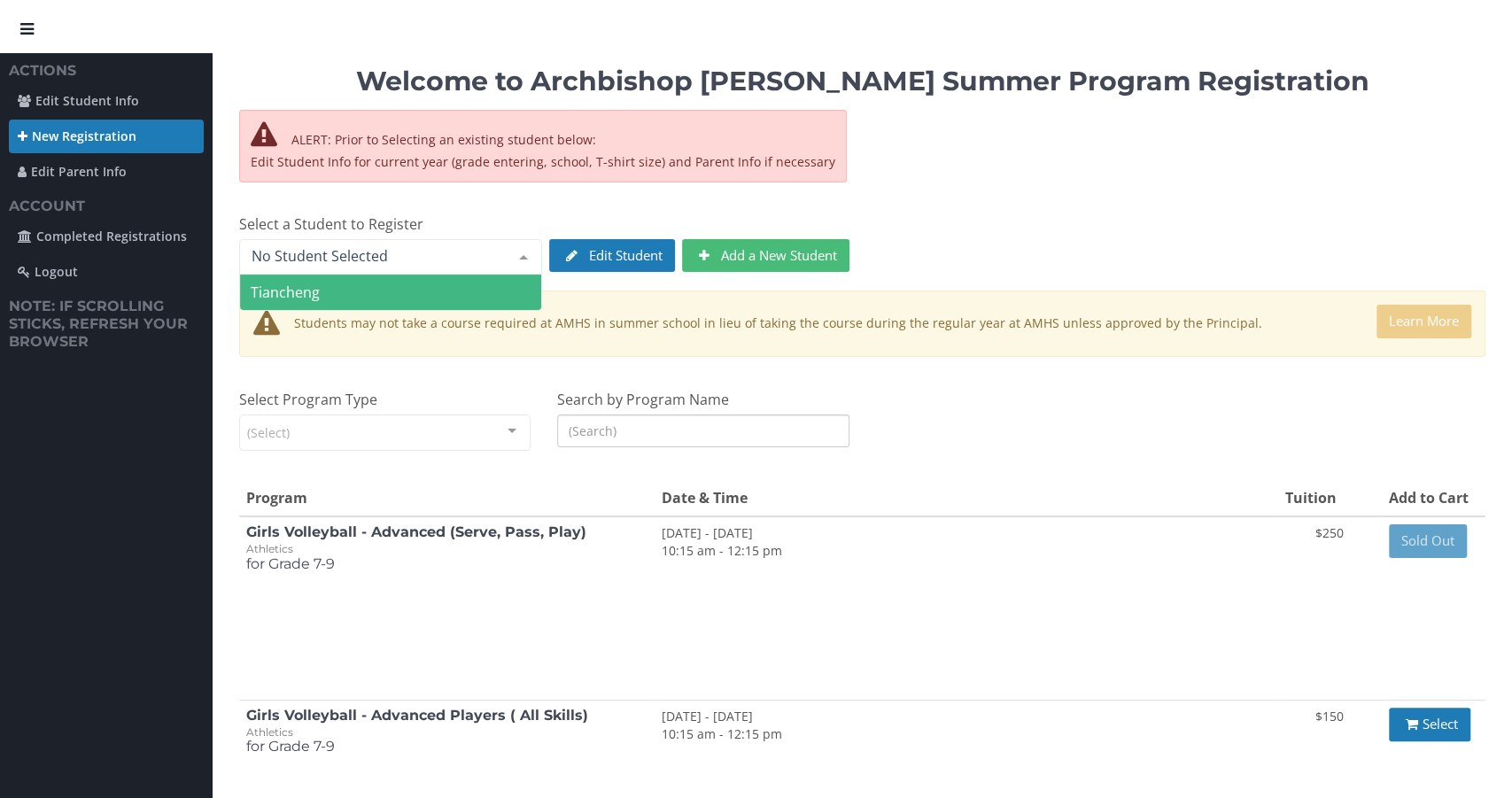 click at bounding box center [376, 256] 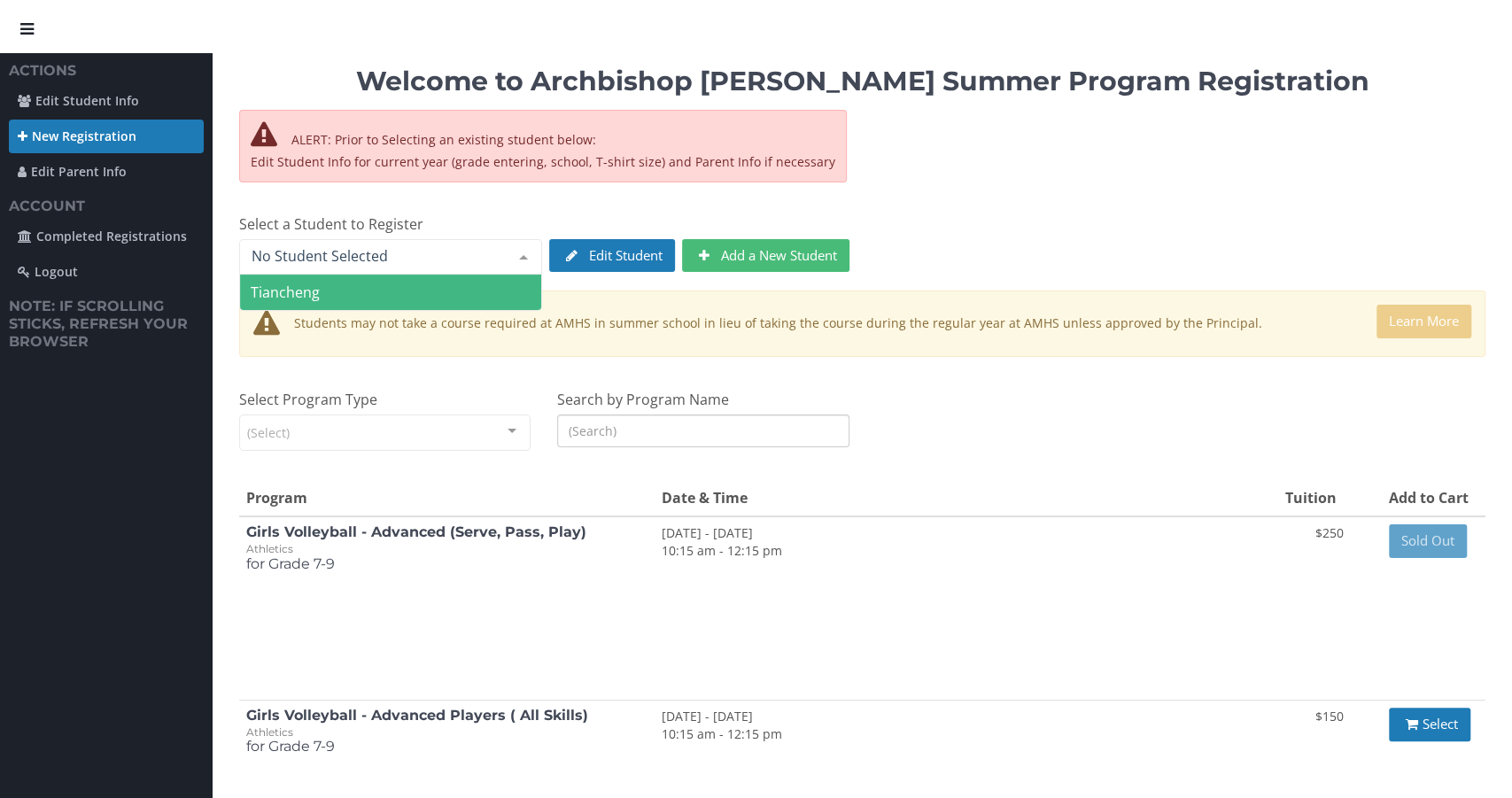 click on "Welcome to Archbishop [PERSON_NAME] Summer Program Registration         ALERT:  Prior to Selecting an existing student below: Edit Student Info for current year (grade entering, school, T-shirt size) and Parent Info if necessary         Select a Student to Register                      Tiancheng     No elements found. Consider changing the search query.   List is empty.     Edit Student
Add a New Student
Edit
New Student
Students may not take a course required at AMHS in summer school in lieu of taking the course during the regular year at AMHS unless approved by the Principal.   Learn More               Select Program Type
(Select)
Enrichment   Athletics       List is empty.         Search by Program Name                             Program Date & Time Tuition Add to Cart Girls Volleyball - Advanced (Serve, Pass, Play) Athletics for Grade 7-9   7/21/2025 - [DATE]   10:15 am - 12:15 pm     $250   Sold Out
Athletics         $150" at bounding box center [862, 637] 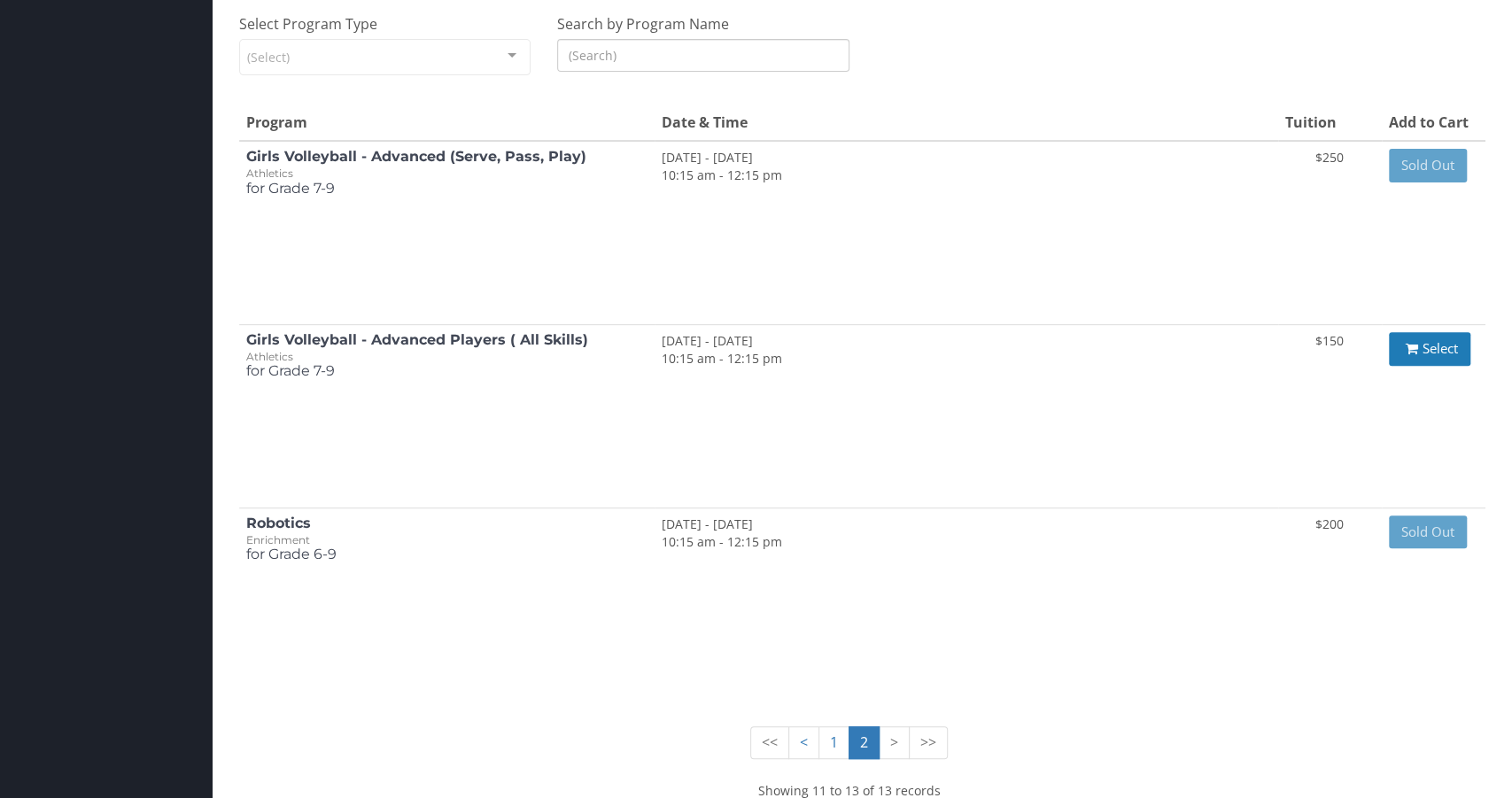 scroll, scrollTop: 436, scrollLeft: 0, axis: vertical 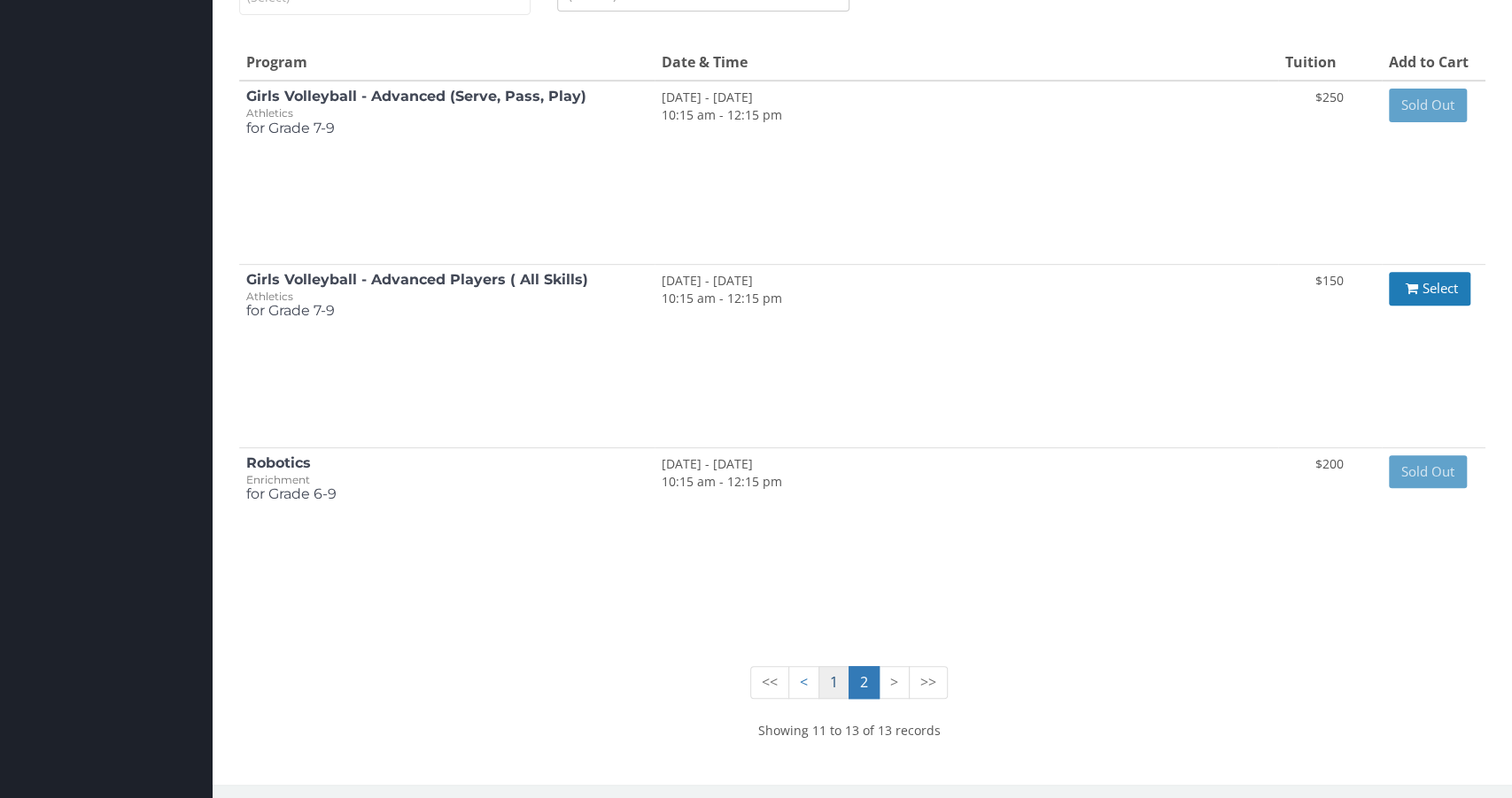 click on "1" at bounding box center (834, 682) 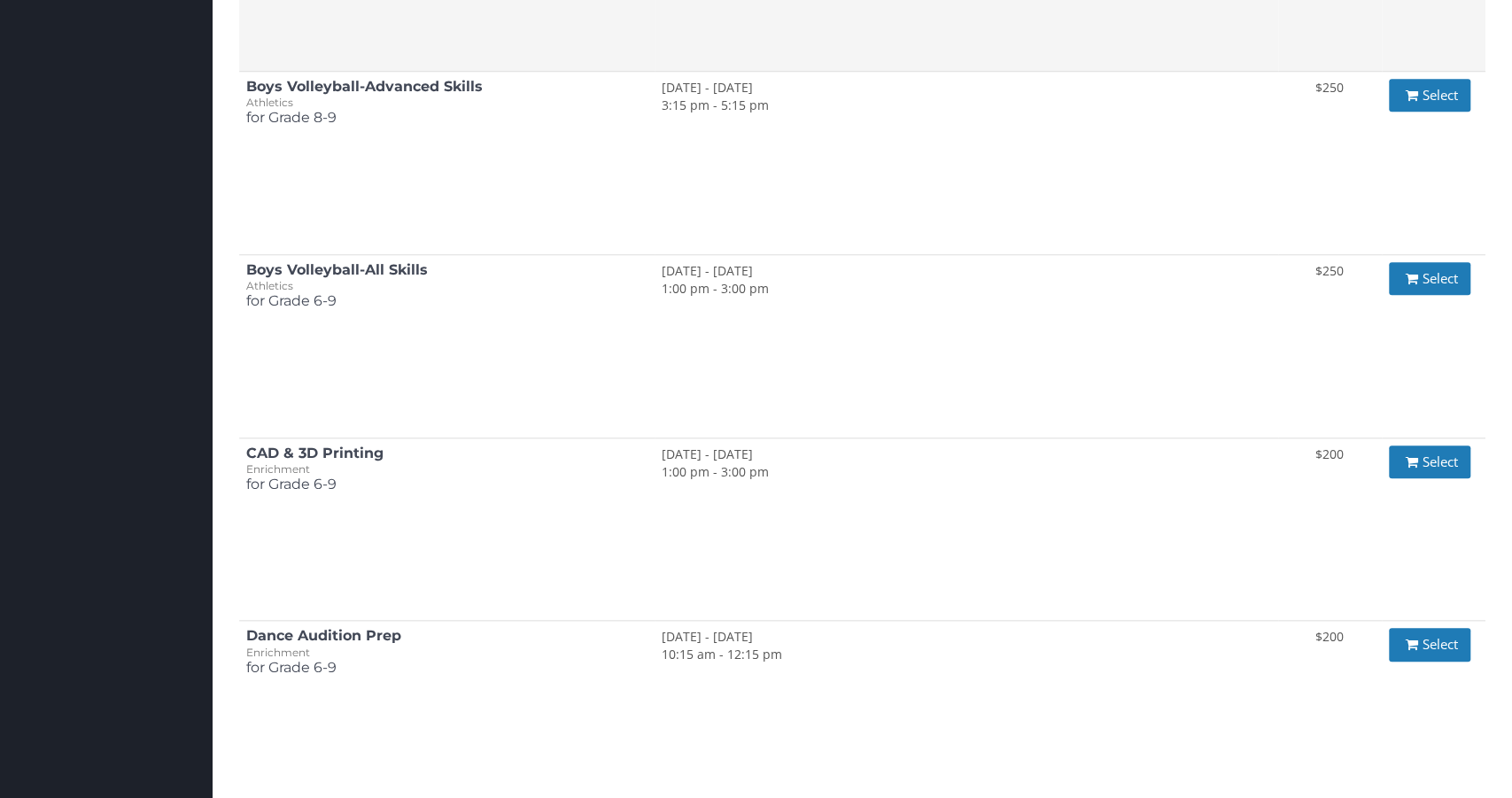 scroll, scrollTop: 1006, scrollLeft: 0, axis: vertical 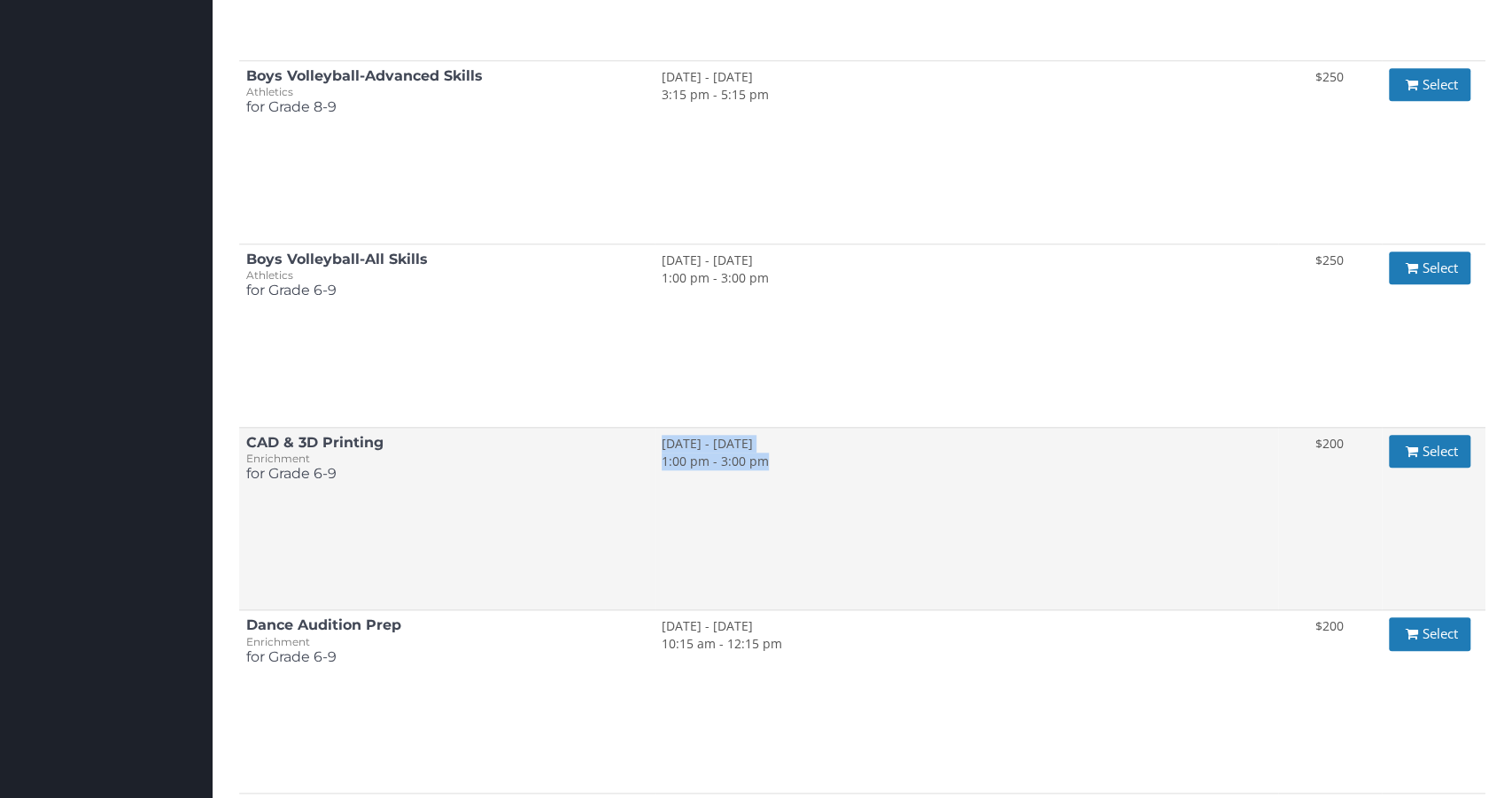 drag, startPoint x: 664, startPoint y: 442, endPoint x: 796, endPoint y: 453, distance: 132.45754 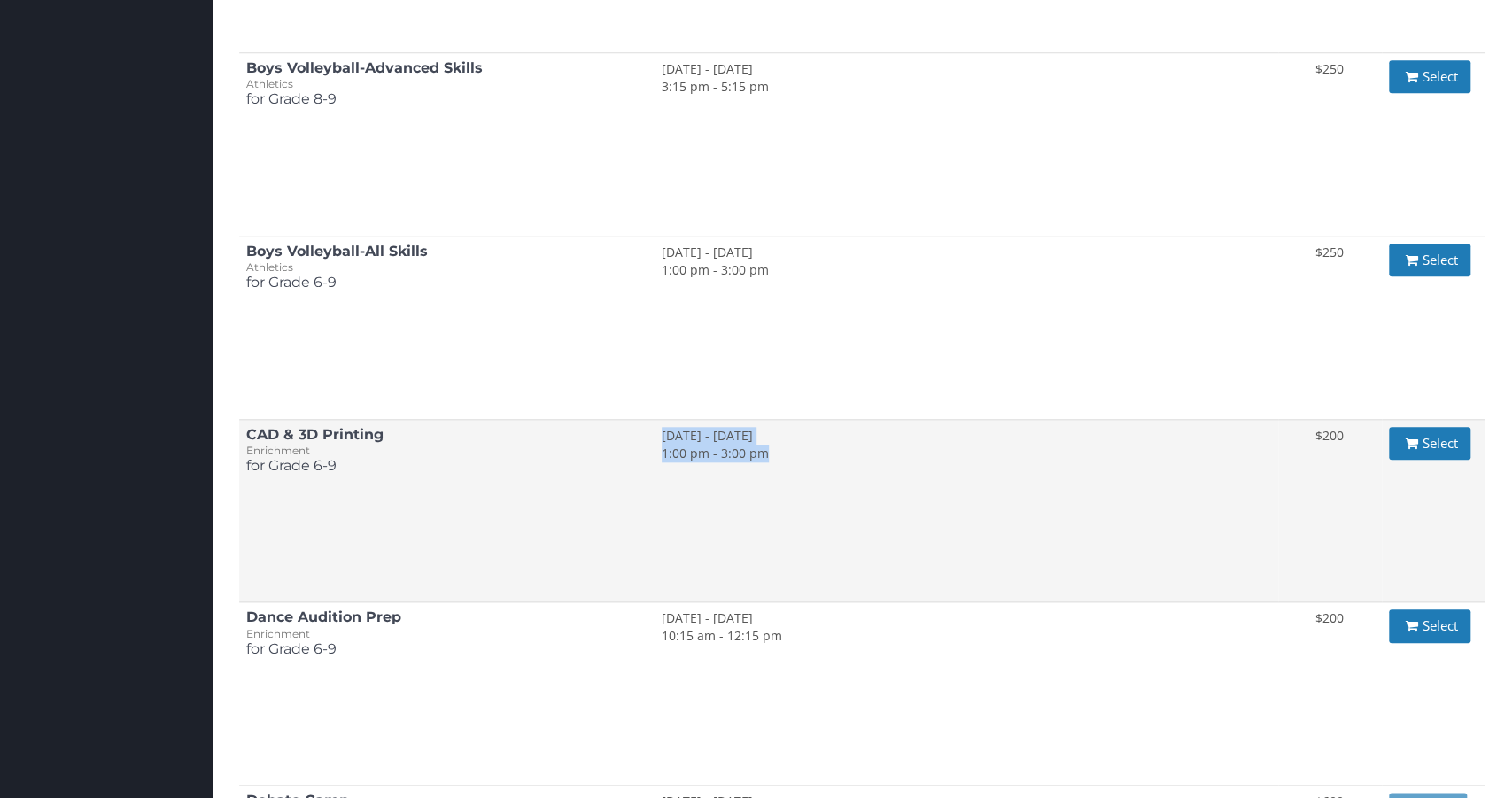 scroll, scrollTop: 1017, scrollLeft: 0, axis: vertical 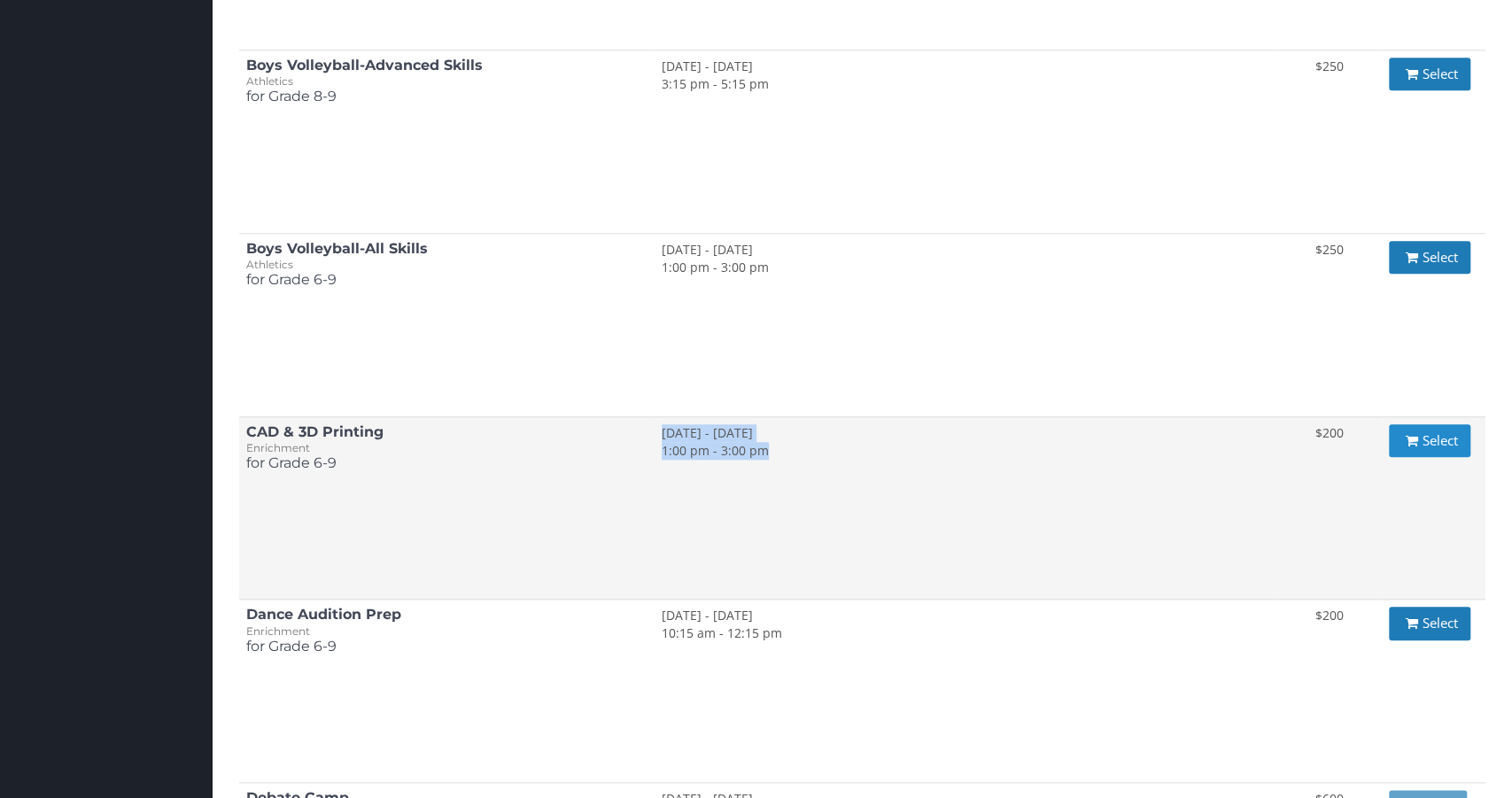 click on "Select" at bounding box center [1430, 440] 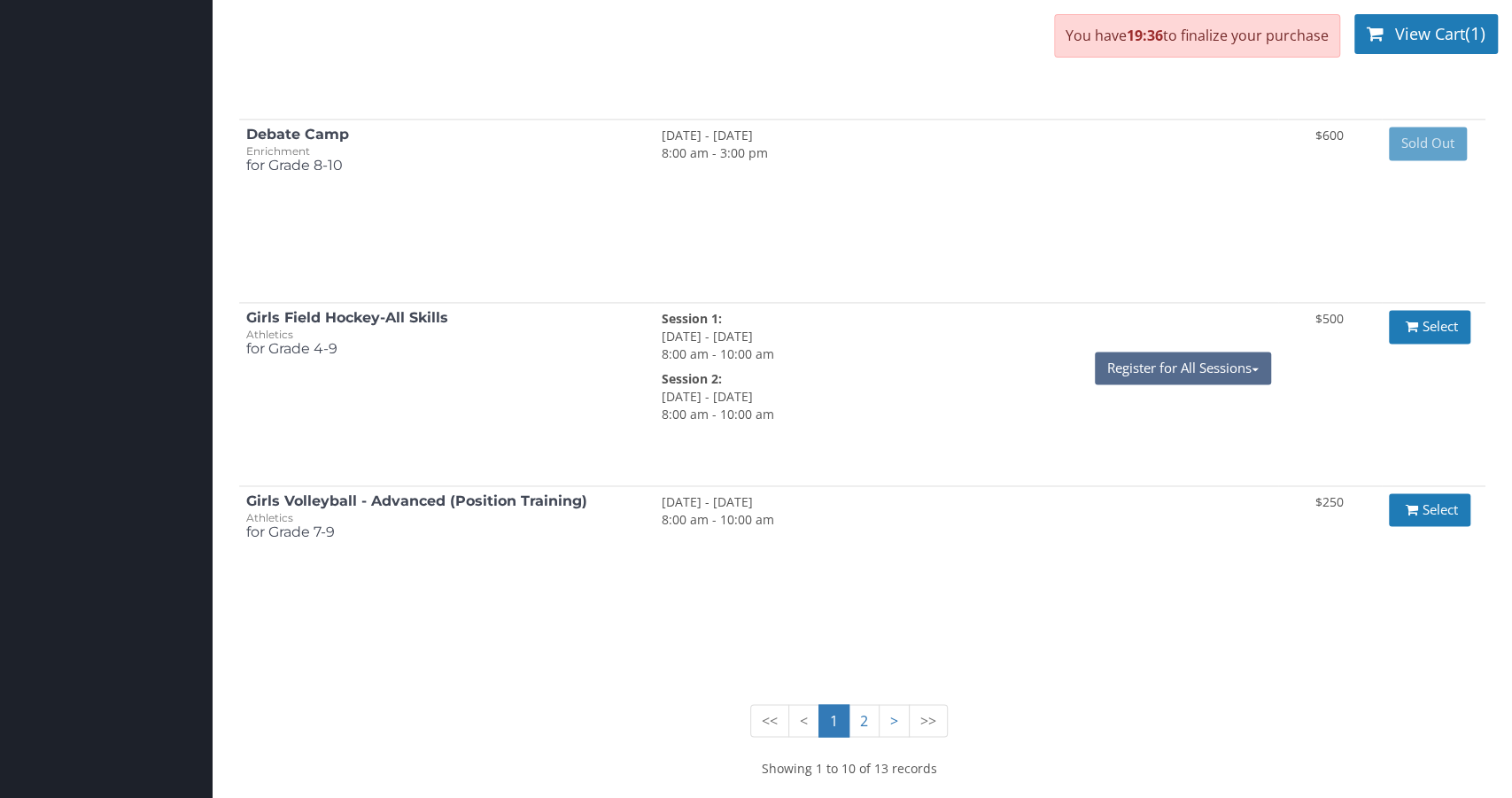 scroll, scrollTop: 1716, scrollLeft: 0, axis: vertical 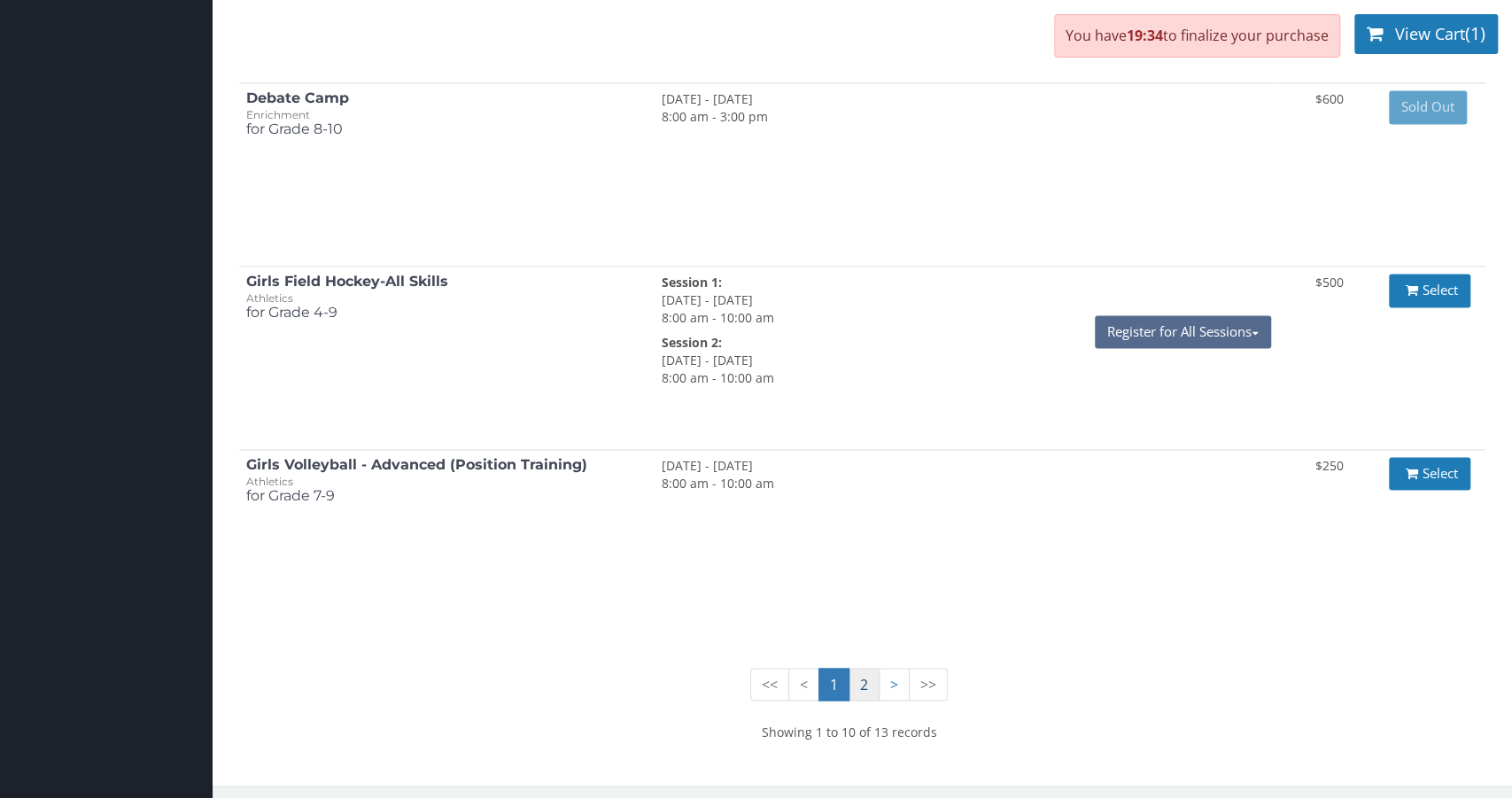 click on "2" at bounding box center (864, 684) 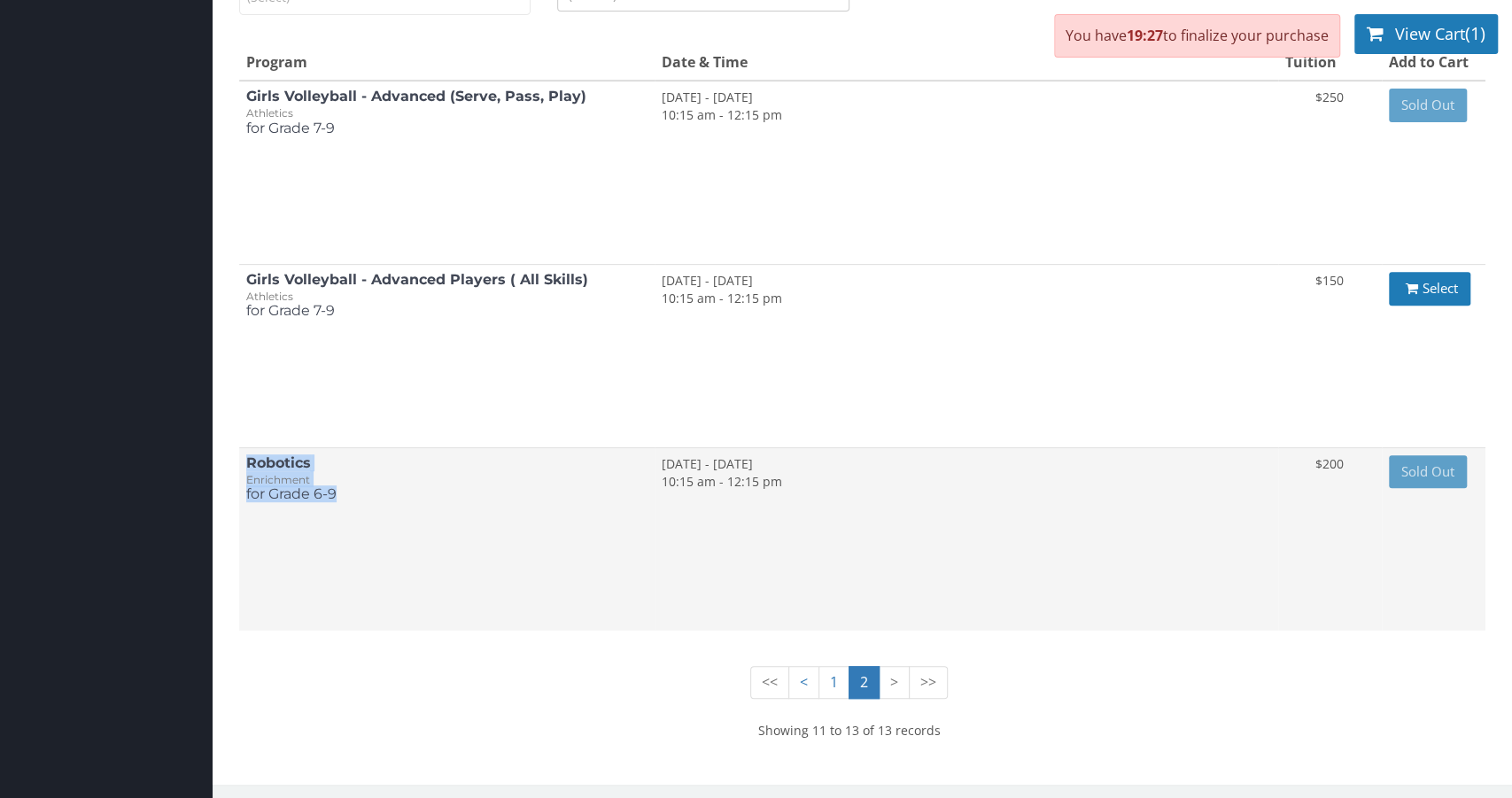 drag, startPoint x: 245, startPoint y: 461, endPoint x: 344, endPoint y: 484, distance: 101.636608 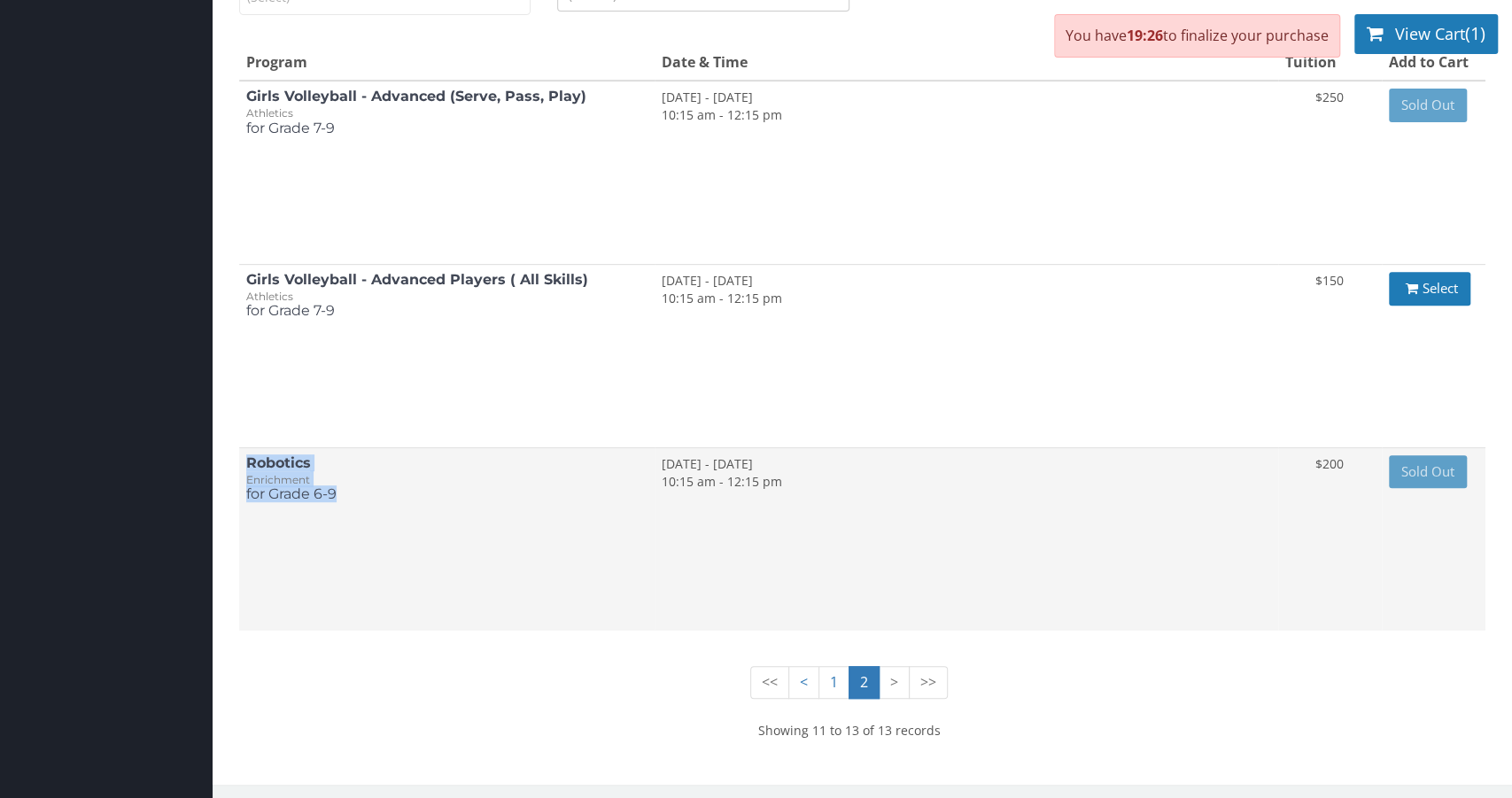 click on "Robotics" at bounding box center (278, 462) 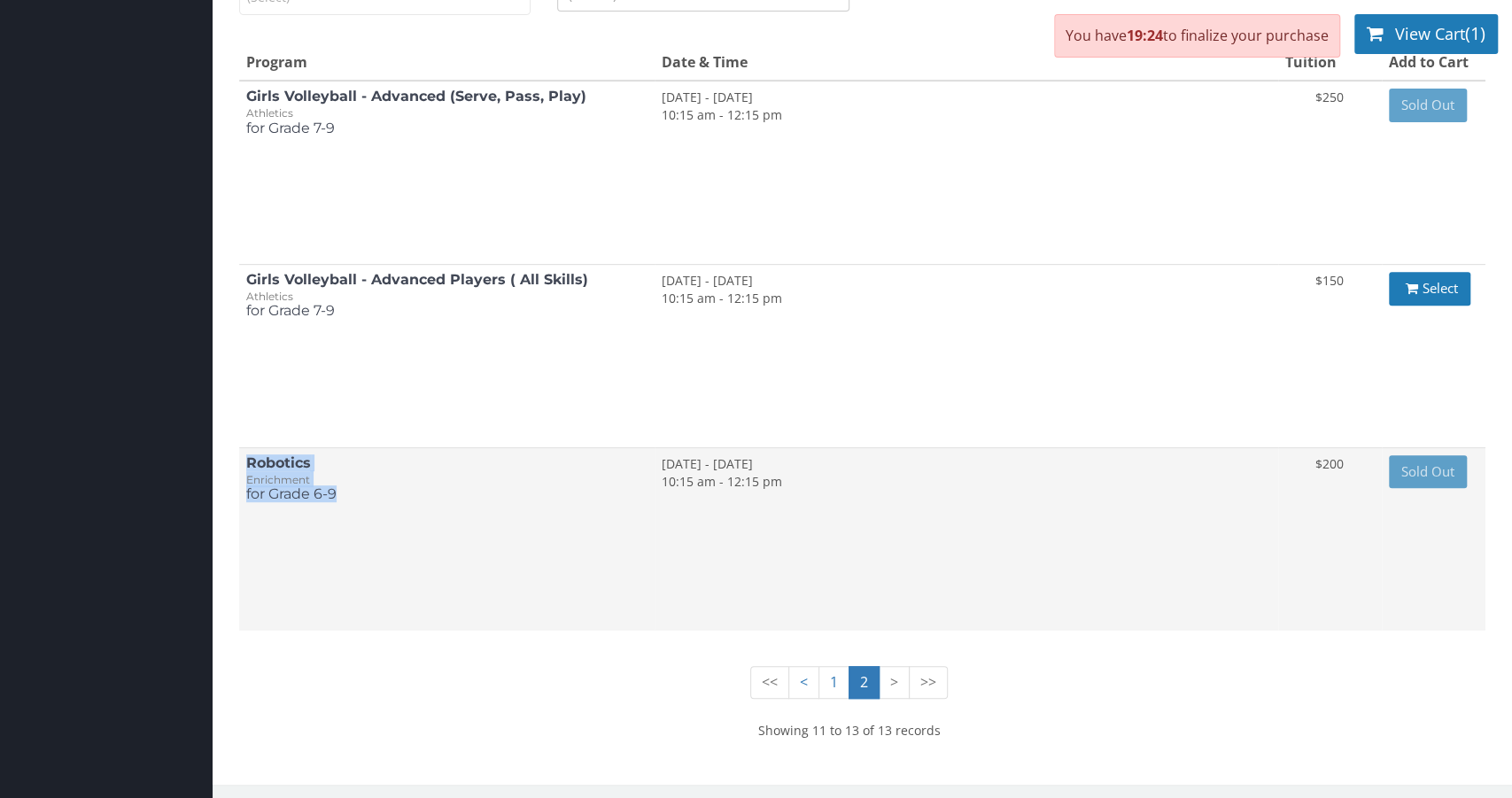 drag, startPoint x: 249, startPoint y: 461, endPoint x: 345, endPoint y: 495, distance: 101.843016 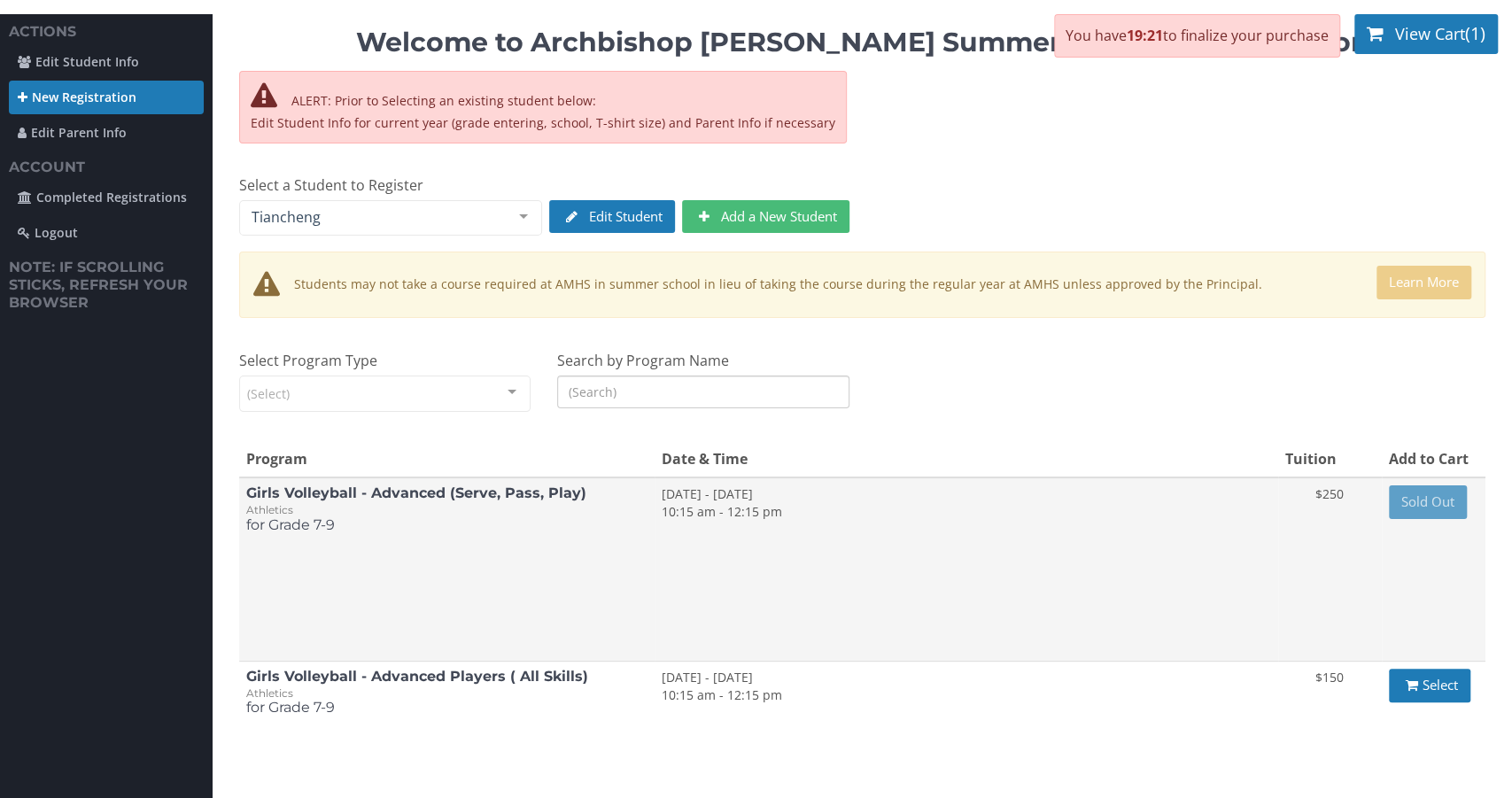 scroll, scrollTop: 0, scrollLeft: 0, axis: both 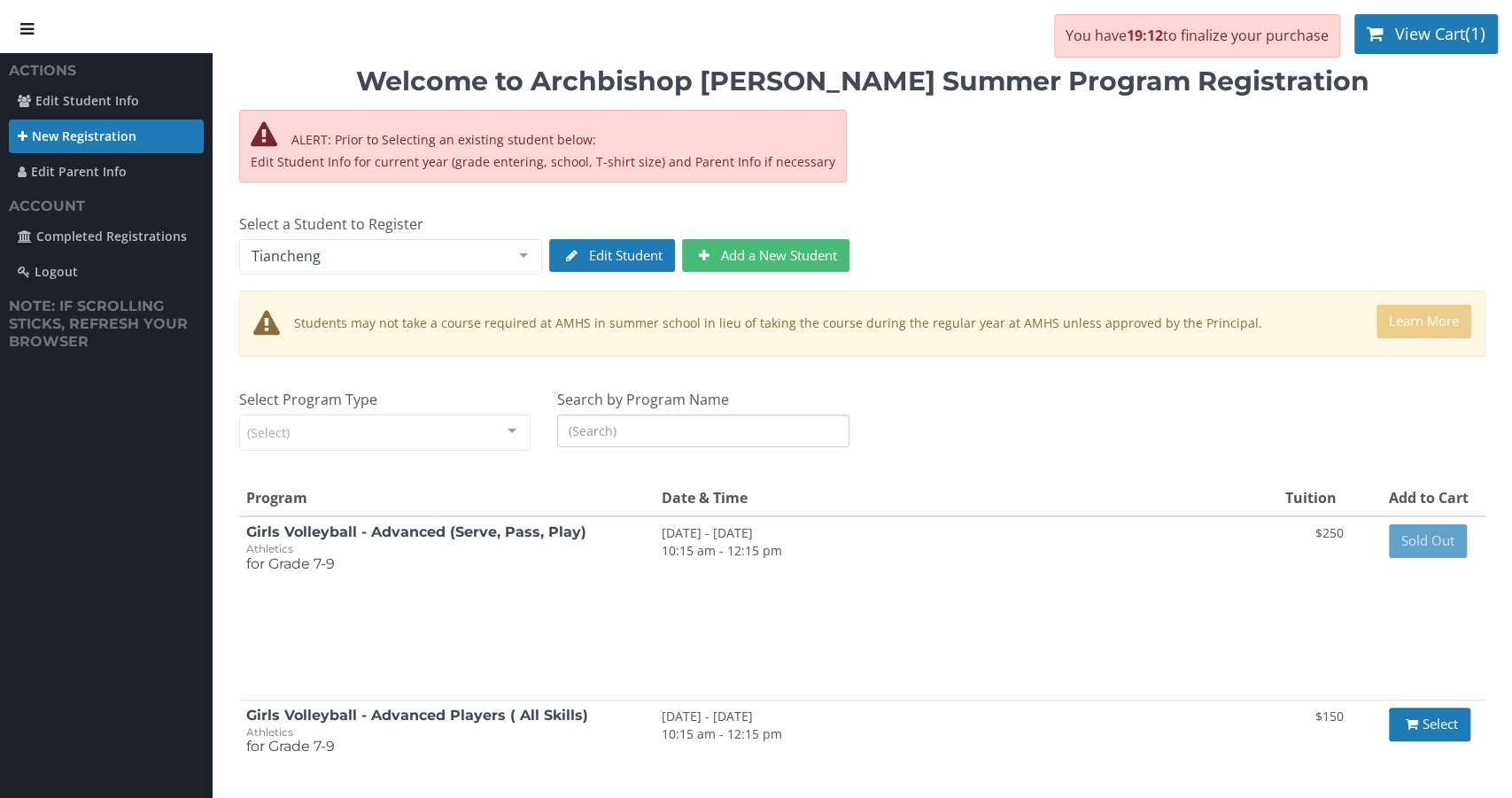 click on "ALERT:  Prior to Selecting an existing student below: Edit Student Info for current year (grade entering, school, T-shirt size) and Parent Info if necessary" at bounding box center (756, 155) 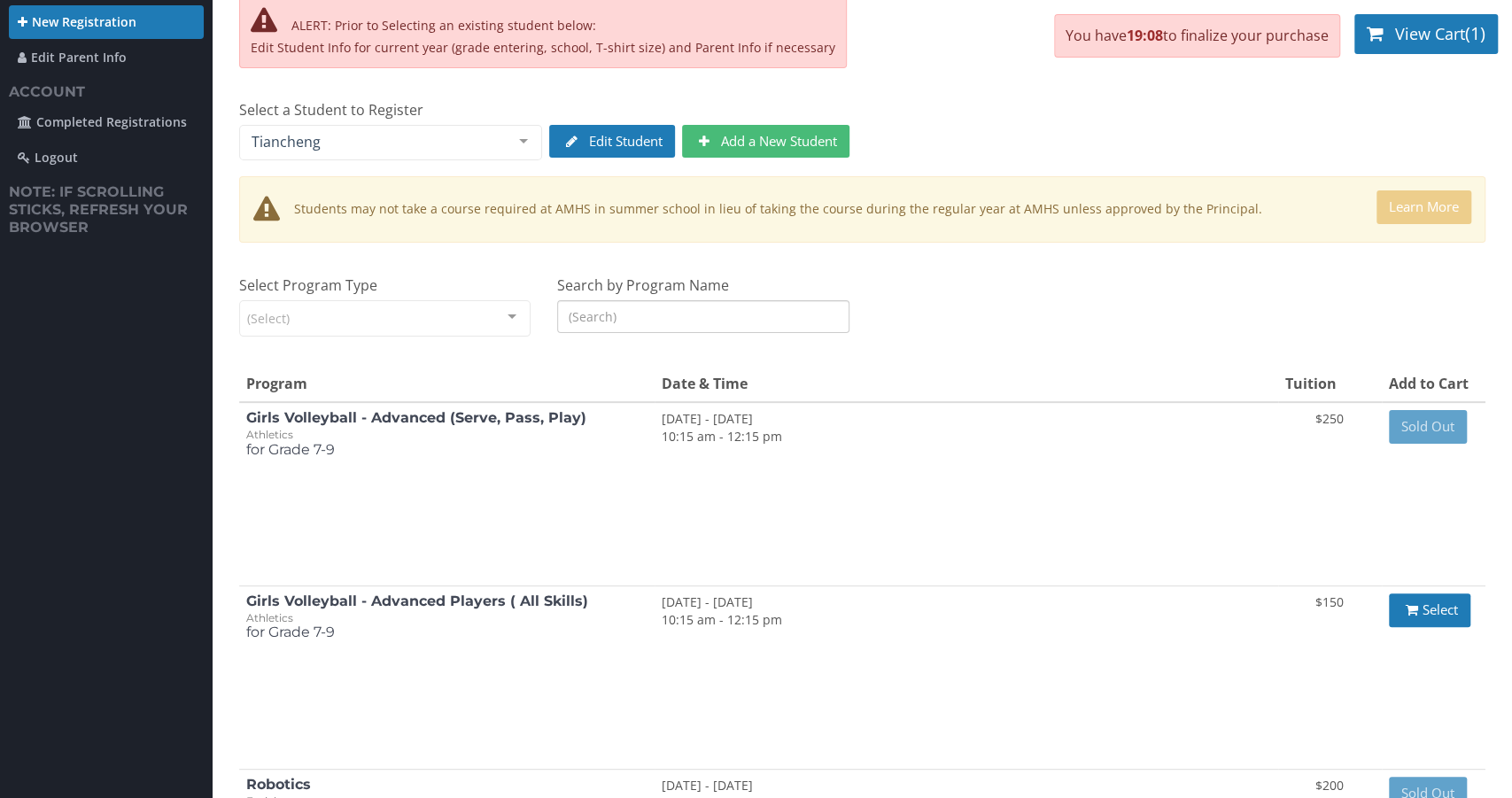 scroll, scrollTop: 0, scrollLeft: 0, axis: both 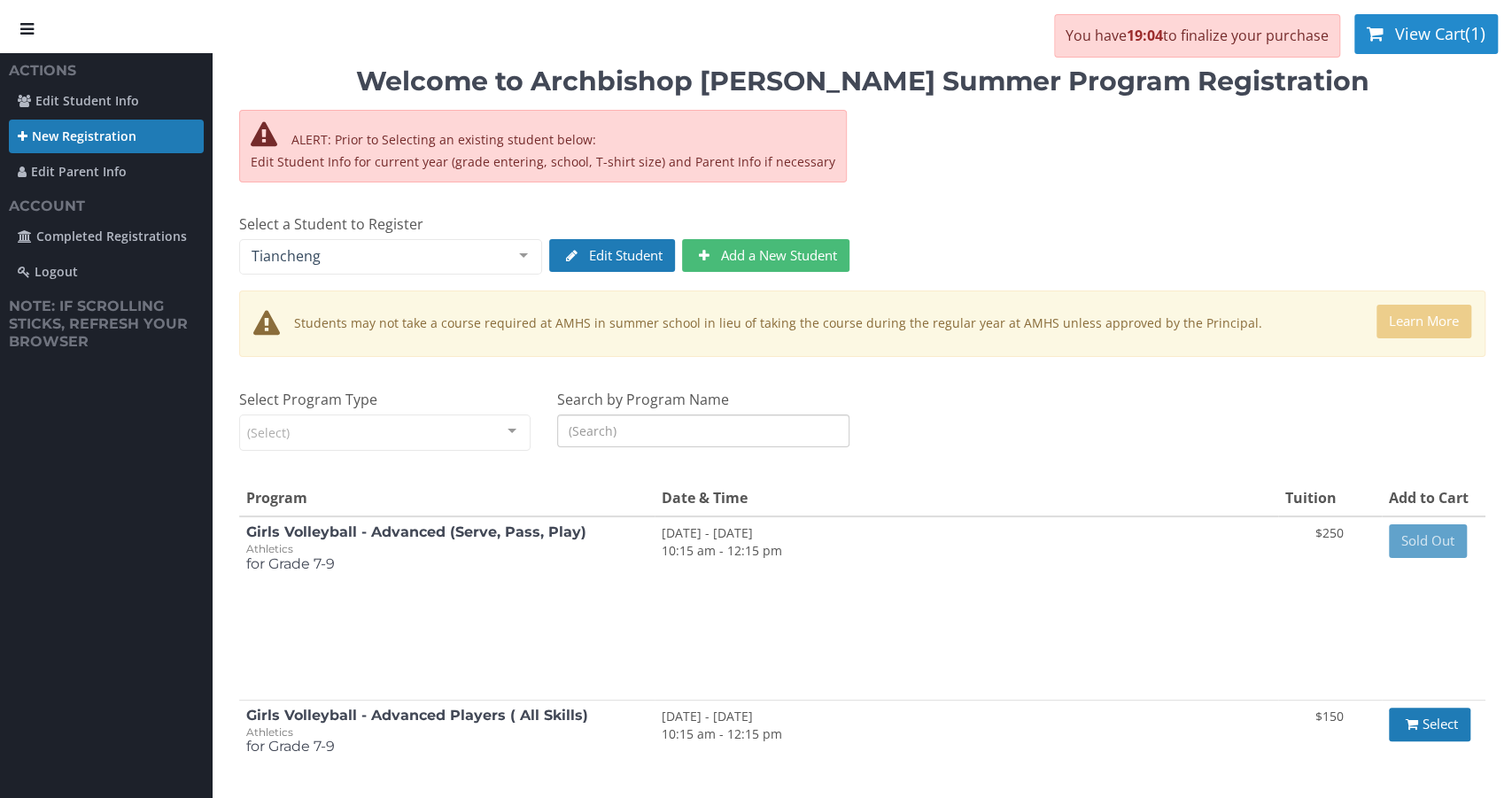 click on "View Cart" at bounding box center [1430, 34] 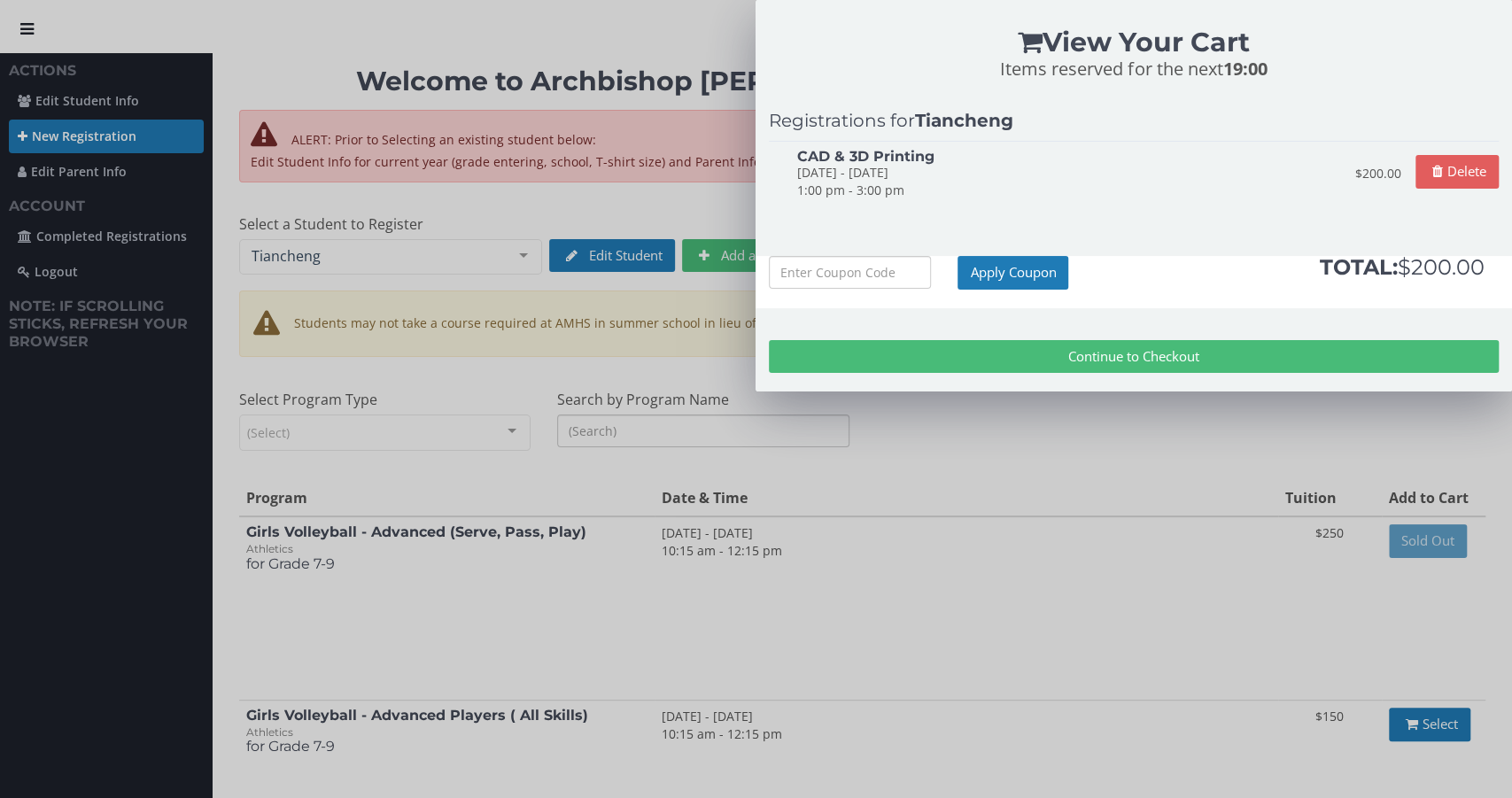click on "Continue to Checkout" at bounding box center [1134, 356] 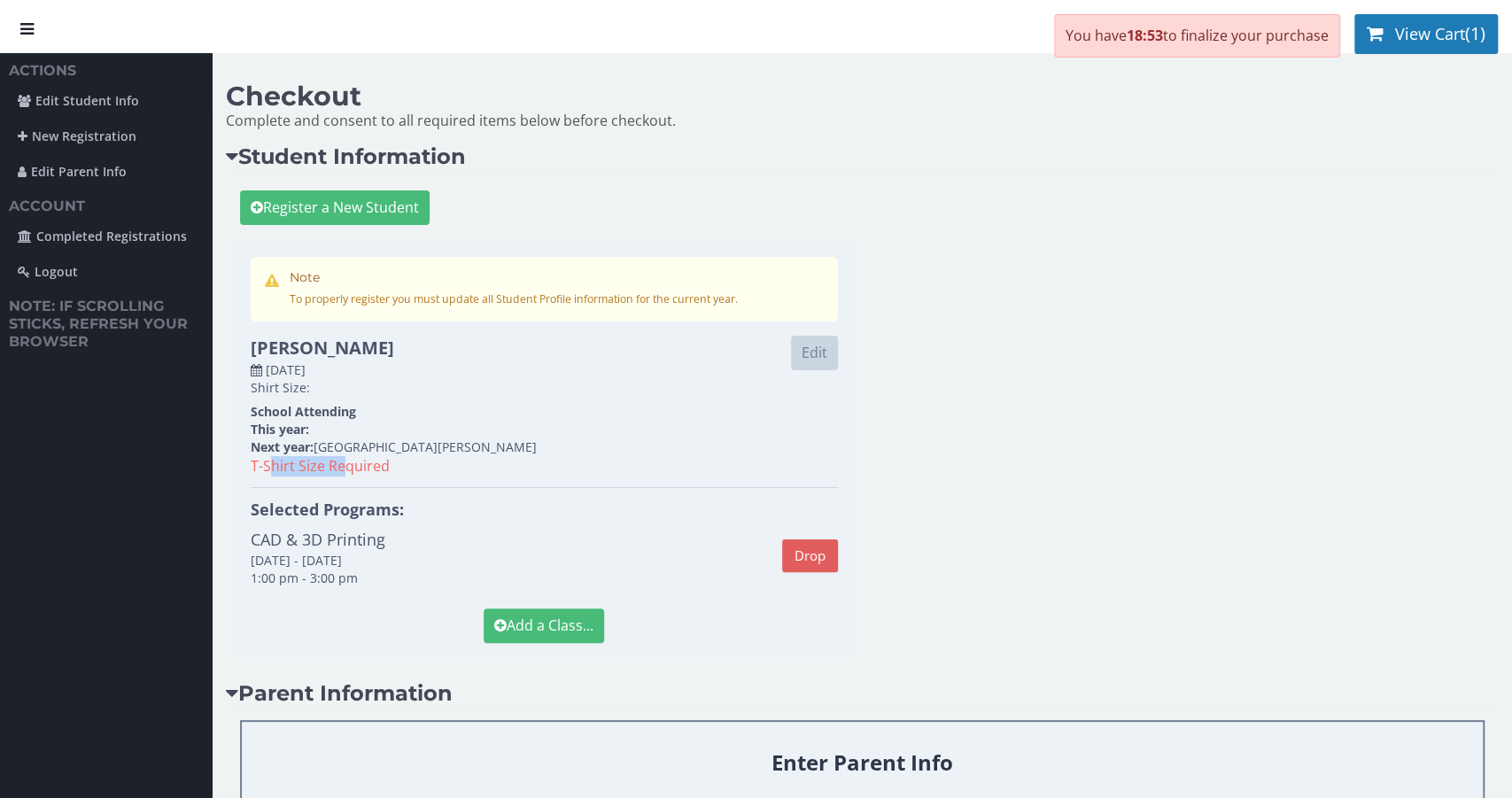 drag, startPoint x: 268, startPoint y: 471, endPoint x: 345, endPoint y: 471, distance: 77 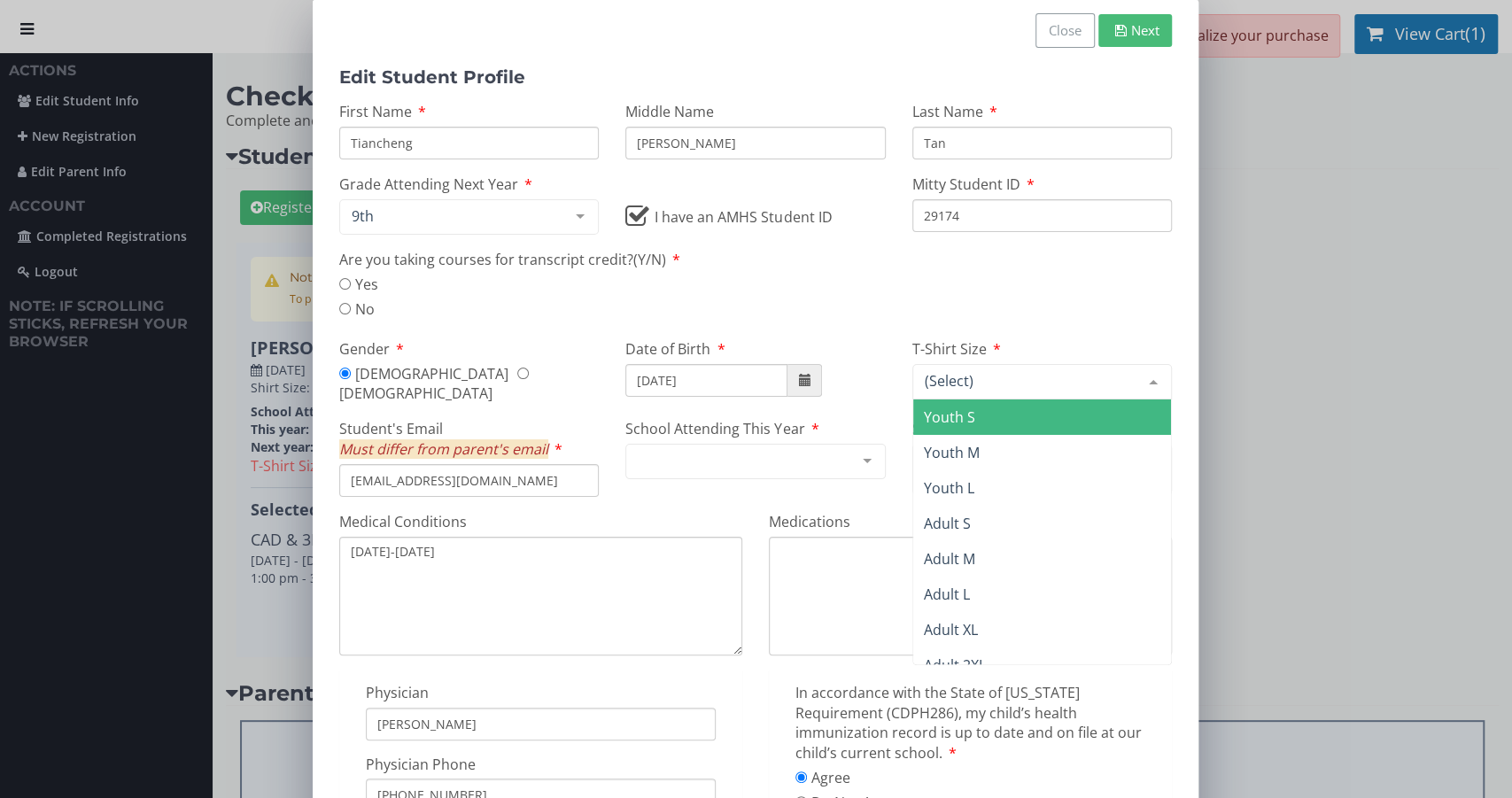 click at bounding box center [1042, 382] 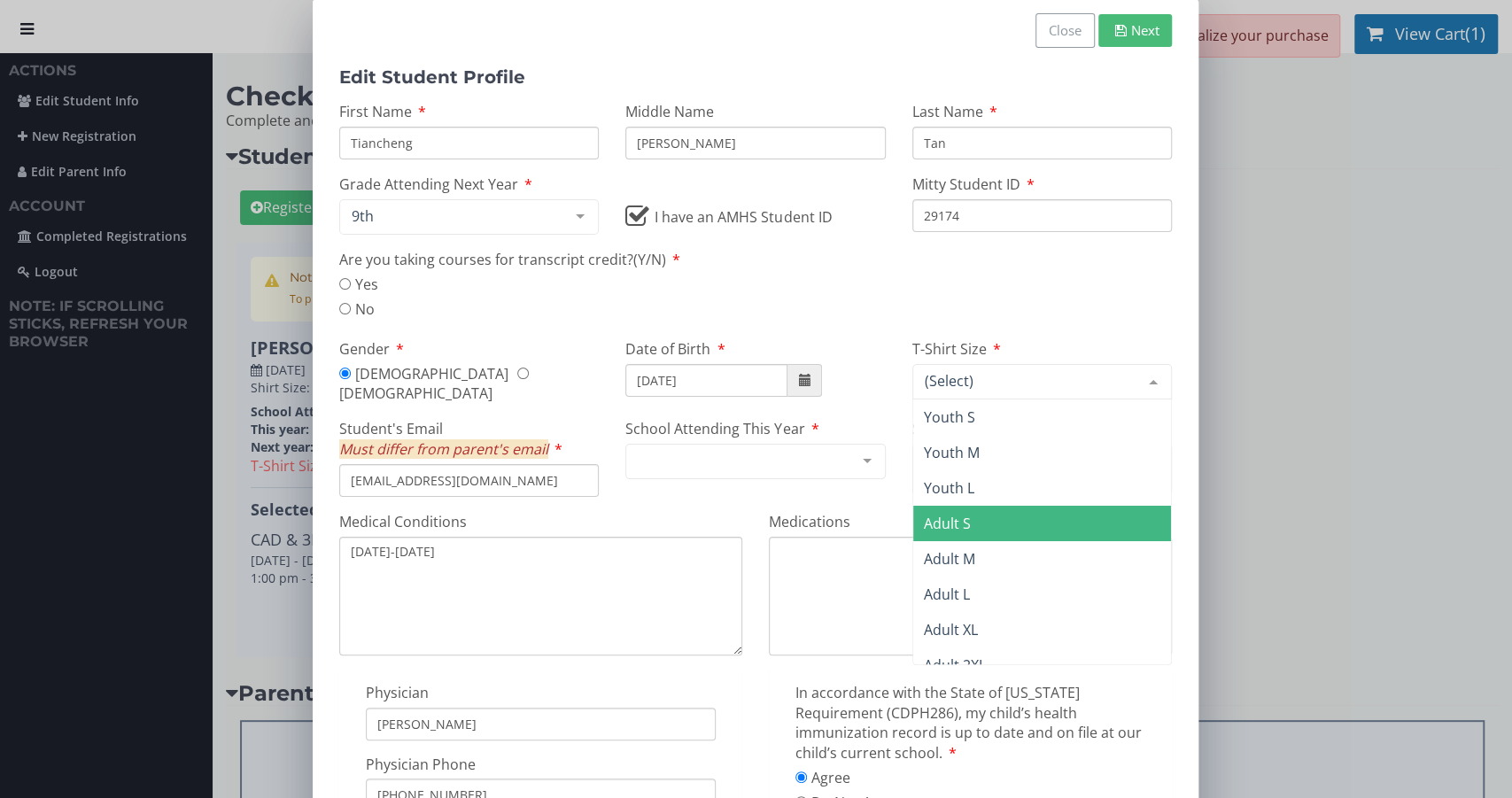 click on "Adult S" at bounding box center (947, 523) 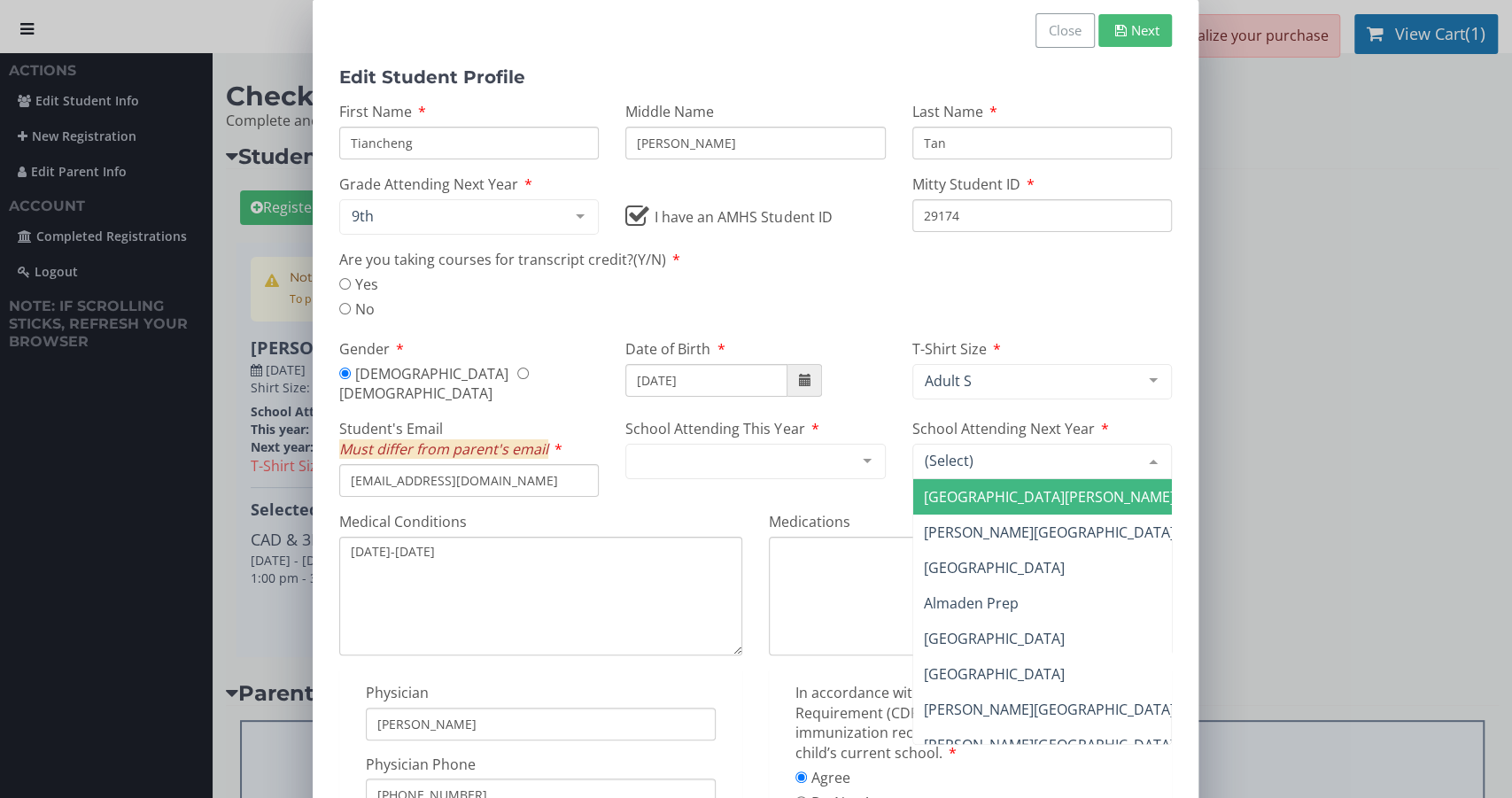 click on "[GEOGRAPHIC_DATA][PERSON_NAME]" at bounding box center [1049, 497] 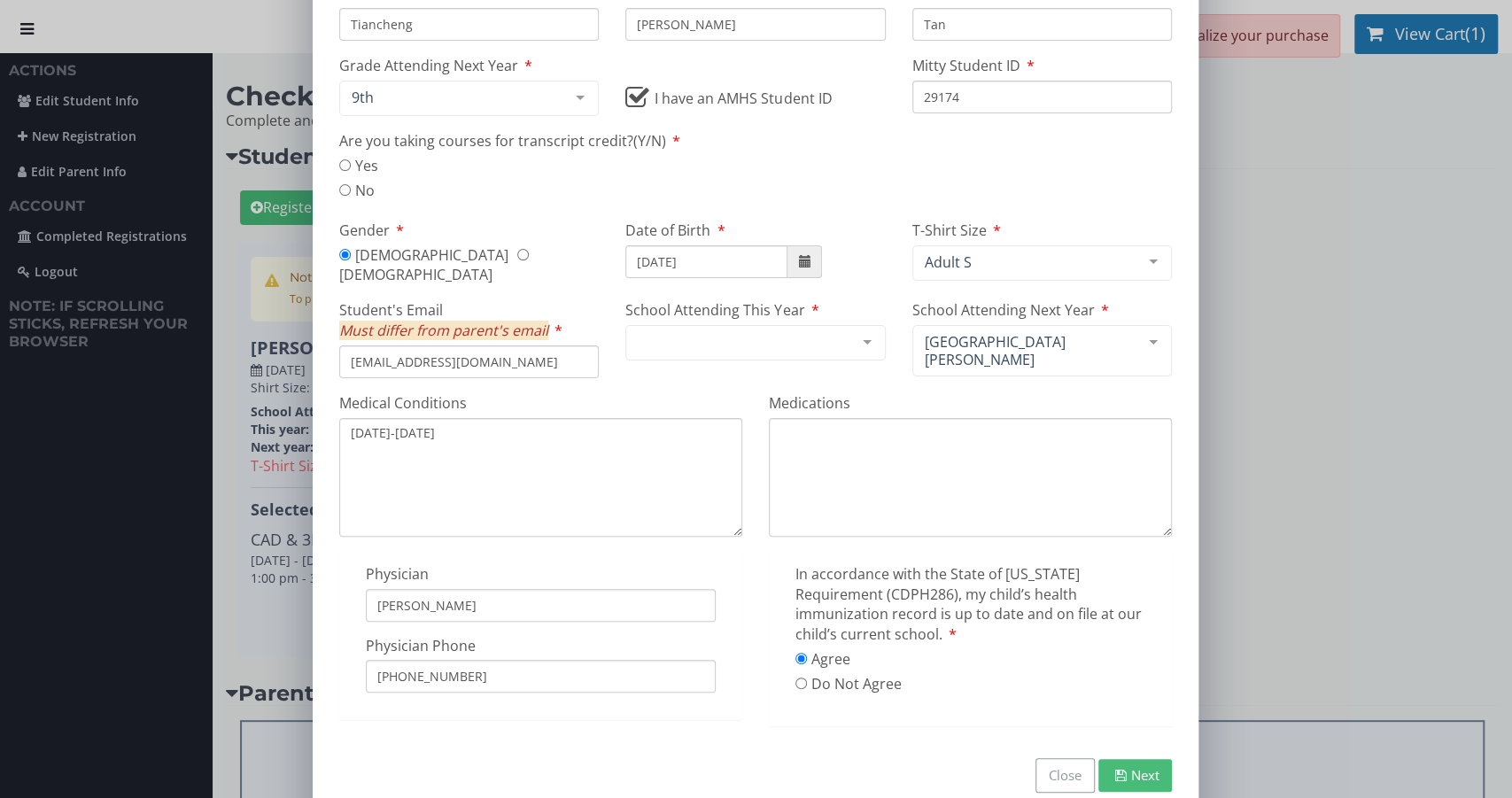 scroll, scrollTop: 158, scrollLeft: 0, axis: vertical 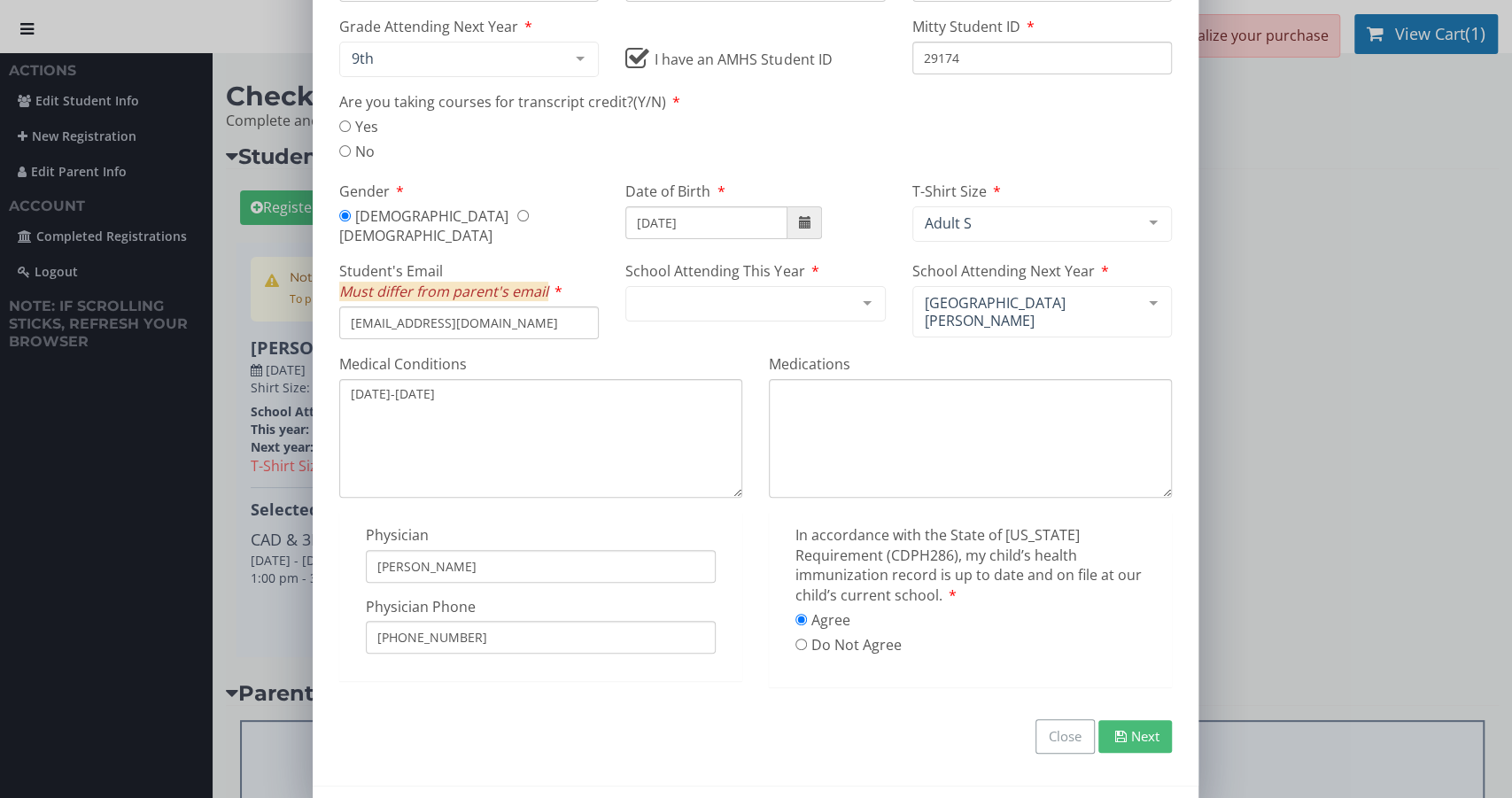 click on "Next" at bounding box center (1135, 736) 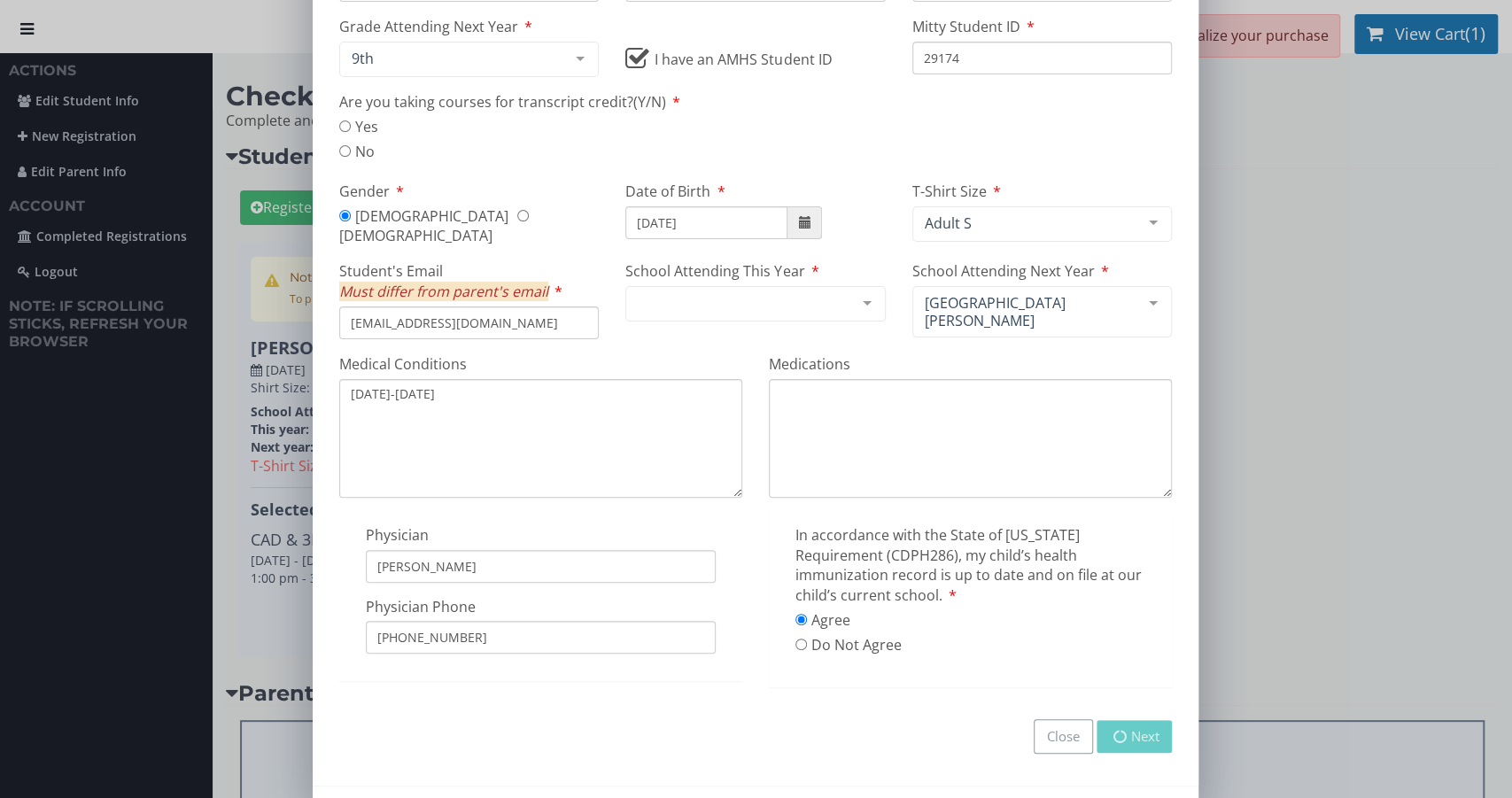 type on "[DATE]-[DATE]" 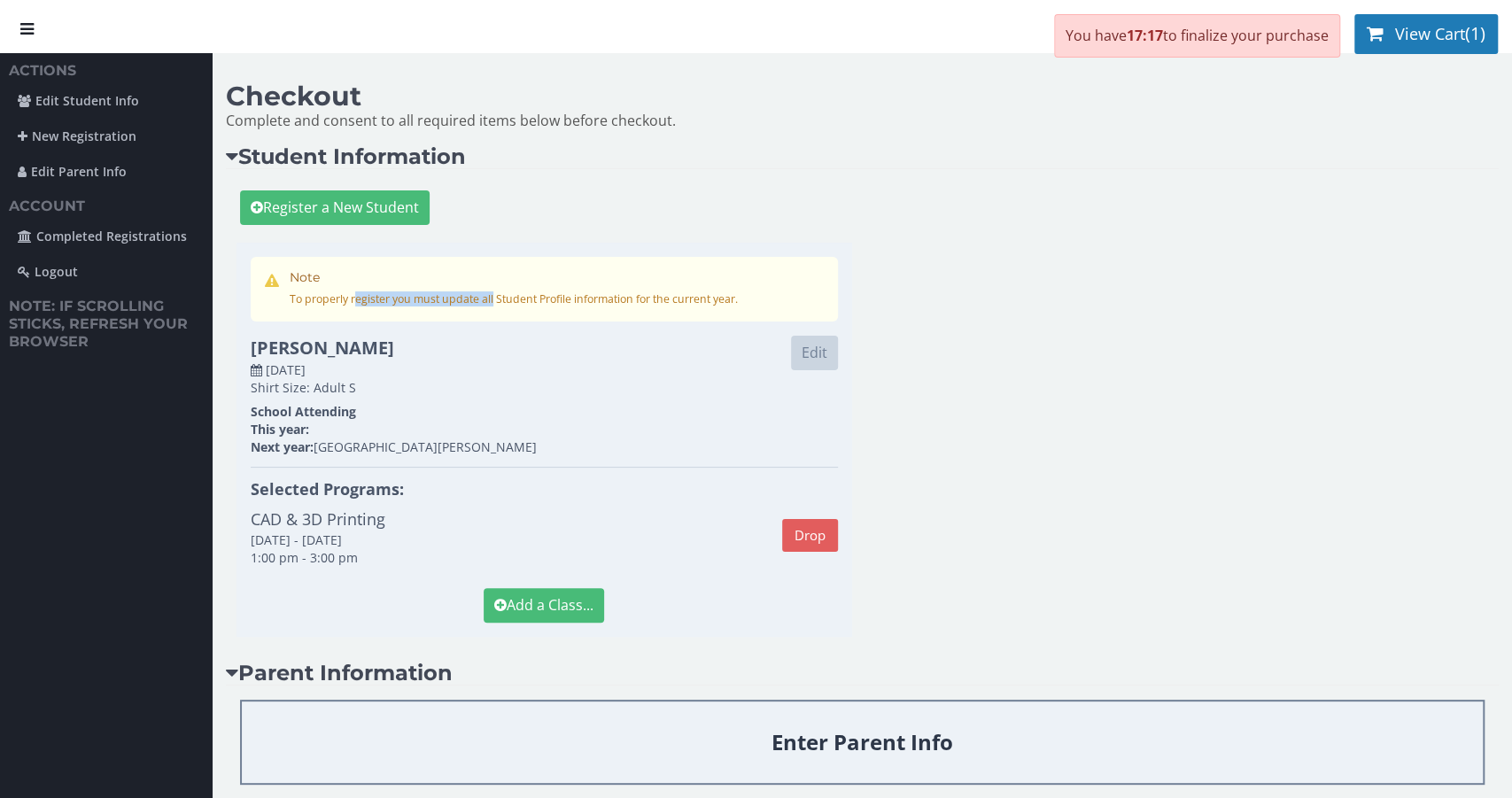 drag, startPoint x: 321, startPoint y: 301, endPoint x: 460, endPoint y: 296, distance: 139.0899 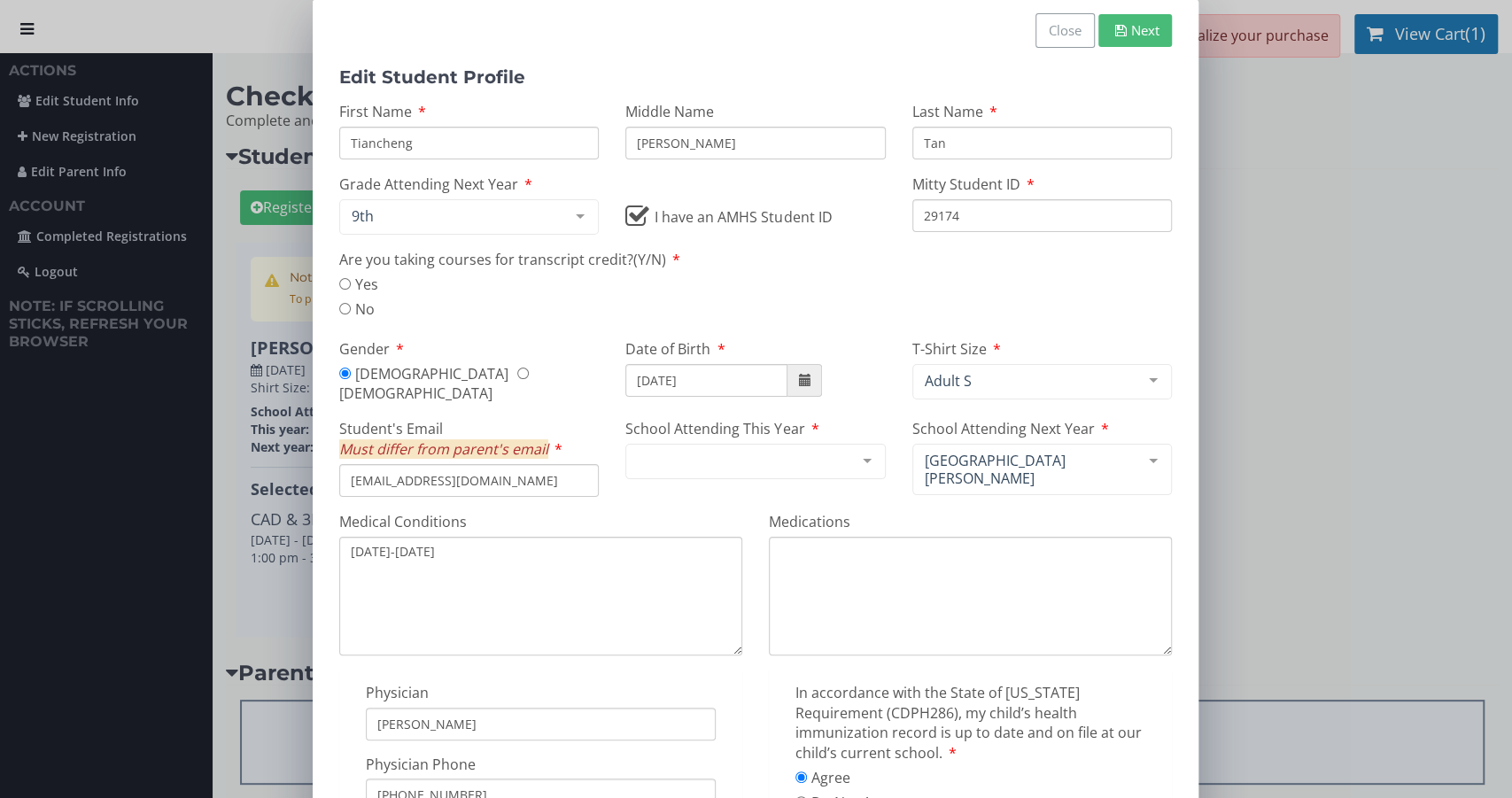 click on "Next" at bounding box center (1135, 30) 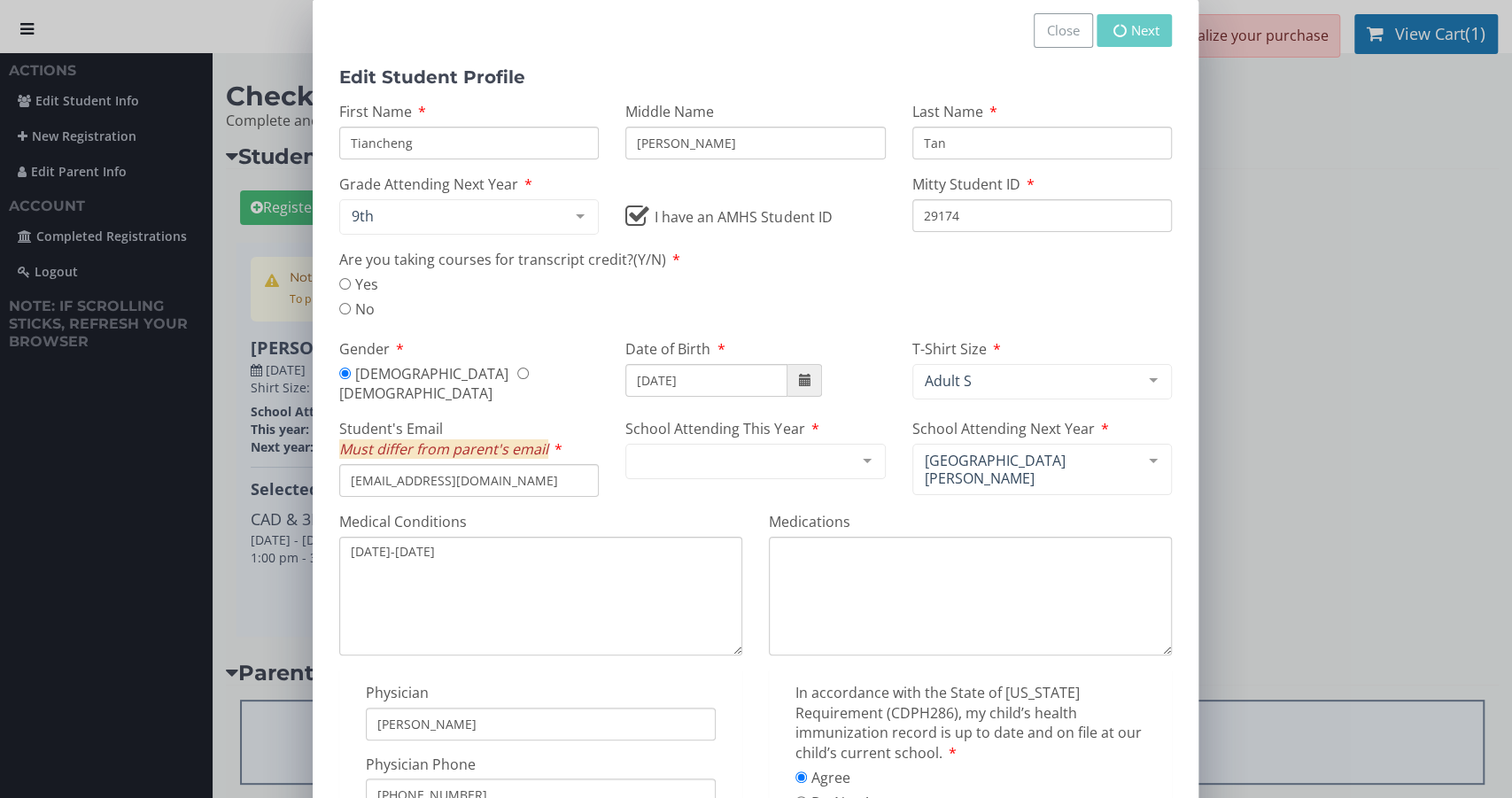 type on "[DATE]-[DATE]" 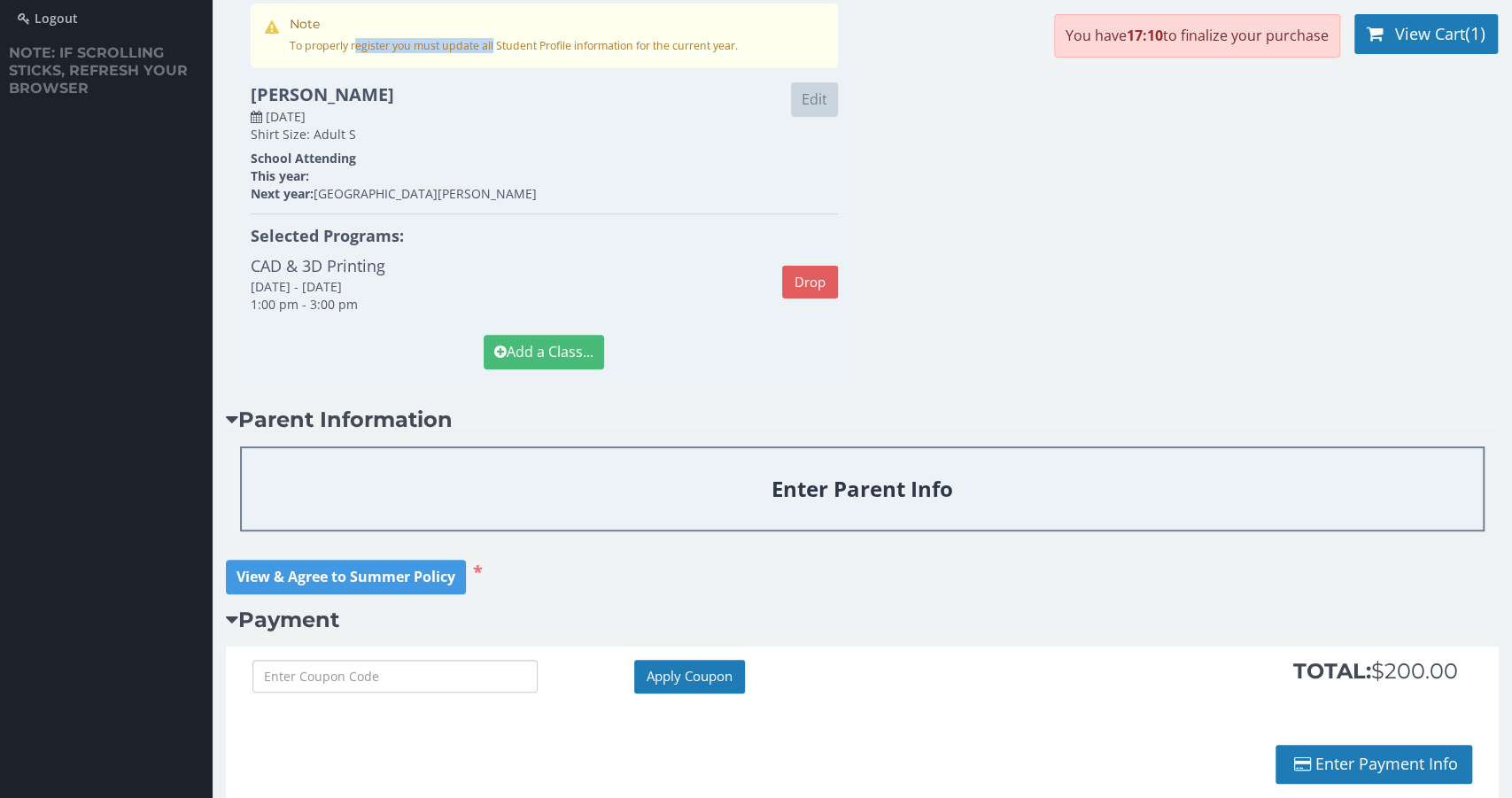scroll, scrollTop: 301, scrollLeft: 0, axis: vertical 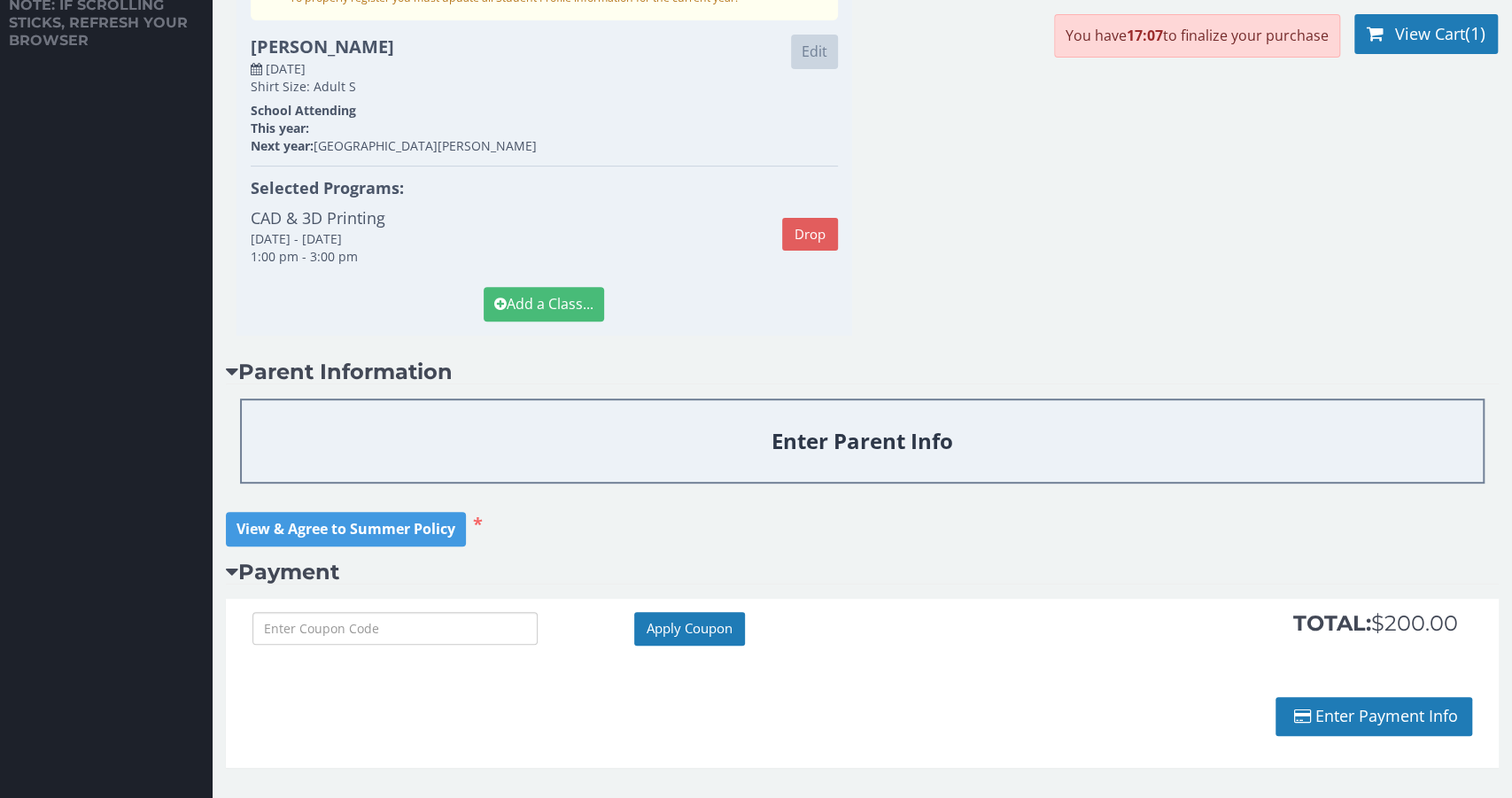 click on "Enter Parent Info" at bounding box center (862, 441) 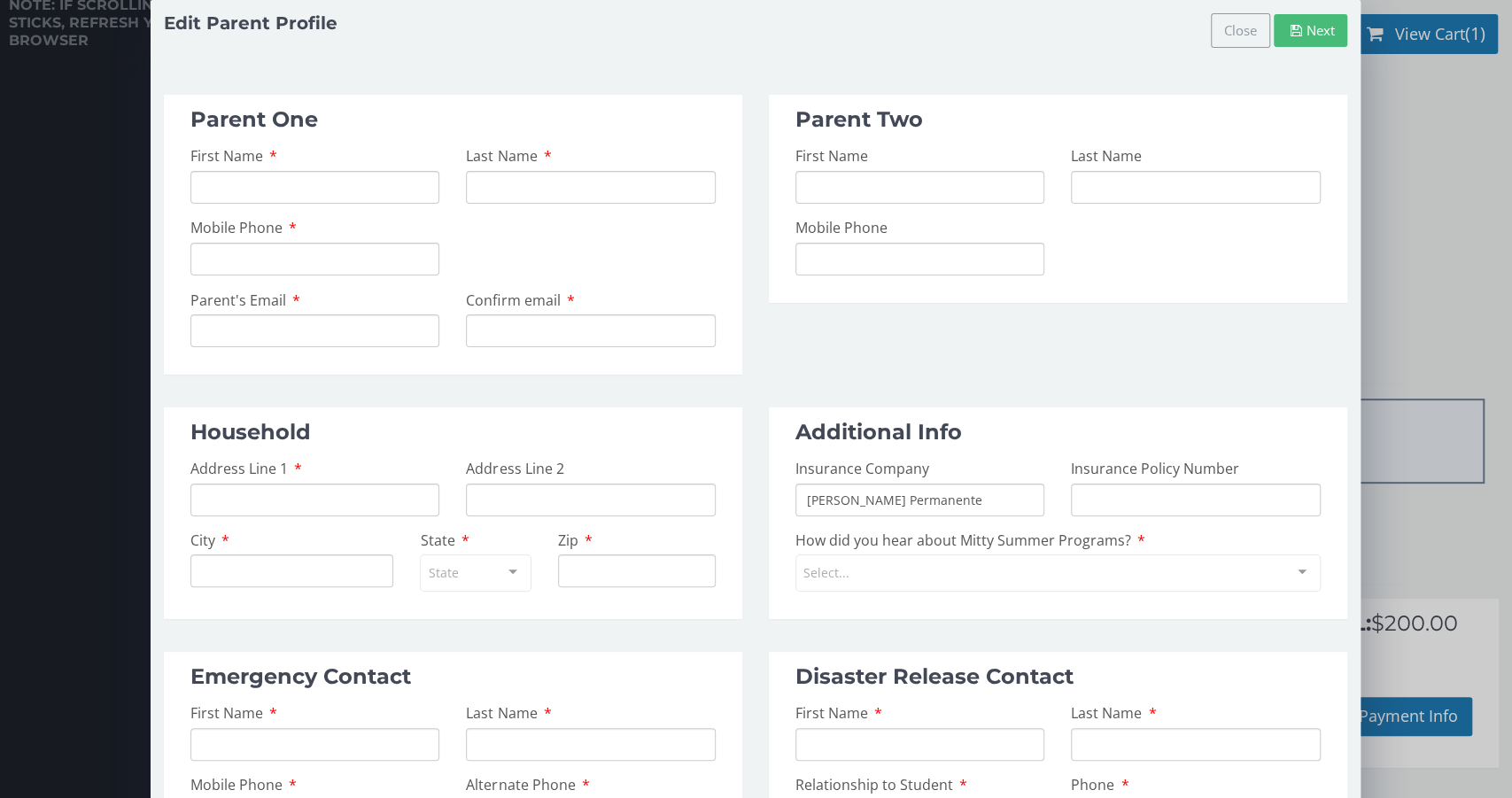 click on "First Name" at bounding box center (314, 187) 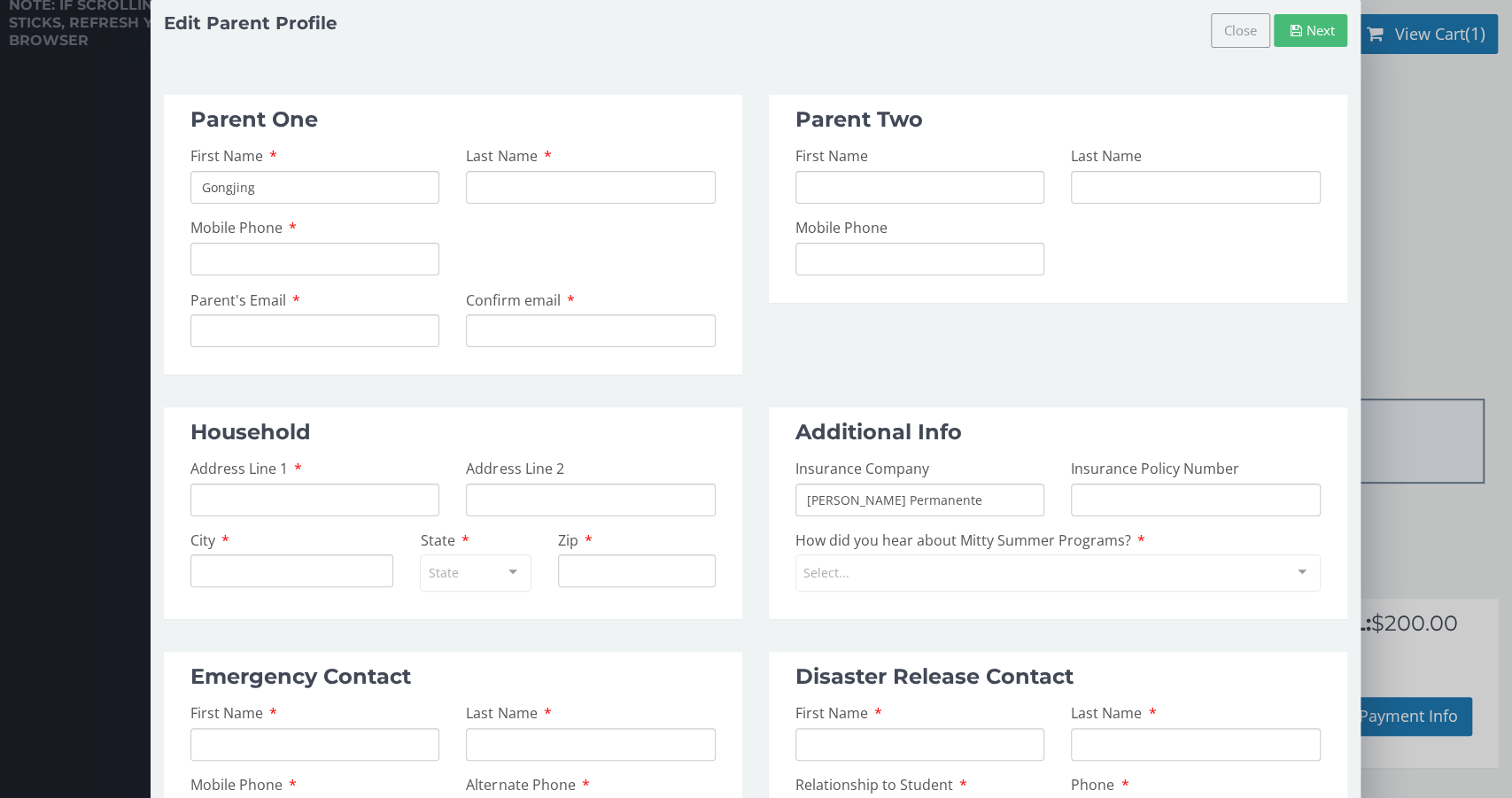 type on "Gongjing" 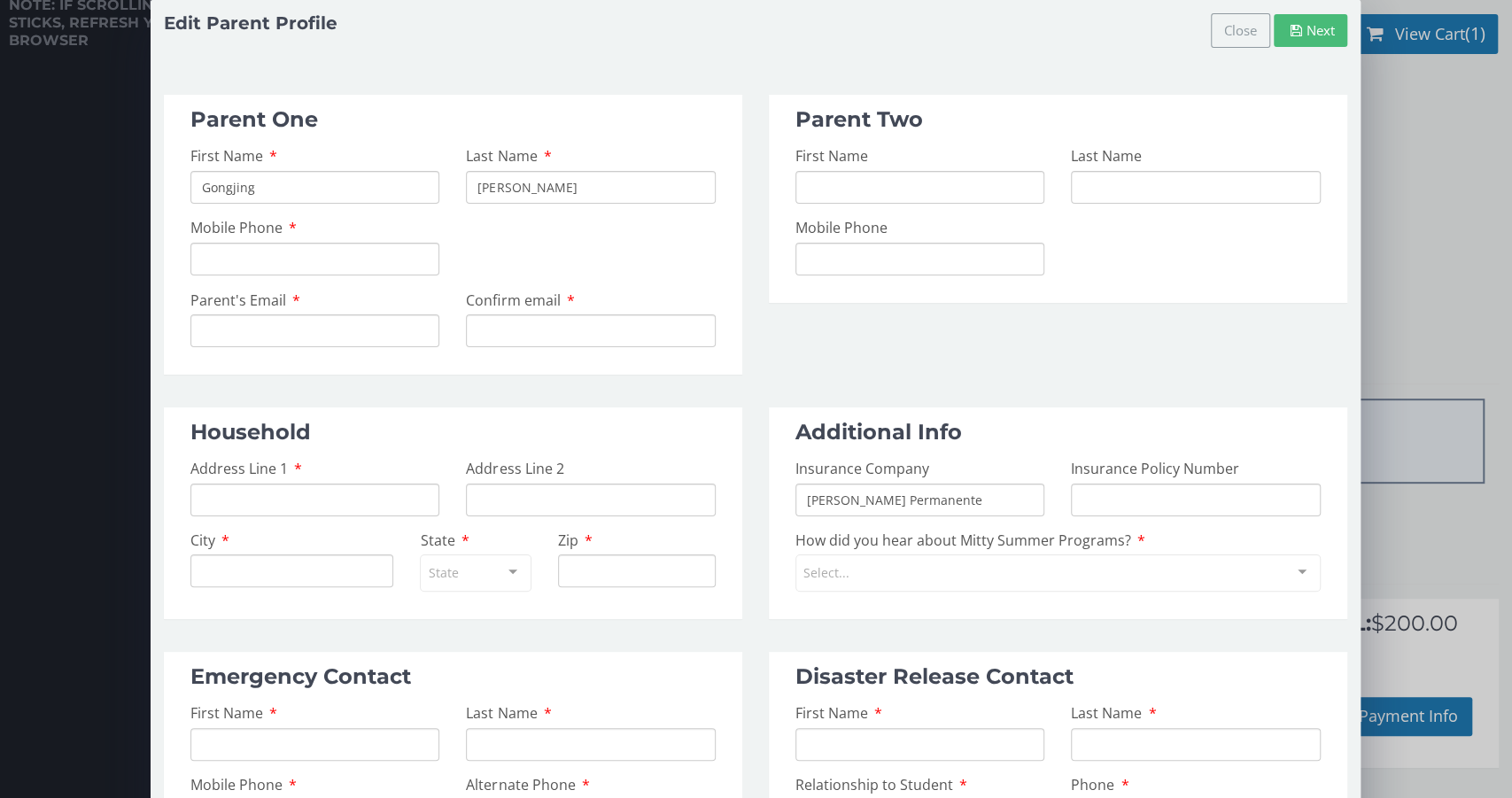 type on "[PERSON_NAME]" 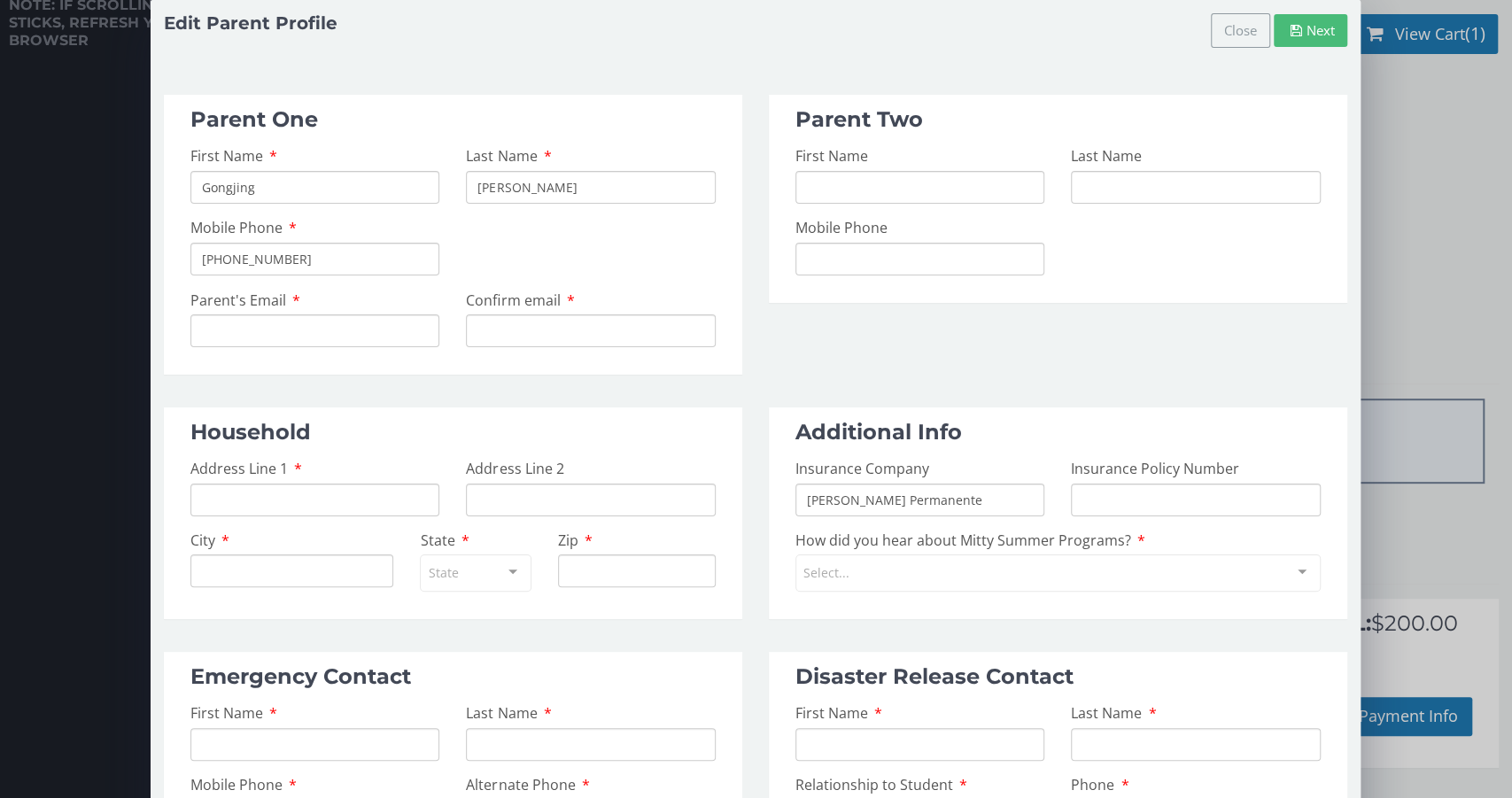 type on "[PHONE_NUMBER]" 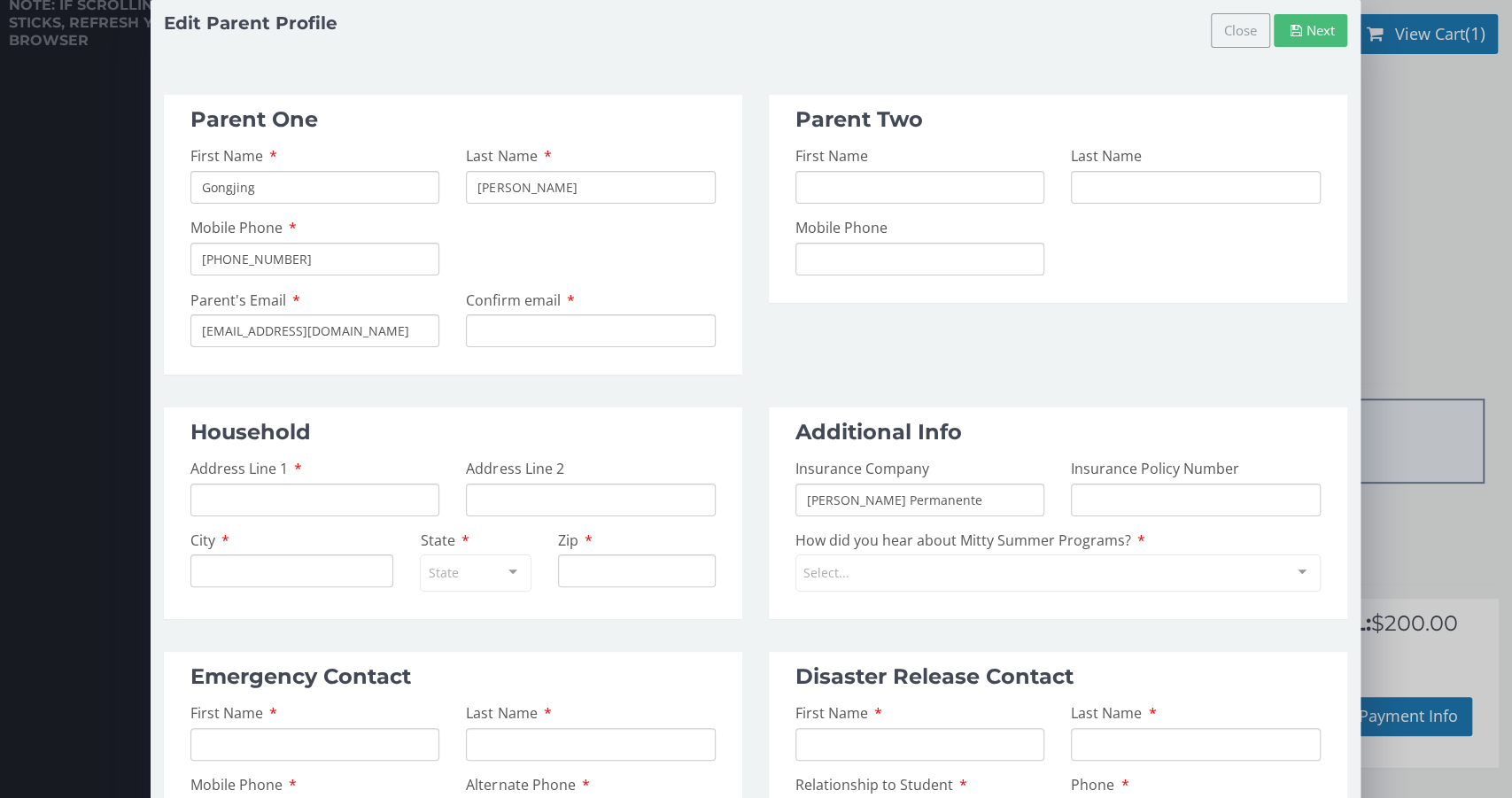 type on "[EMAIL_ADDRESS][DOMAIN_NAME]" 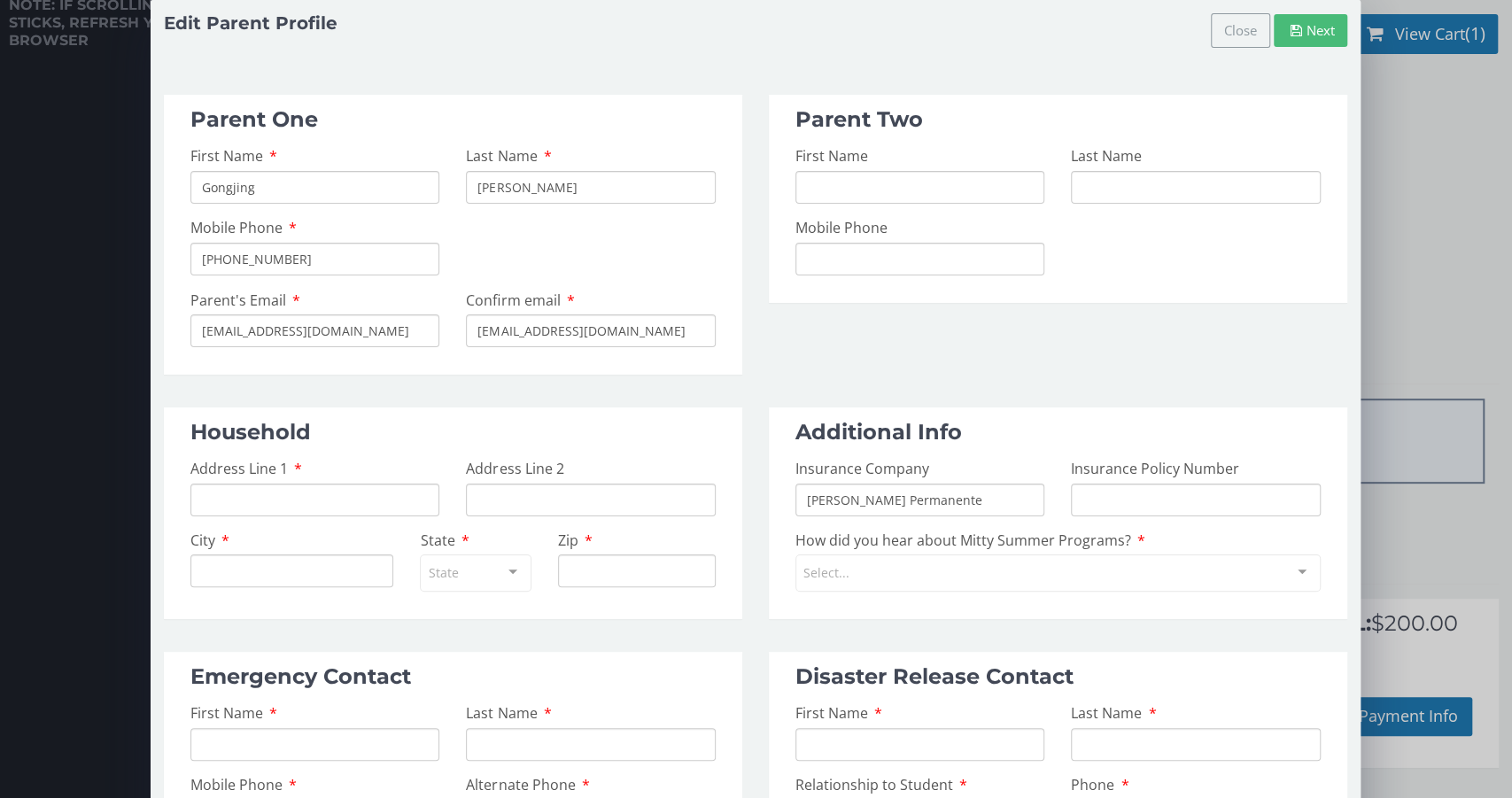 type on "[EMAIL_ADDRESS][DOMAIN_NAME]" 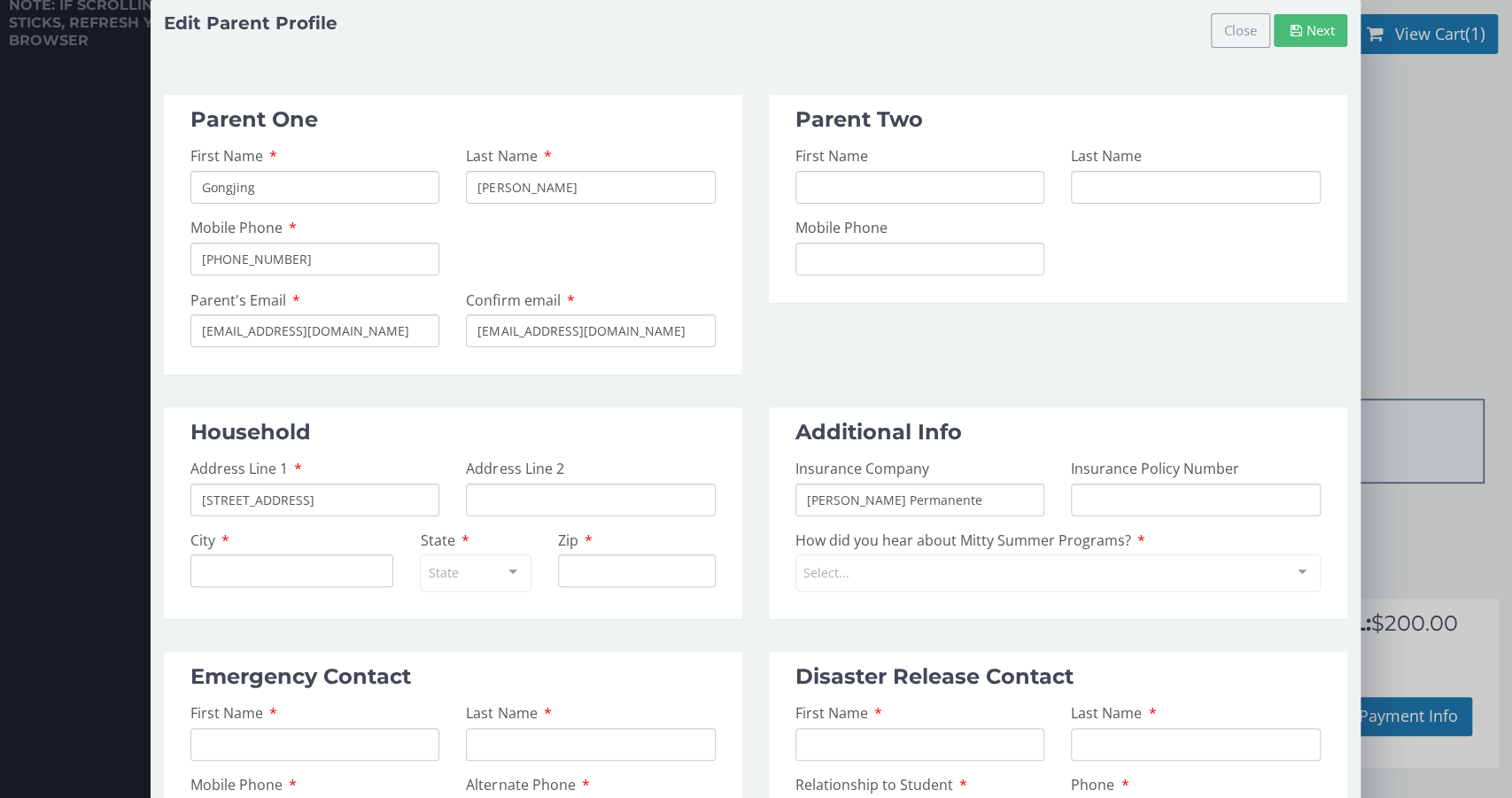 type on "[STREET_ADDRESS]" 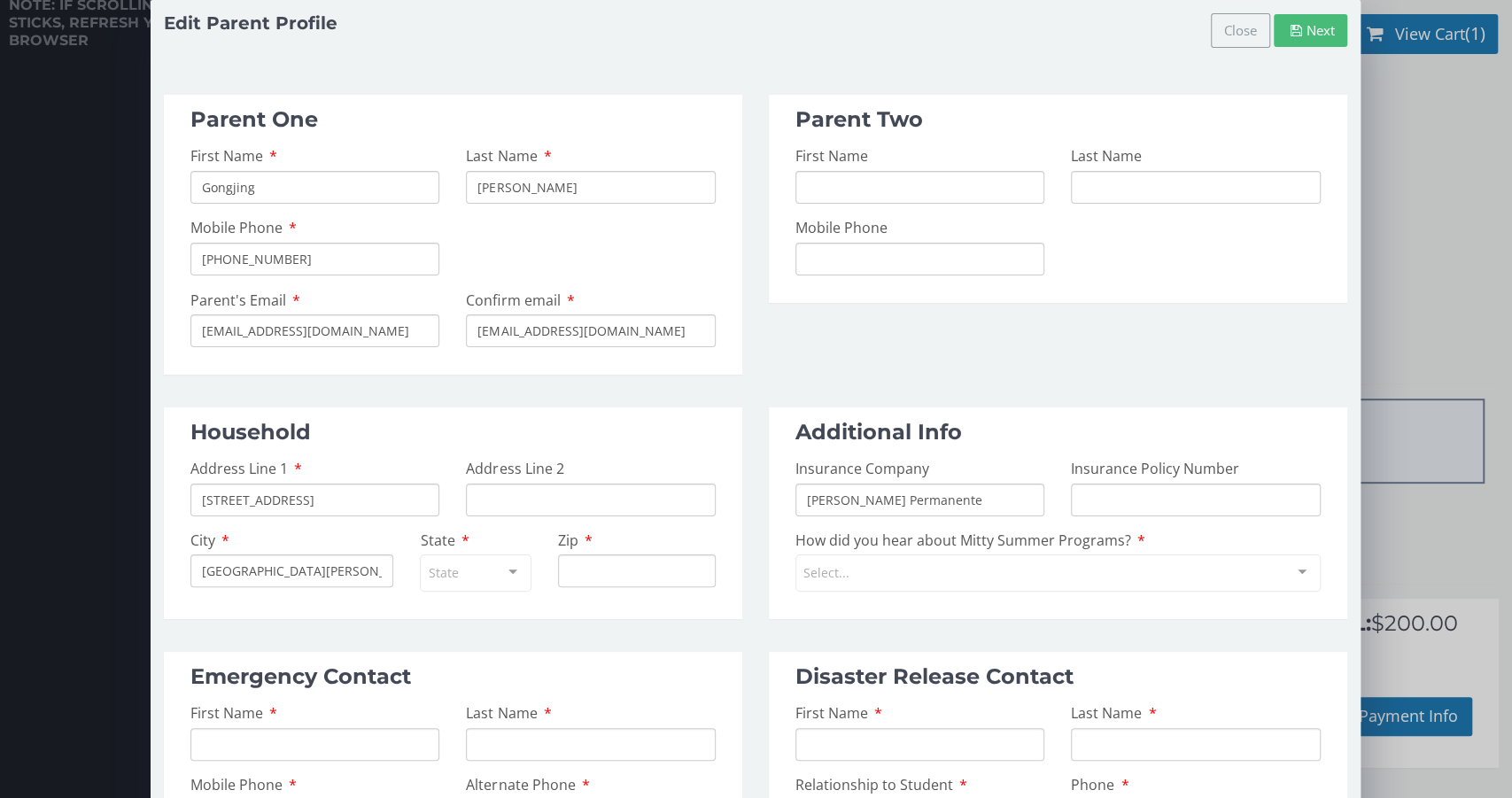 type on "[GEOGRAPHIC_DATA][PERSON_NAME]" 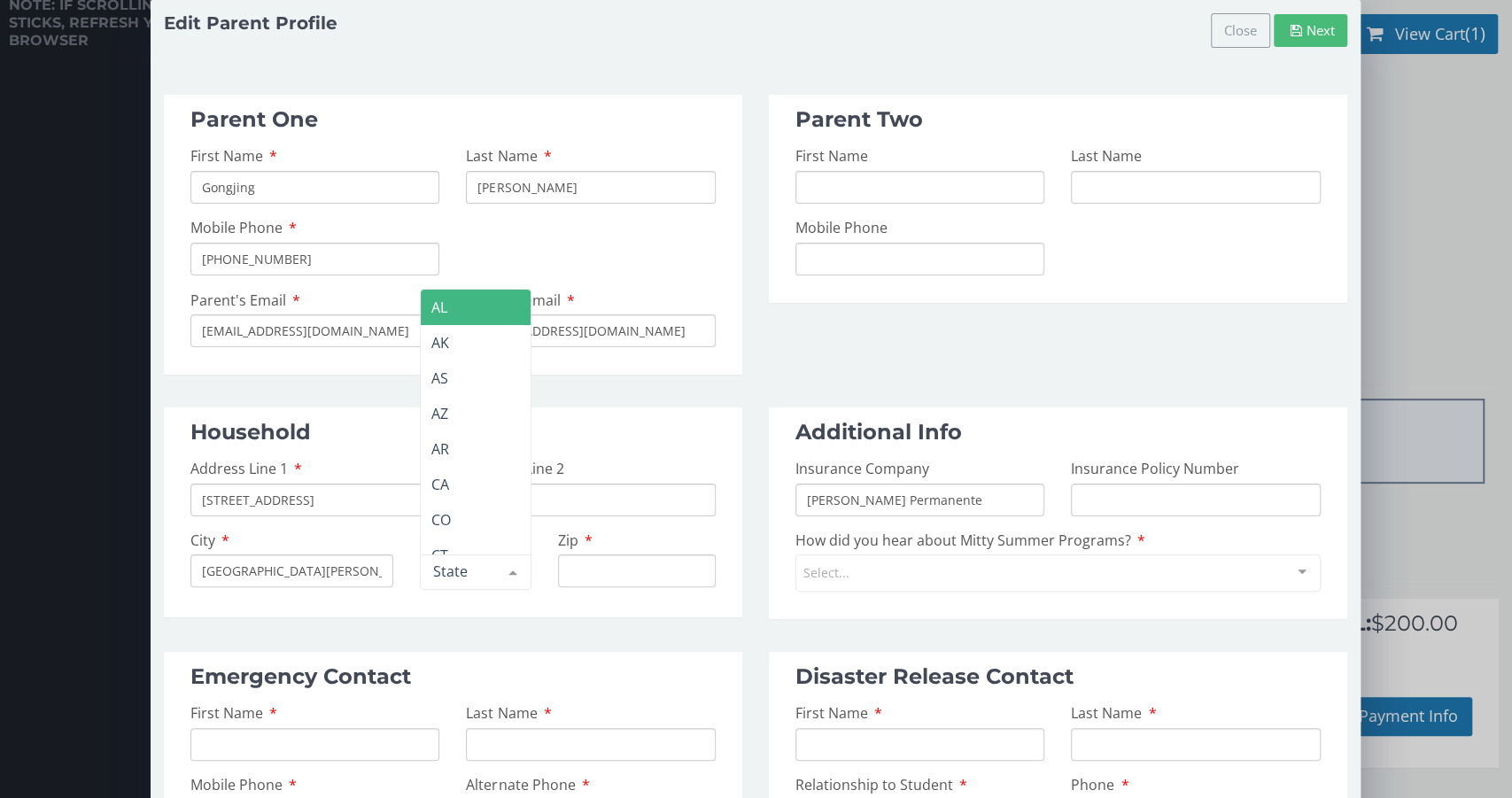 type on "C" 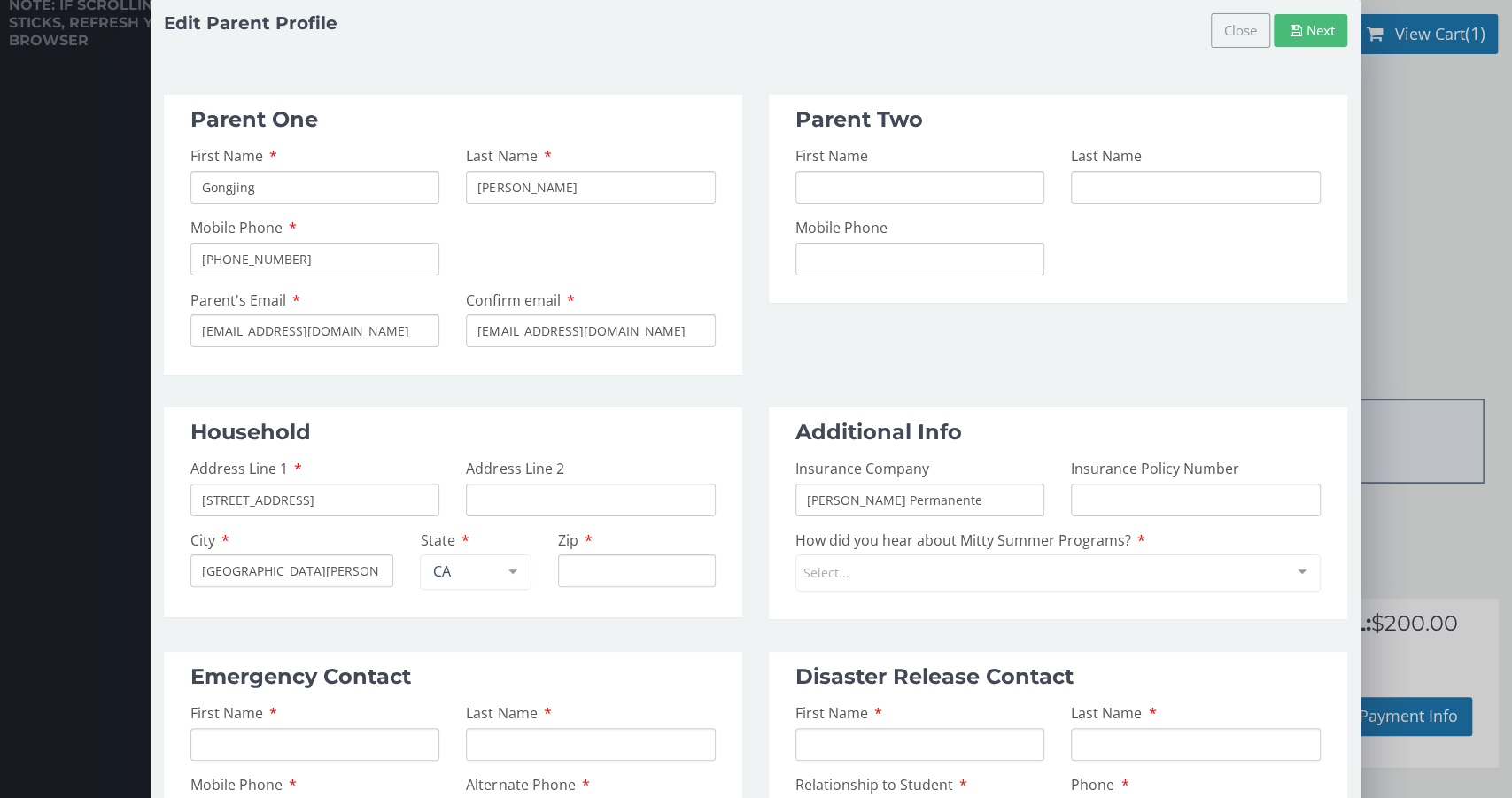 click on "Zip" at bounding box center [637, 570] 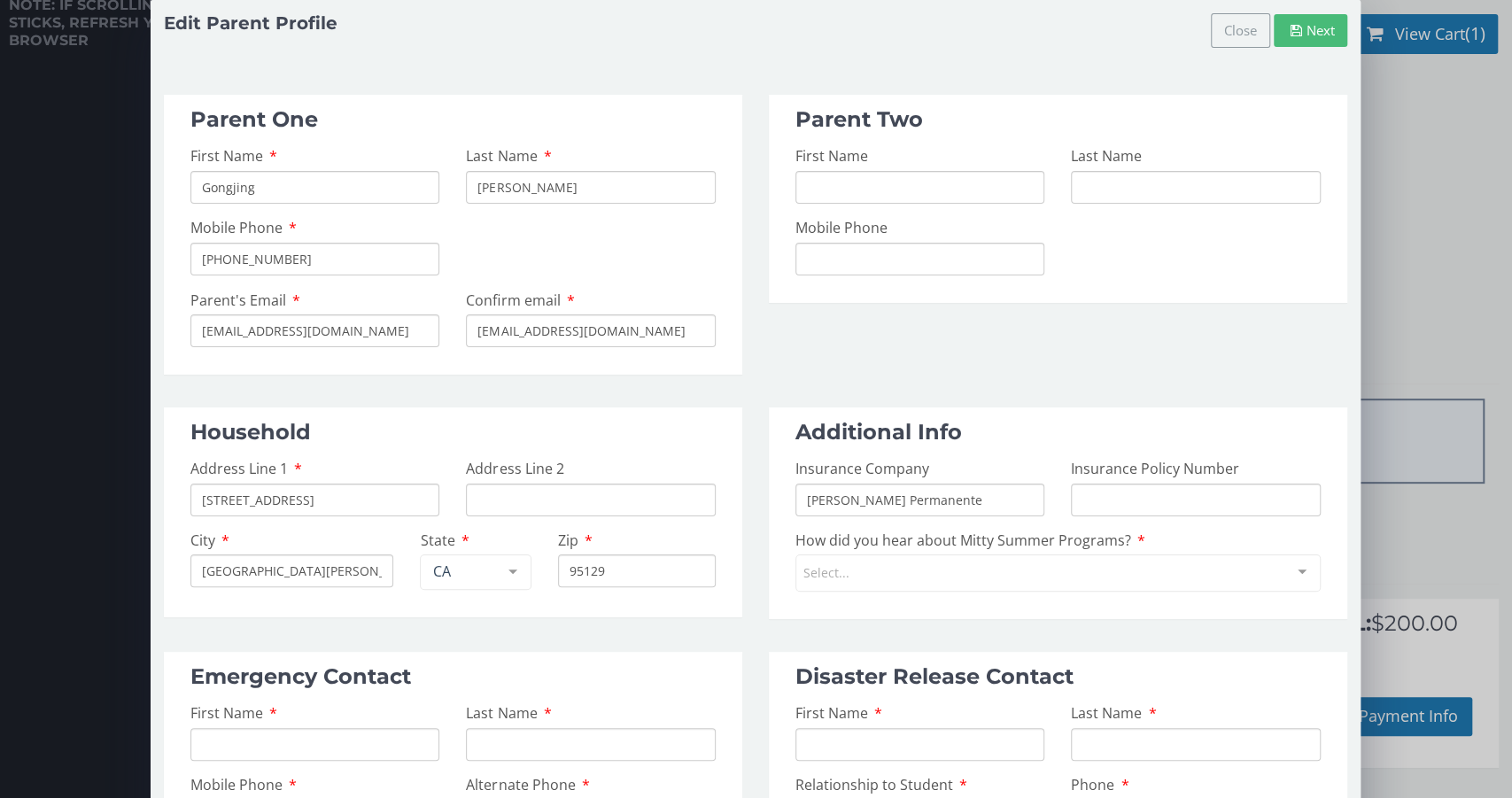 type on "95129" 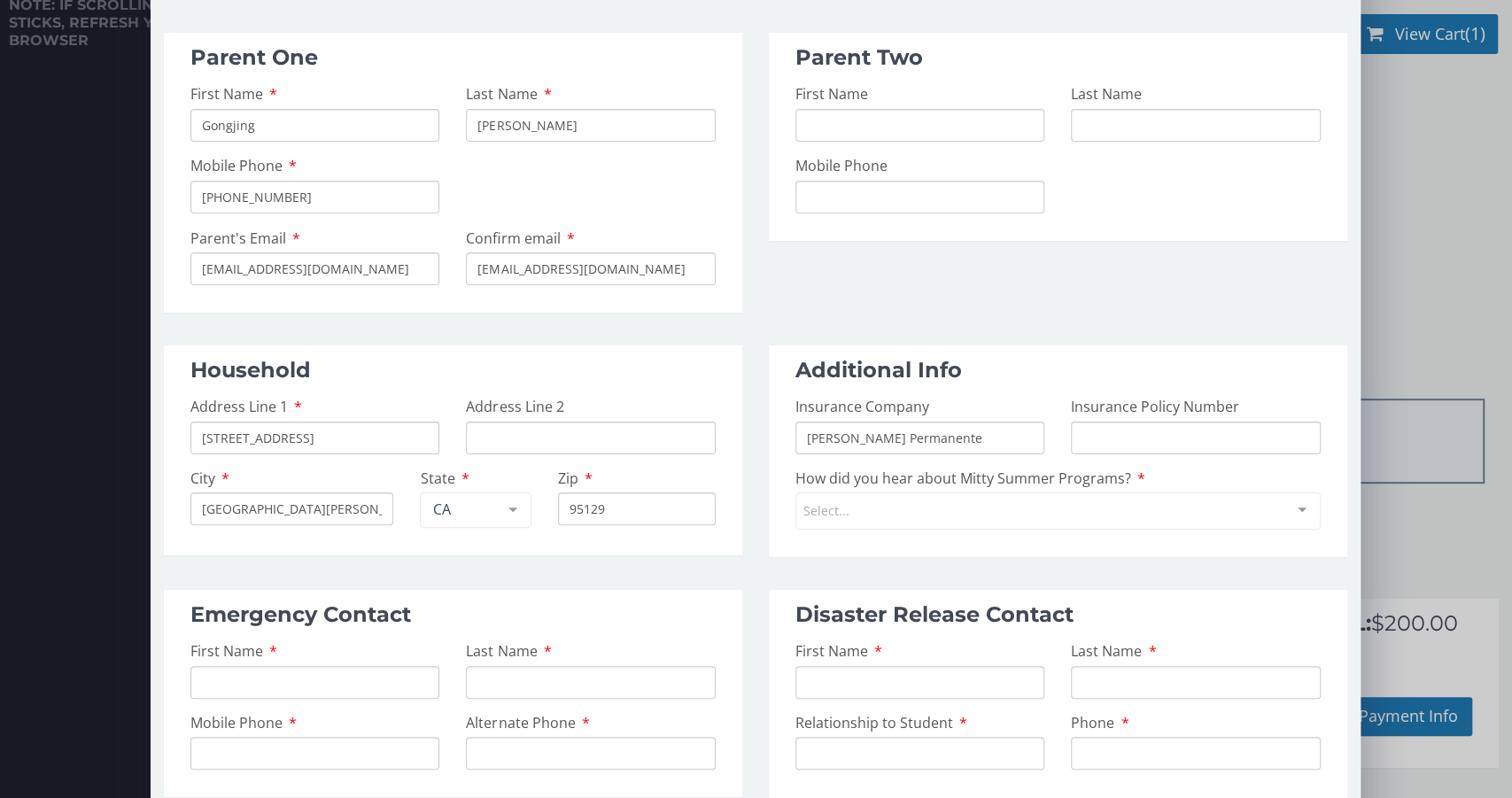 scroll, scrollTop: 78, scrollLeft: 0, axis: vertical 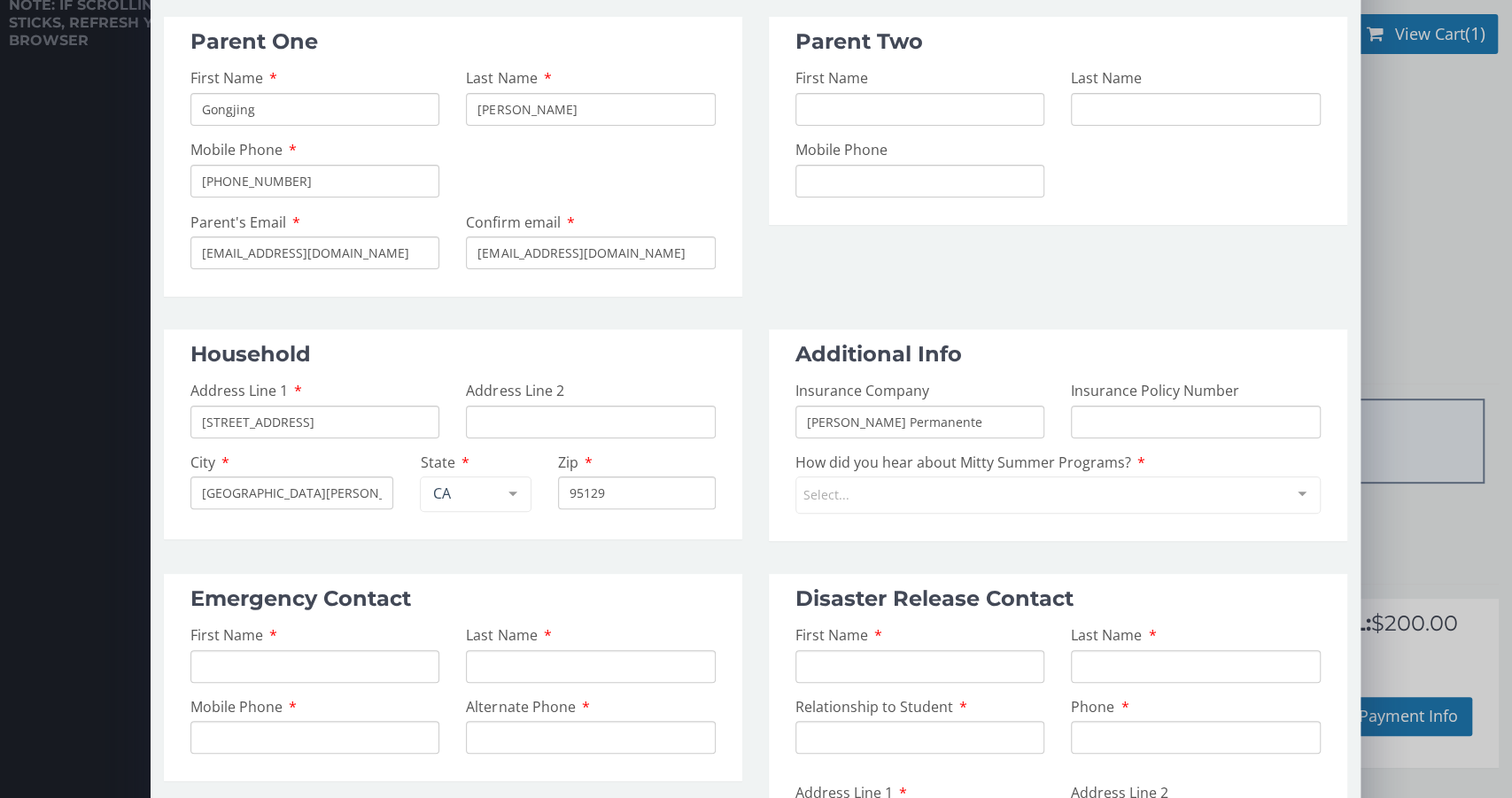 click on "First Name" at bounding box center [314, 109] 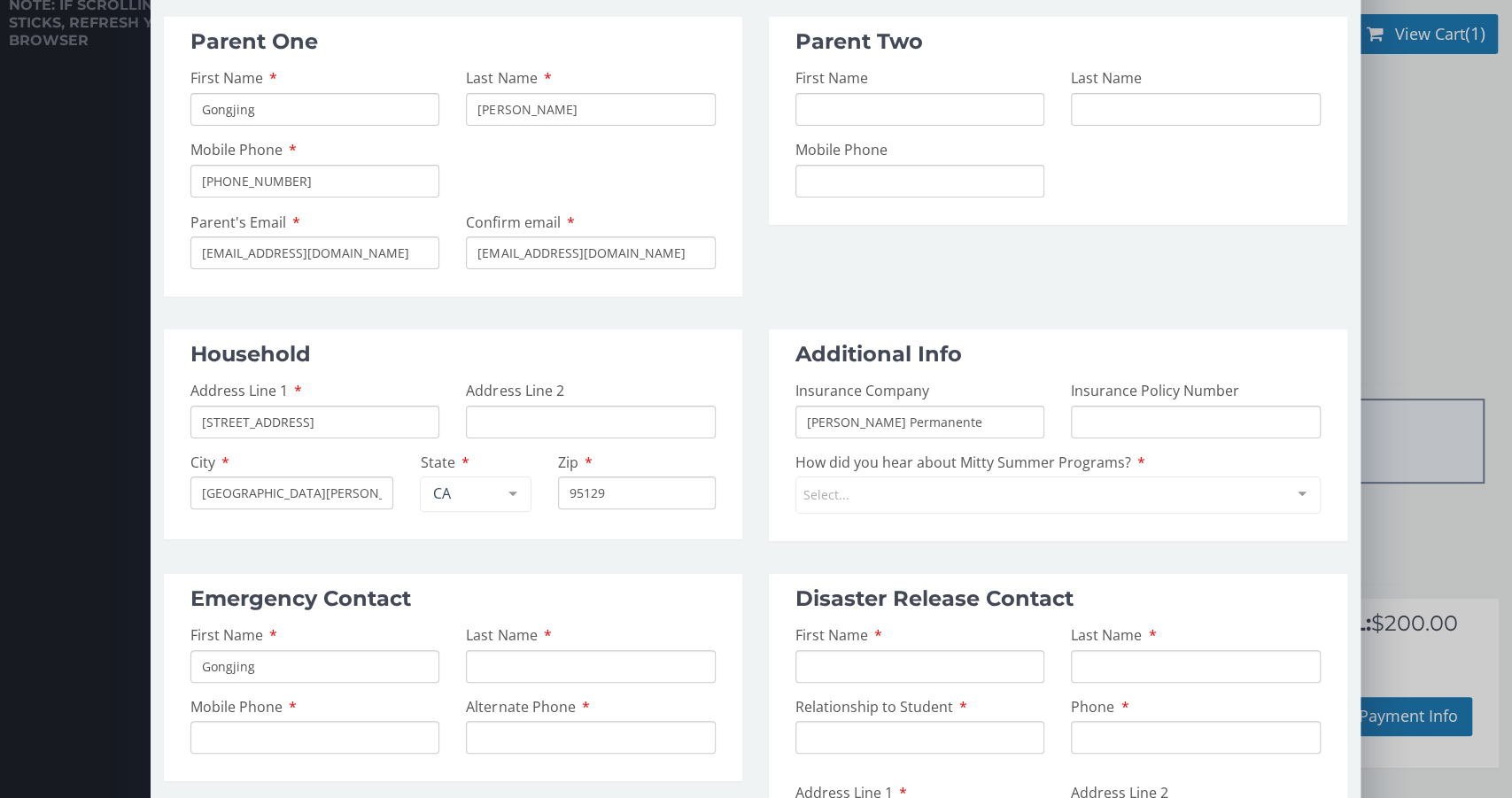 type on "Gongjing" 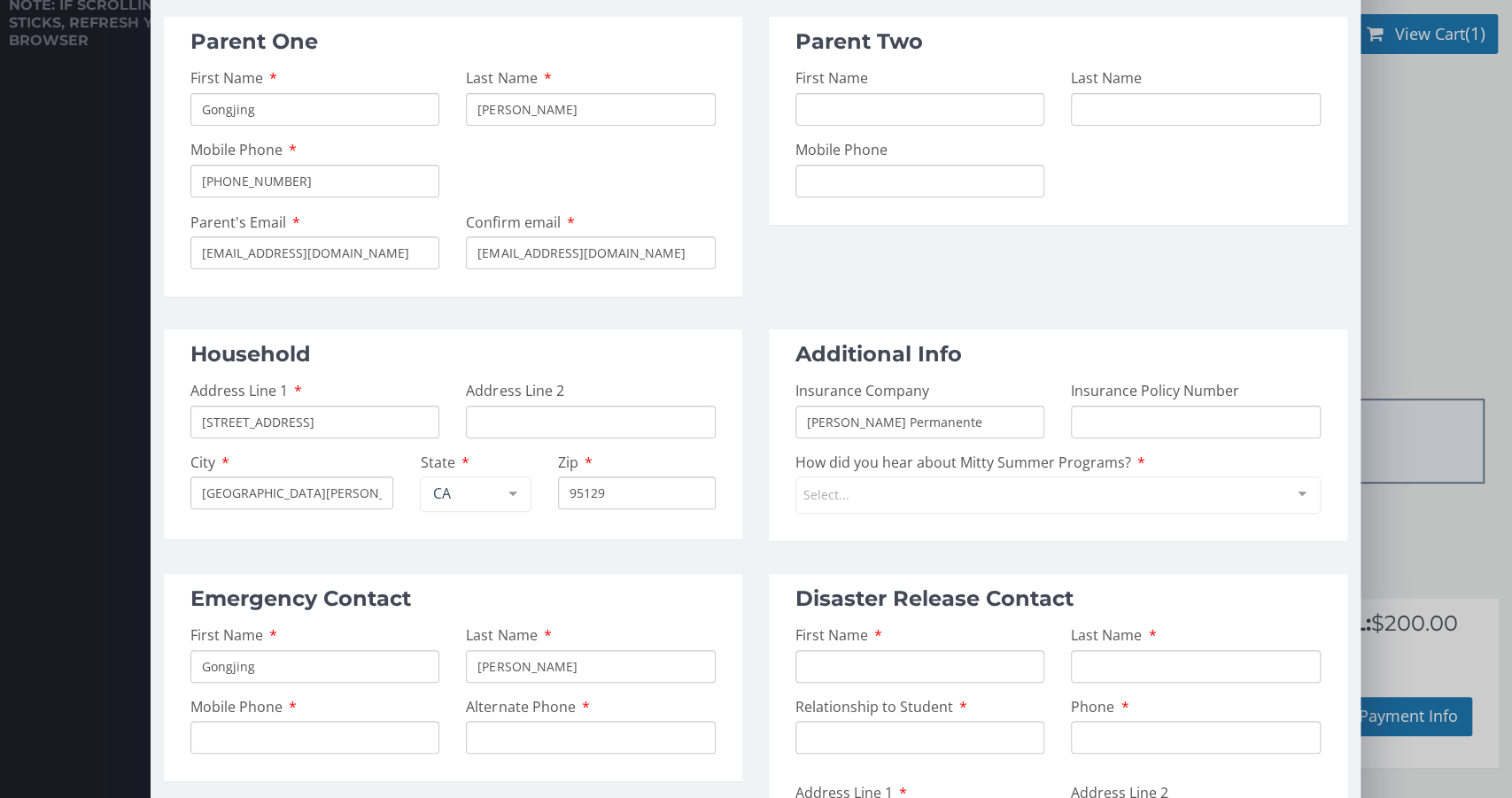 type on "[PERSON_NAME]" 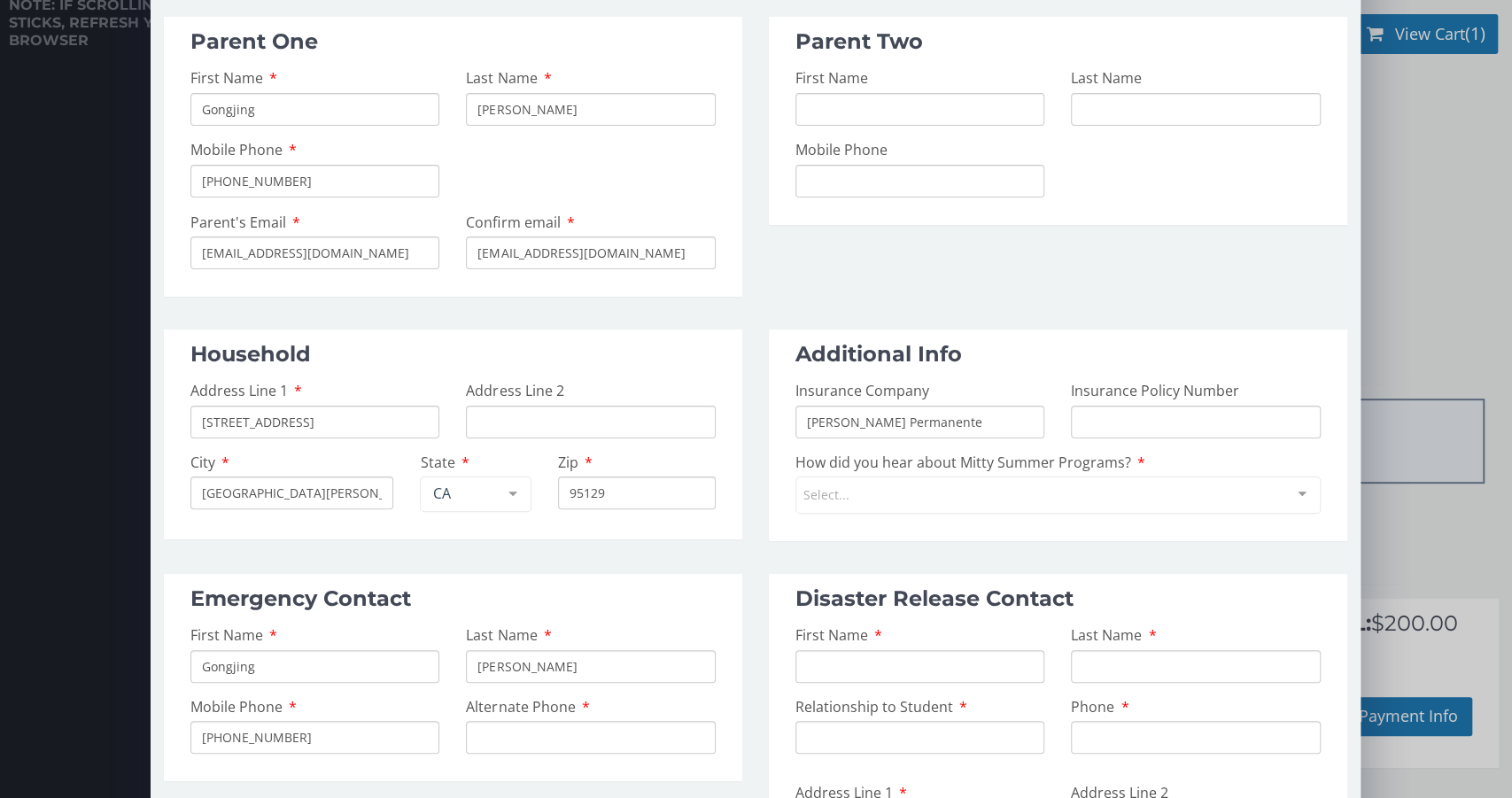type on "[PHONE_NUMBER]" 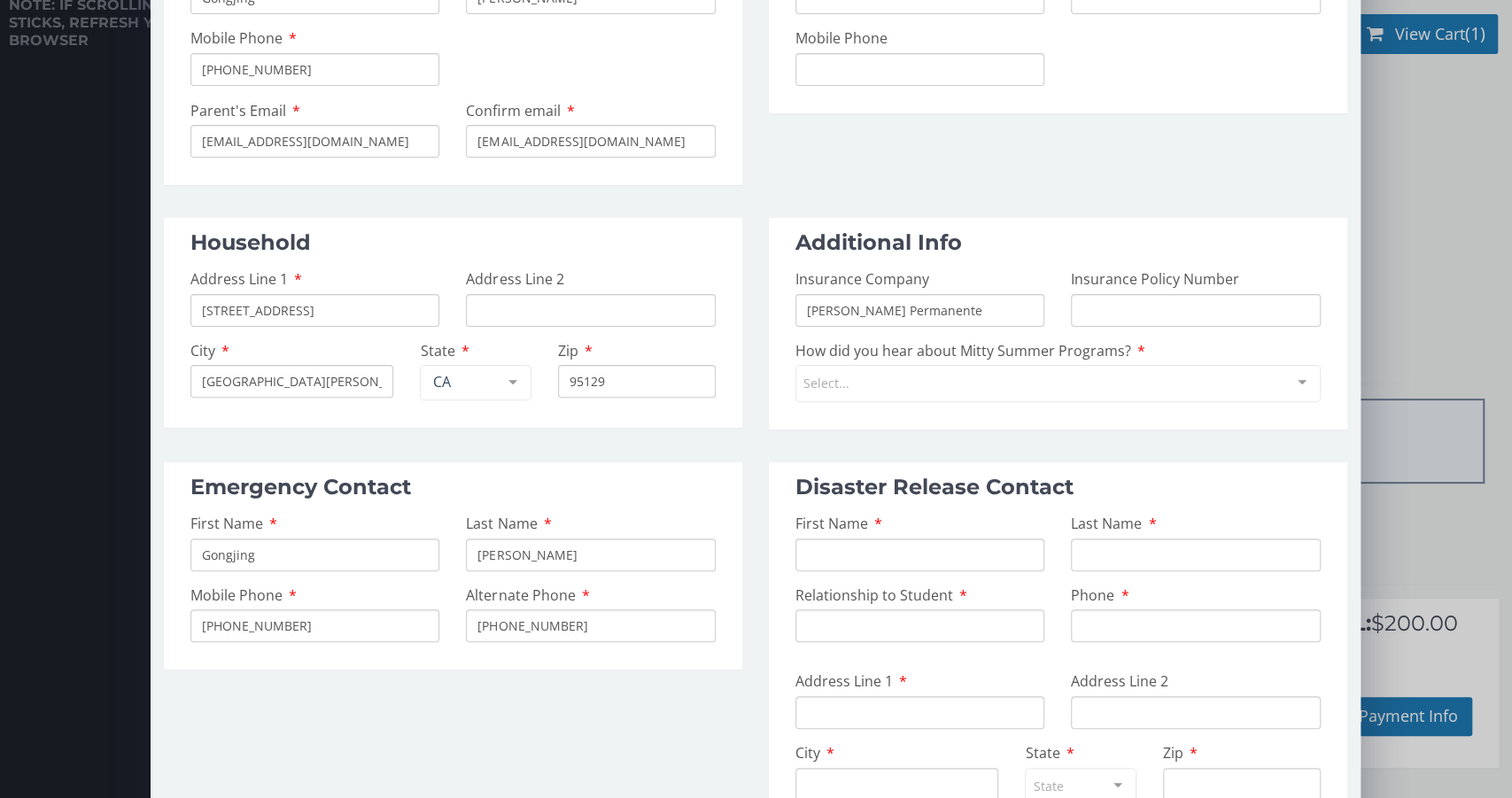 scroll, scrollTop: 281, scrollLeft: 0, axis: vertical 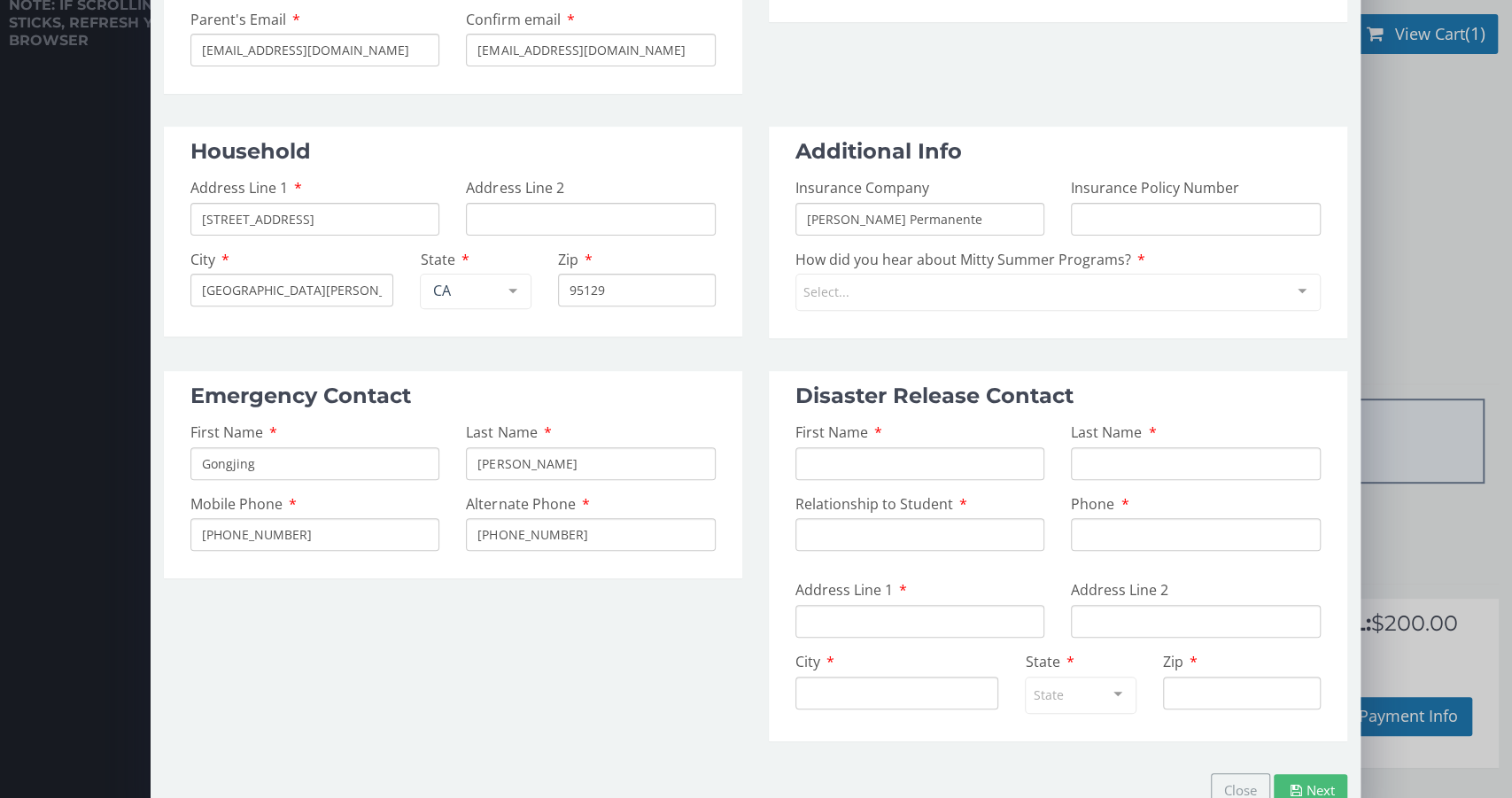 type on "[PHONE_NUMBER]" 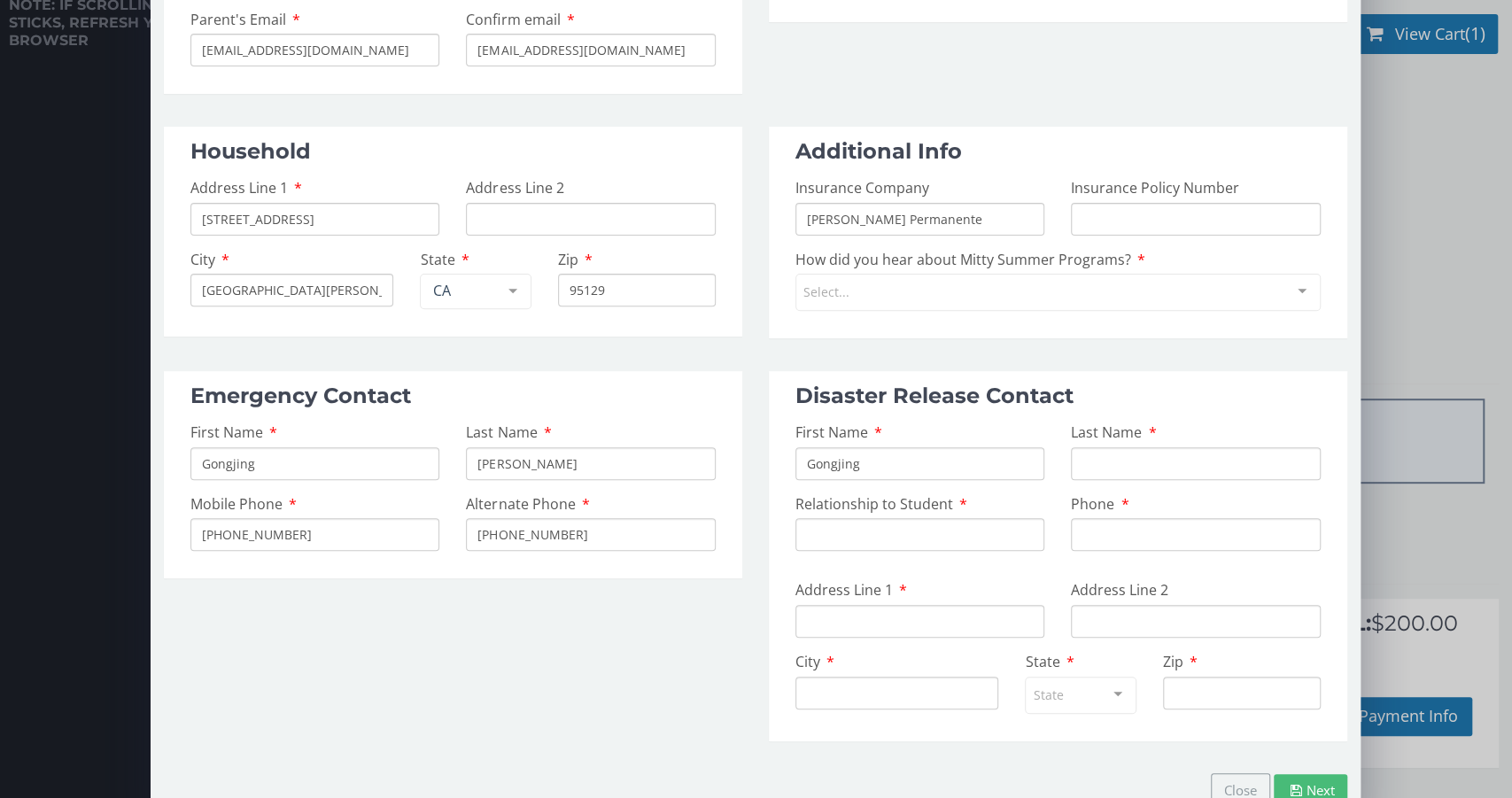 type on "Gongjing" 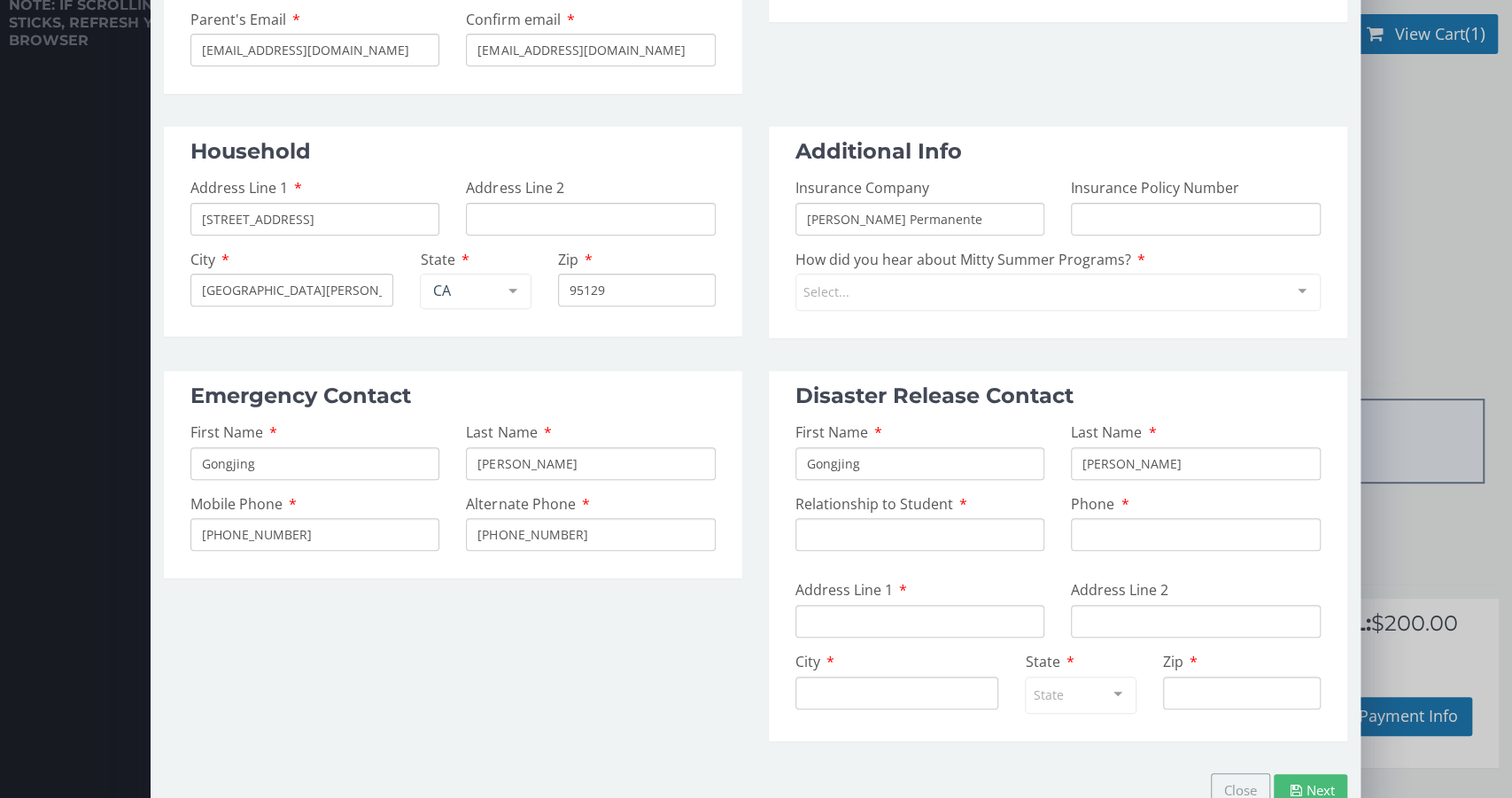 type on "[PERSON_NAME]" 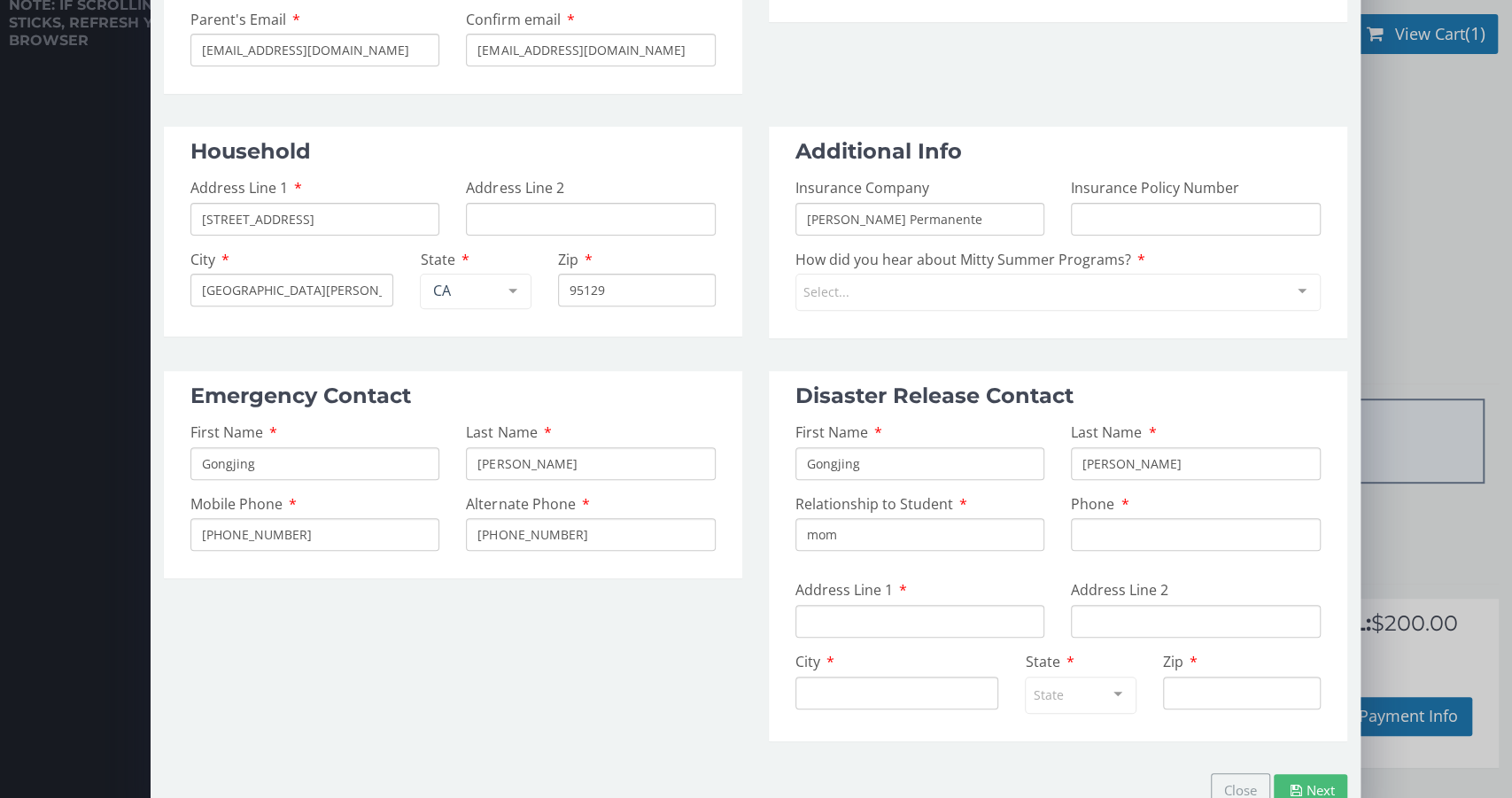 type on "mom" 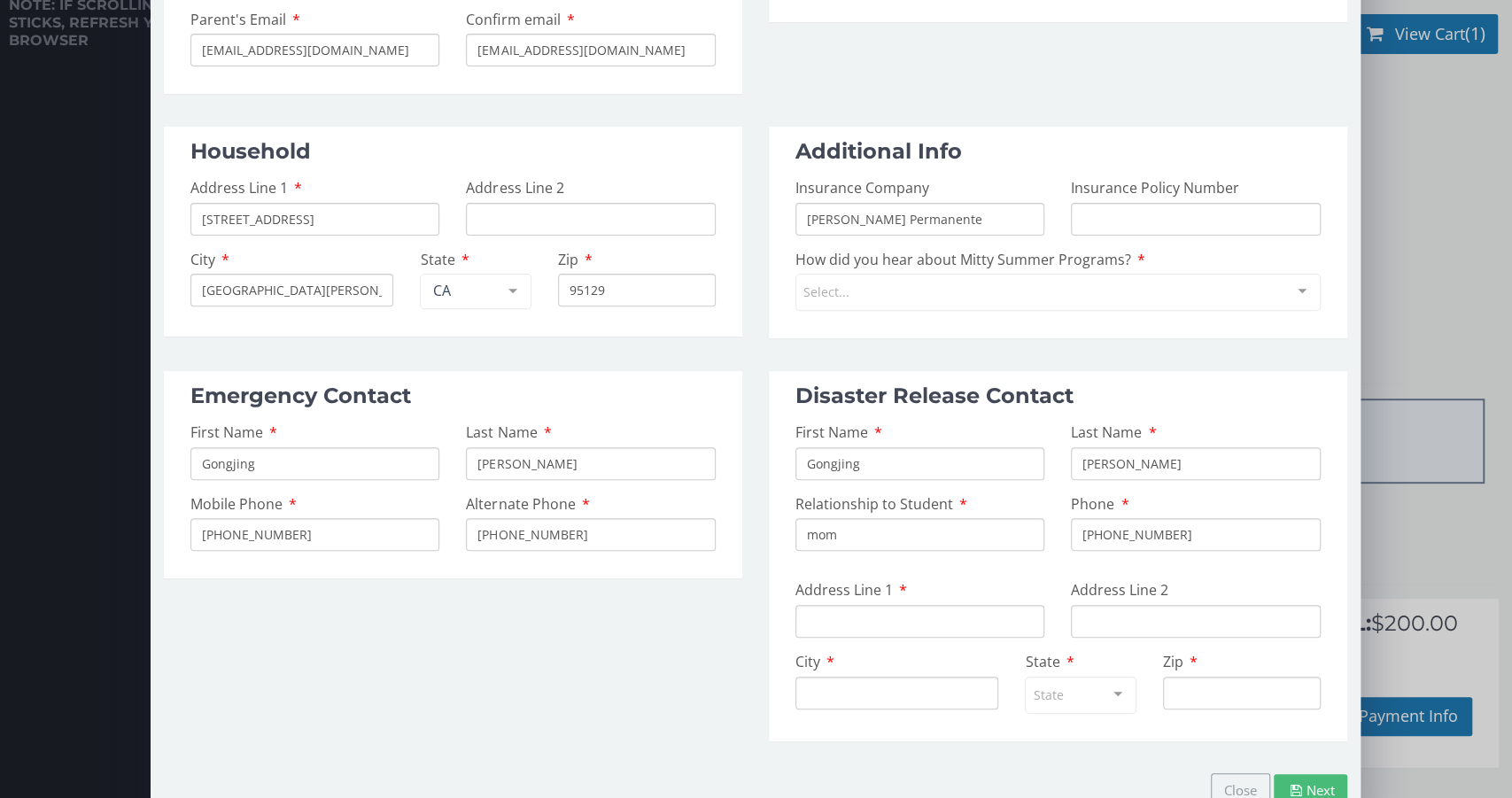 type on "[PHONE_NUMBER]" 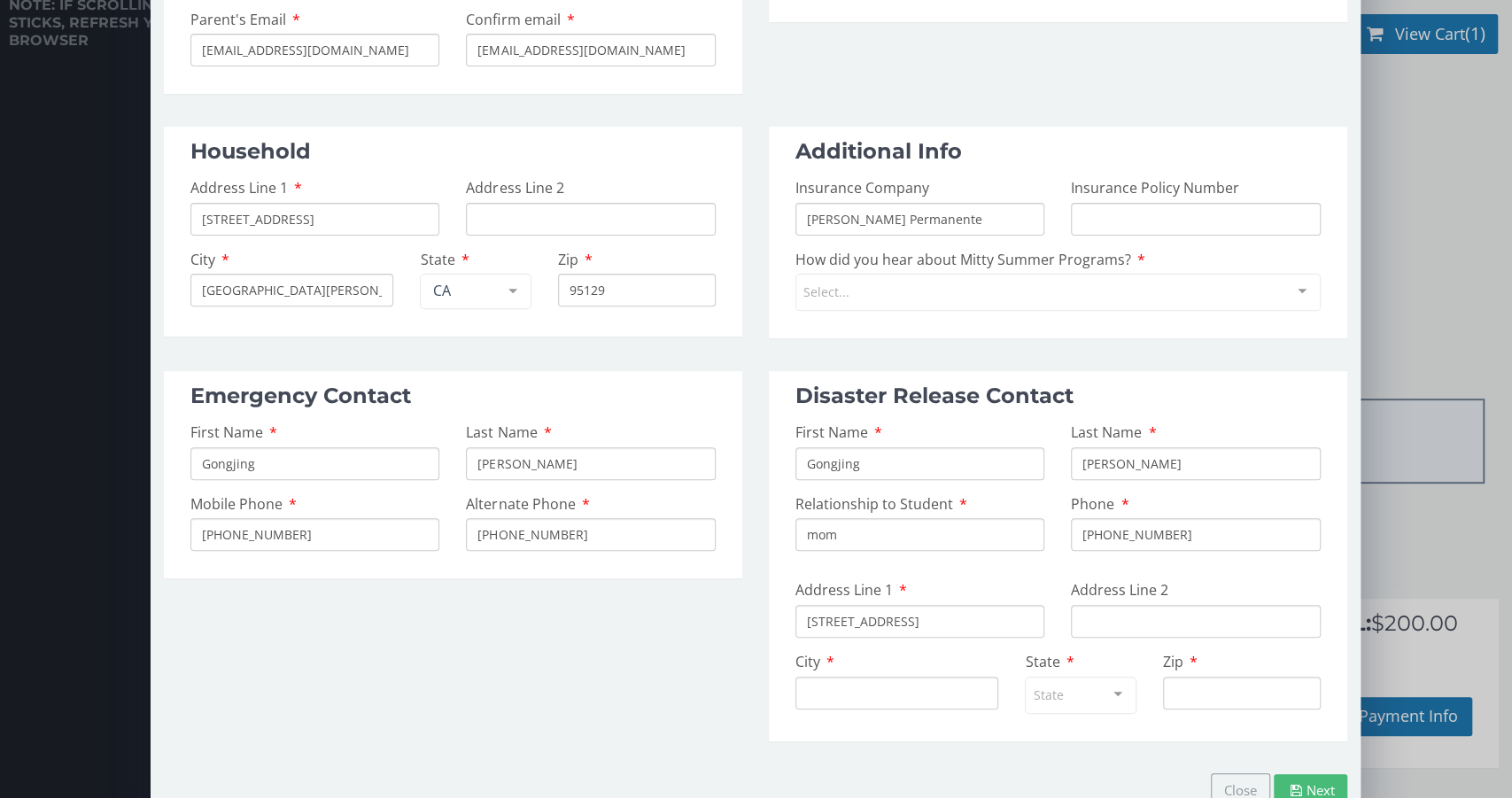 type on "[STREET_ADDRESS]" 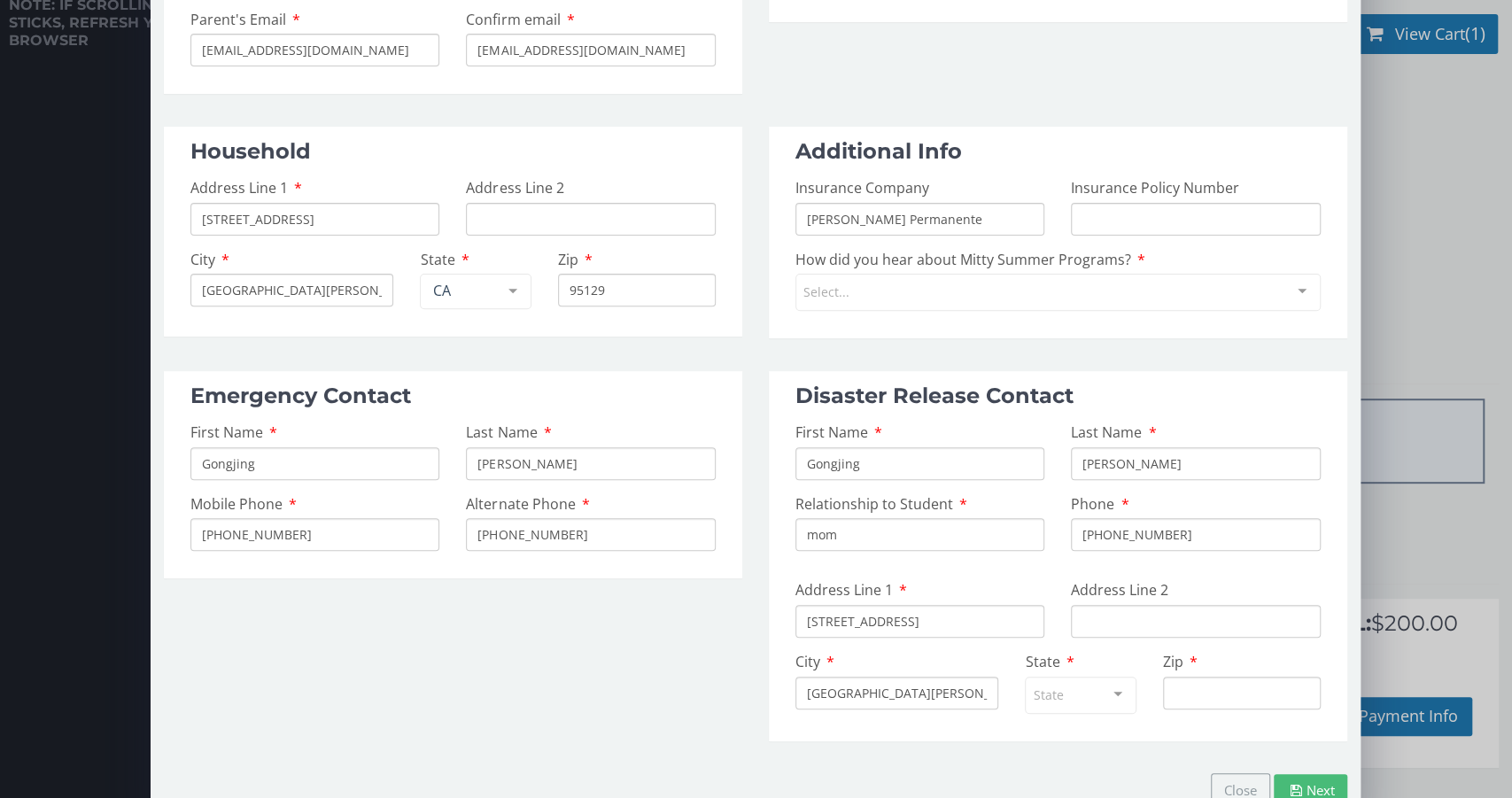 type on "[GEOGRAPHIC_DATA][PERSON_NAME]" 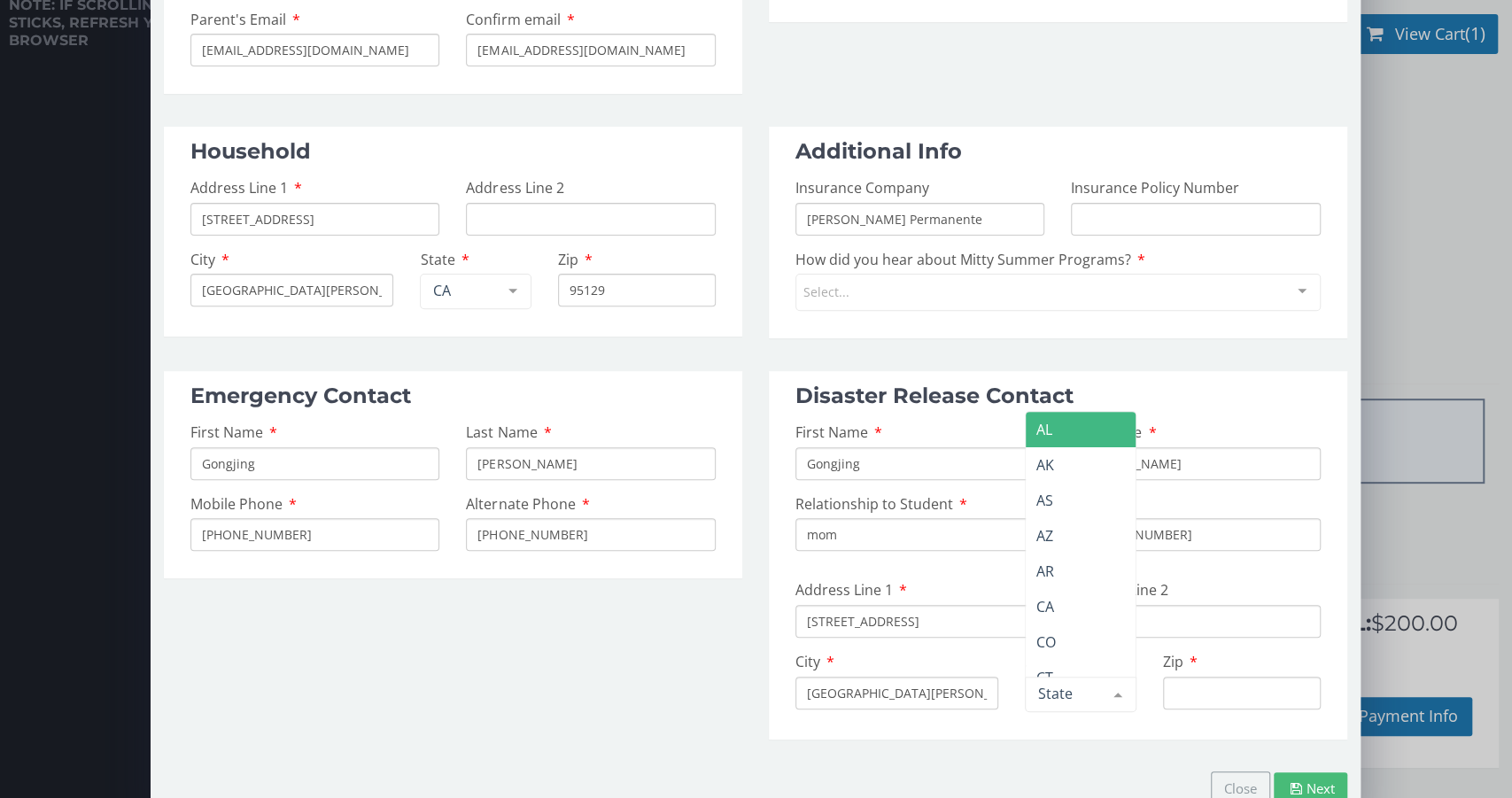 type on "c" 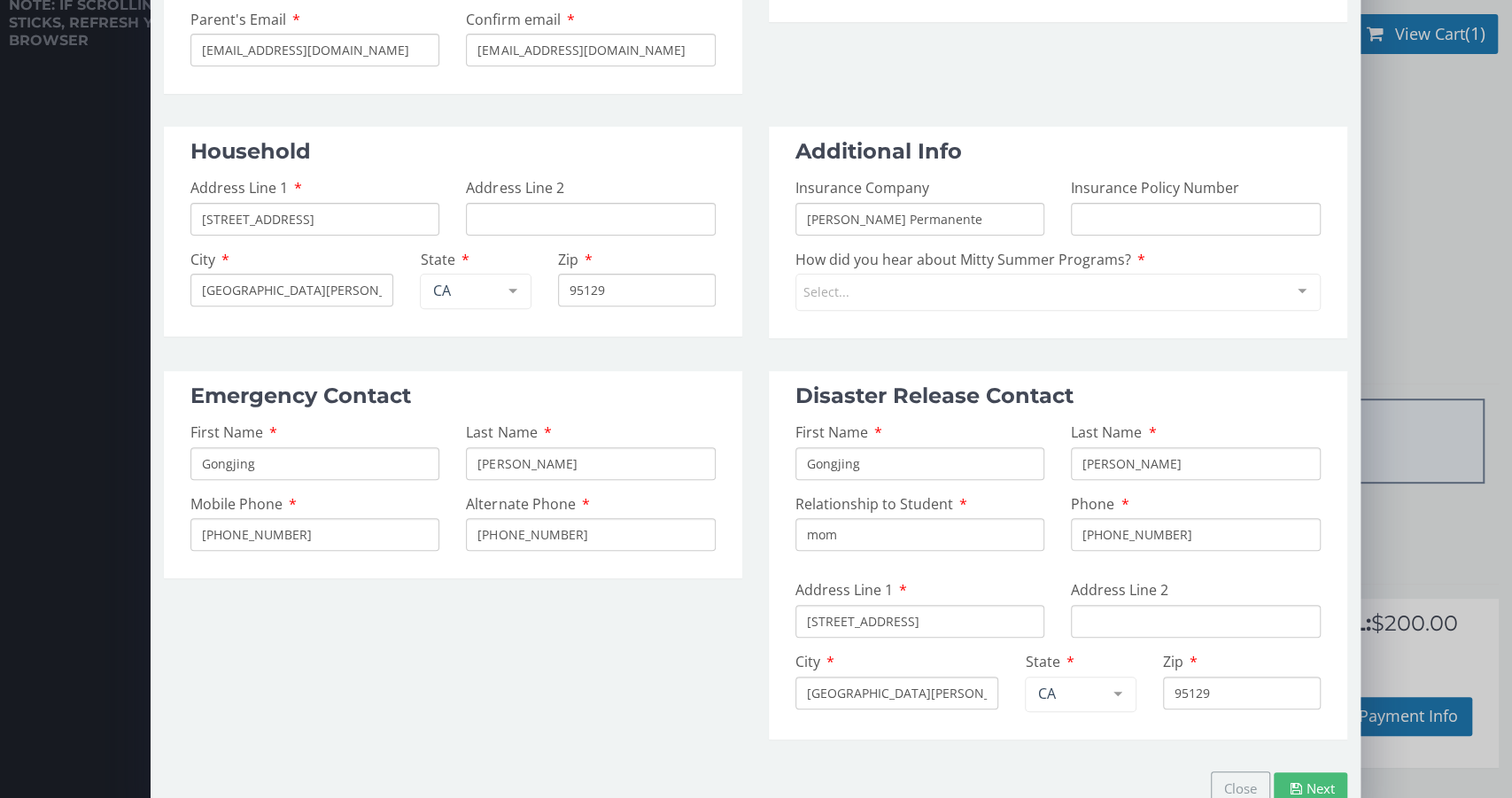 type on "95129" 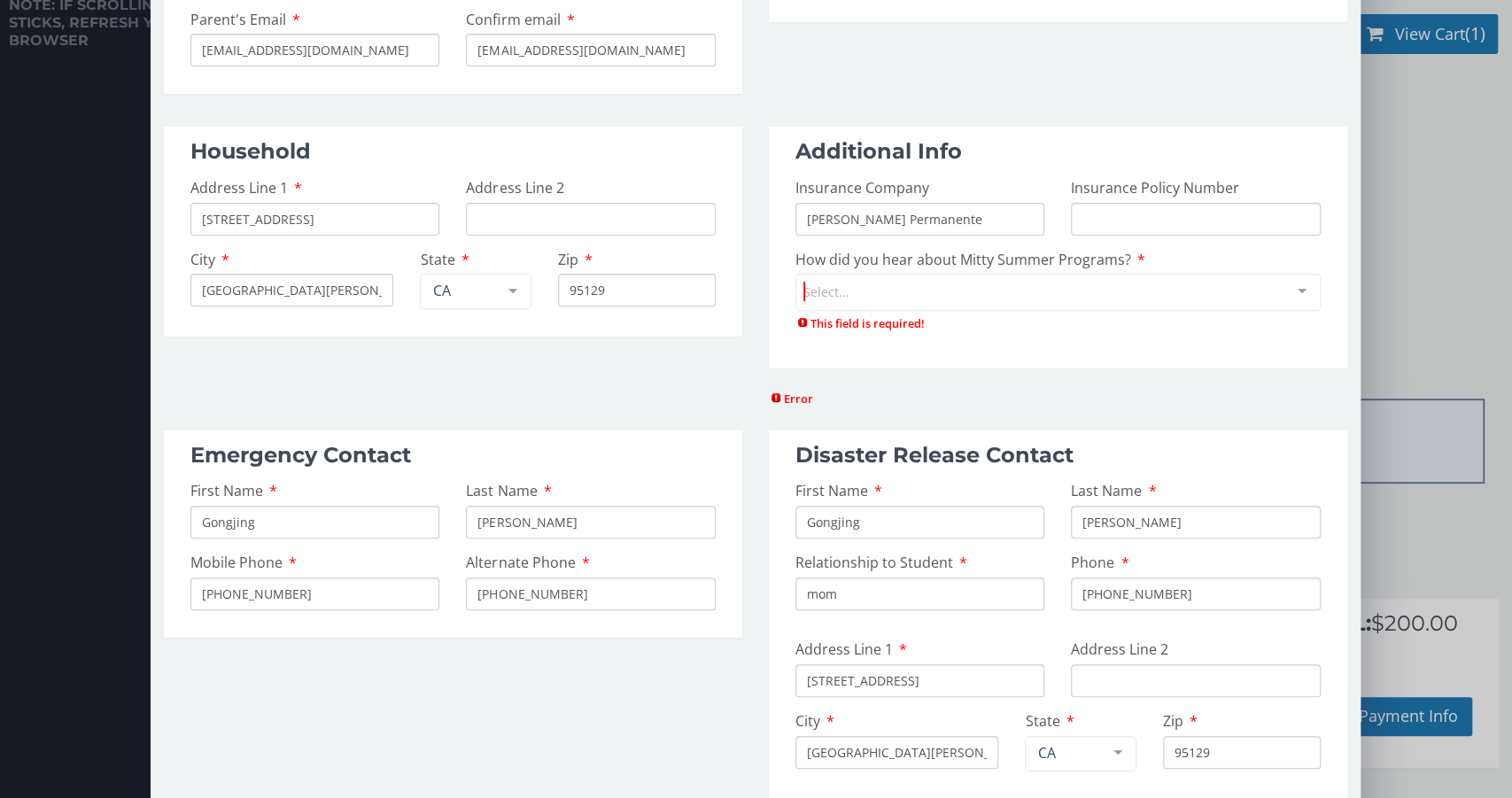 click on "Select..." at bounding box center (1058, 292) 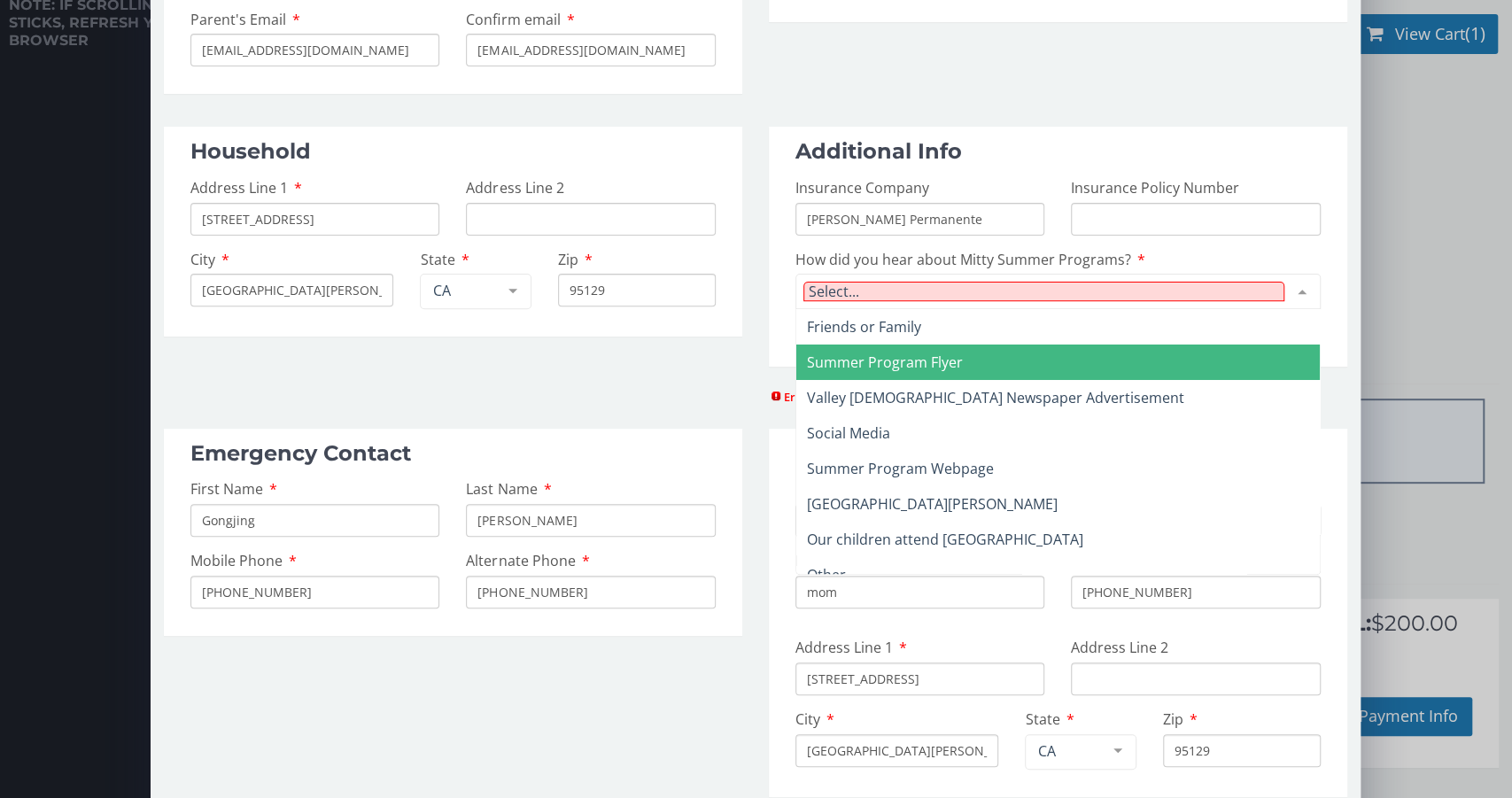 click on "Summer Program Flyer" at bounding box center (885, 362) 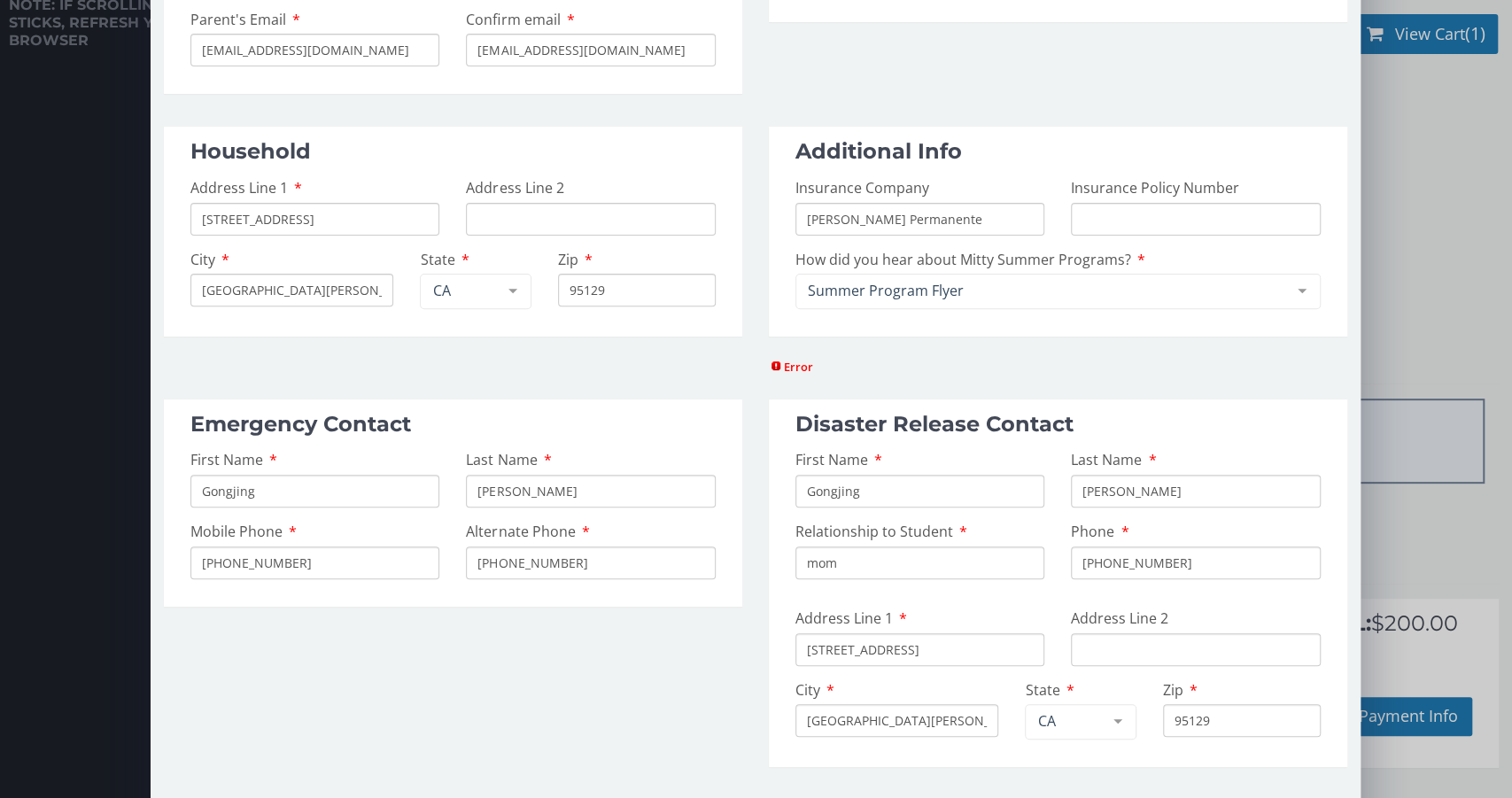click on "Close
Next
Edit Parent Profile                      Parent One       First Name     Gongjing       Last Name     [PERSON_NAME]       Mobile Phone     [PHONE_NUMBER]               Parent's Email     [EMAIL_ADDRESS][DOMAIN_NAME]       Confirm email     [EMAIL_ADDRESS][DOMAIN_NAME]                        Parent Two       First Name           Last Name           Mobile Phone                                    Household       Address Line 1     4882 Scarletwood Ter       Address Line [GEOGRAPHIC_DATA][PERSON_NAME]                [GEOGRAPHIC_DATA]         [GEOGRAPHIC_DATA]   AK   AS   AZ   AR   [GEOGRAPHIC_DATA]   CO   CT   DE   DC   FM   [GEOGRAPHIC_DATA]   [GEOGRAPHIC_DATA]   GU   HI   ID   [GEOGRAPHIC_DATA]   IN   [GEOGRAPHIC_DATA]   [GEOGRAPHIC_DATA]   [GEOGRAPHIC_DATA]   [GEOGRAPHIC_DATA]   [GEOGRAPHIC_DATA]   [GEOGRAPHIC_DATA]   [GEOGRAPHIC_DATA]   [GEOGRAPHIC_DATA]   [GEOGRAPHIC_DATA]   MT   NE   [GEOGRAPHIC_DATA]   [GEOGRAPHIC_DATA]   [GEOGRAPHIC_DATA]   [GEOGRAPHIC_DATA]   [GEOGRAPHIC_DATA]   [GEOGRAPHIC_DATA]   ND   MP   OH   OK   OR   PW   PA   PR   RI   SC   SD   [GEOGRAPHIC_DATA]   [GEOGRAPHIC_DATA]   UT   [GEOGRAPHIC_DATA]   VI   [GEOGRAPHIC_DATA]   [GEOGRAPHIC_DATA]   WV   WI   WY       List is empty.         Zip     95129                        Additional Info       Insurance Company     [PERSON_NAME] Permanente" at bounding box center [756, 292] 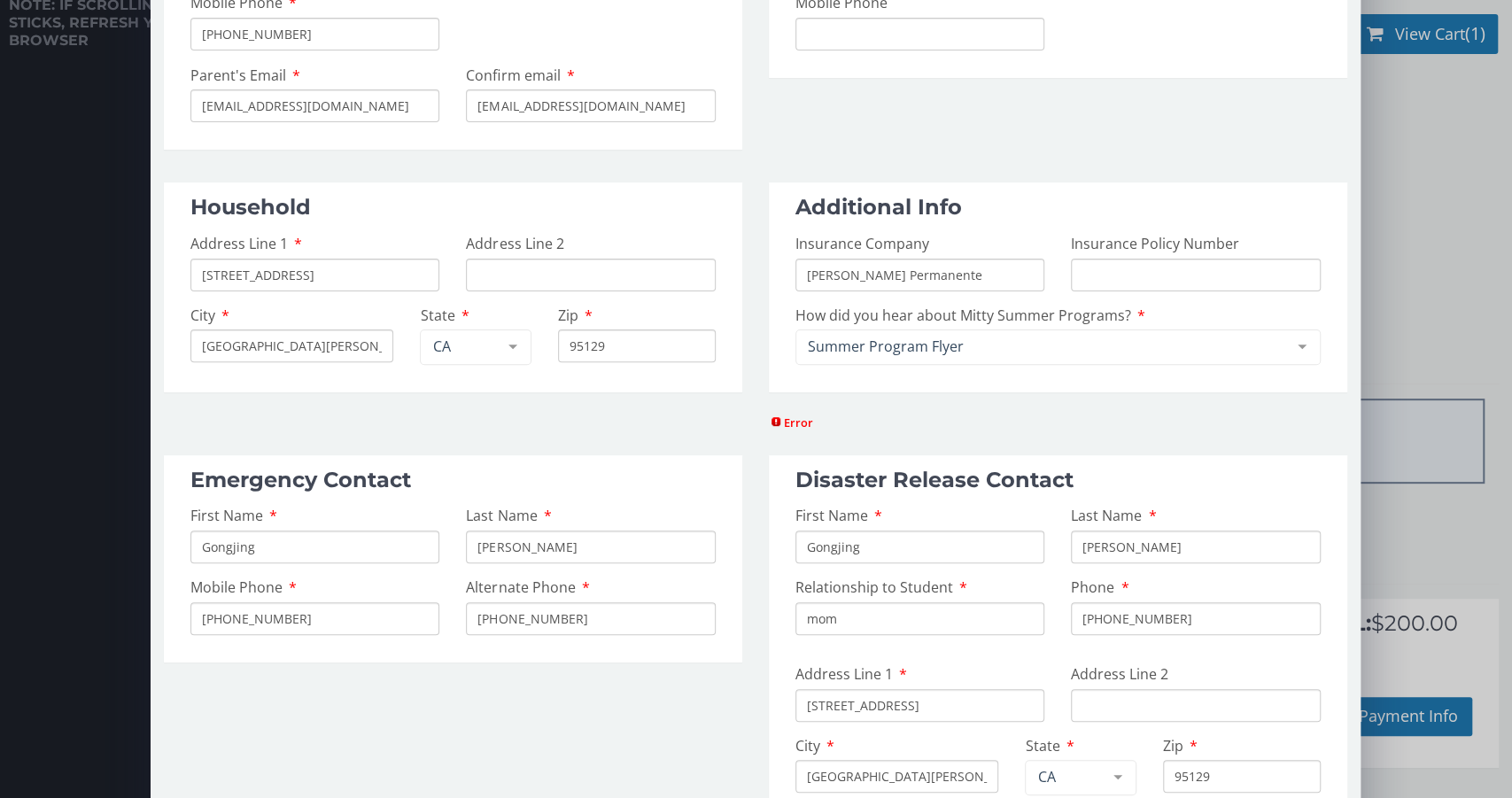 scroll, scrollTop: 336, scrollLeft: 0, axis: vertical 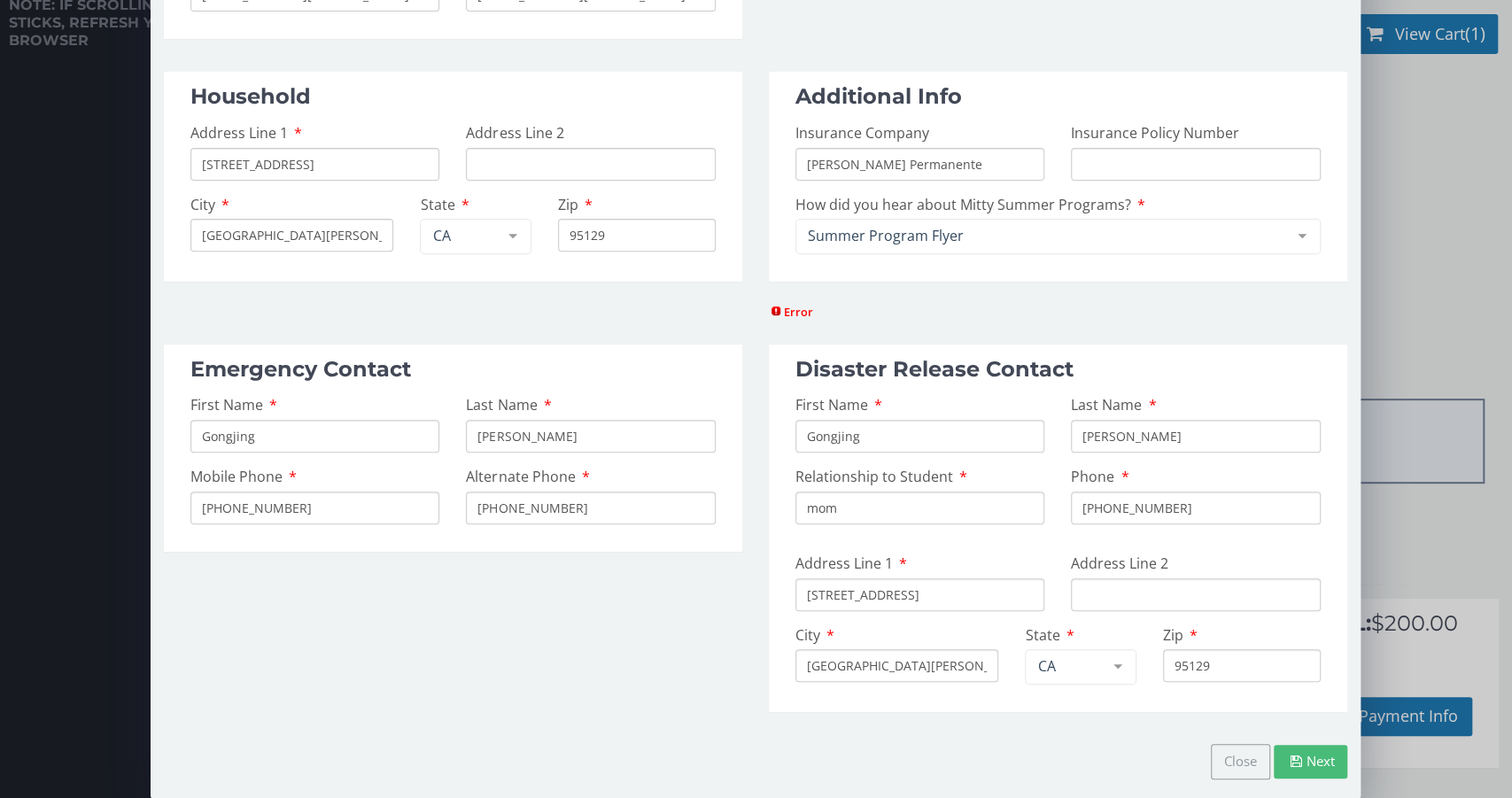 click on "Next" at bounding box center (1310, 761) 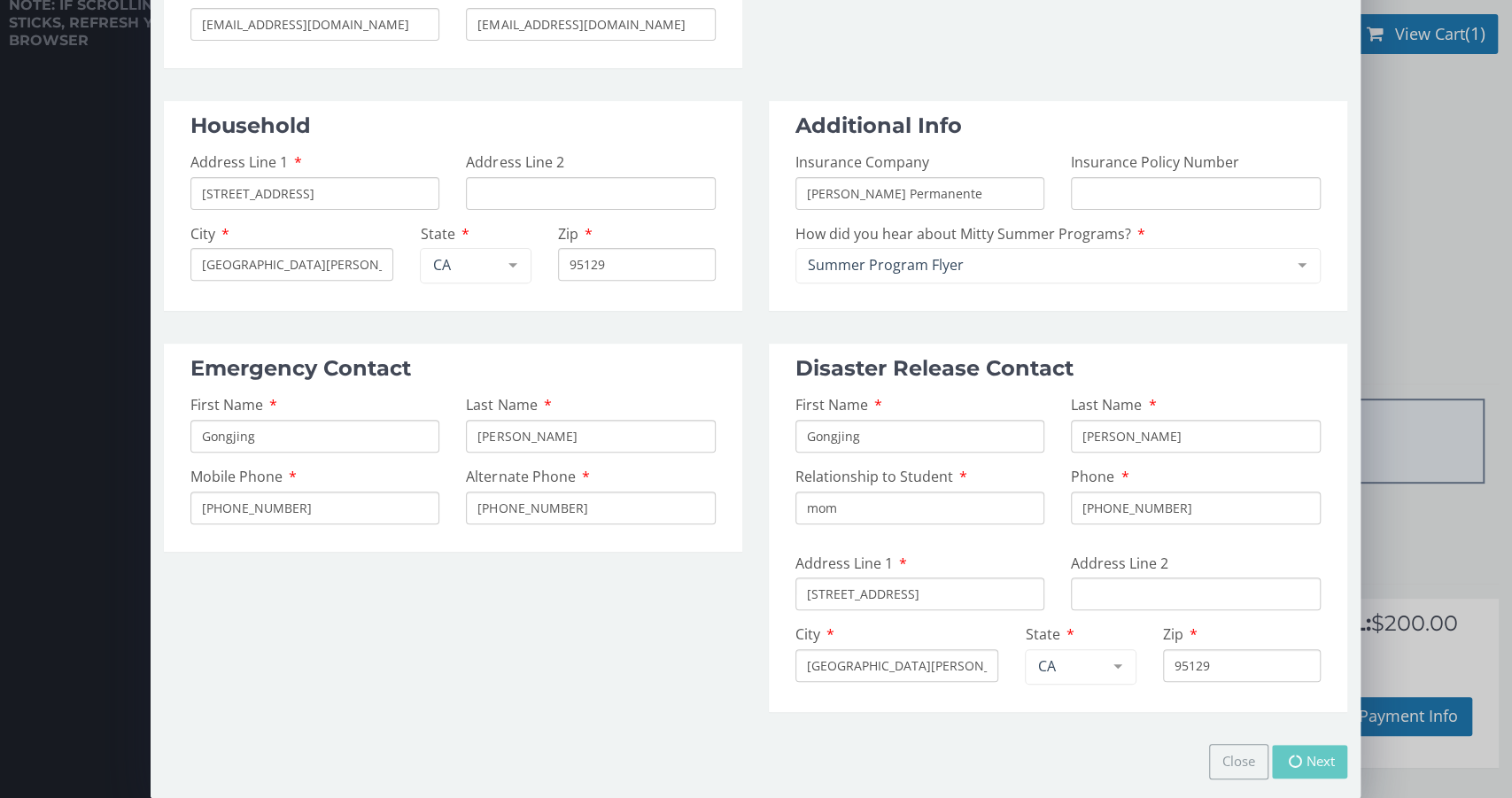 scroll, scrollTop: 298, scrollLeft: 0, axis: vertical 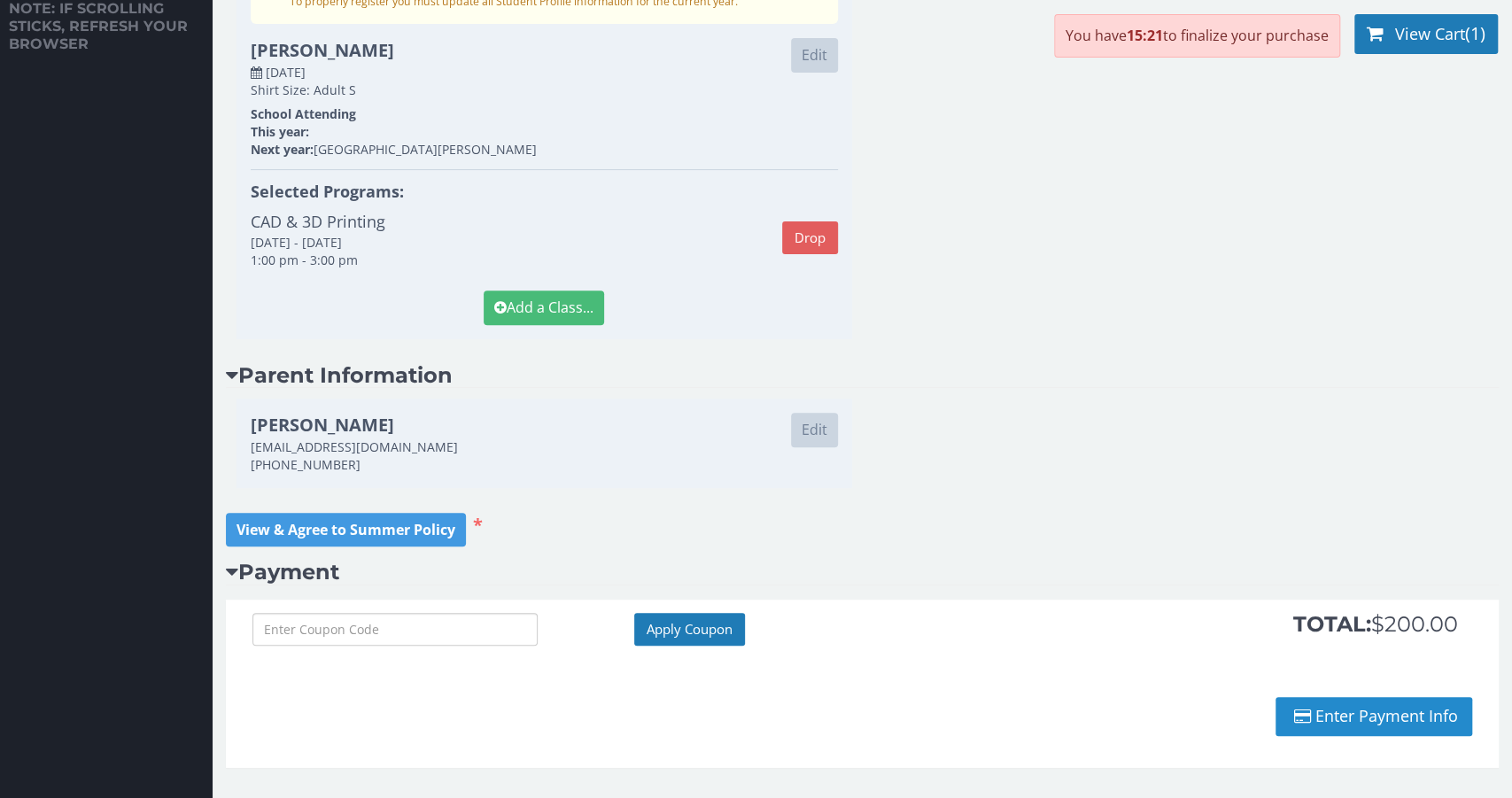 click on "Enter Payment Info" at bounding box center (1374, 717) 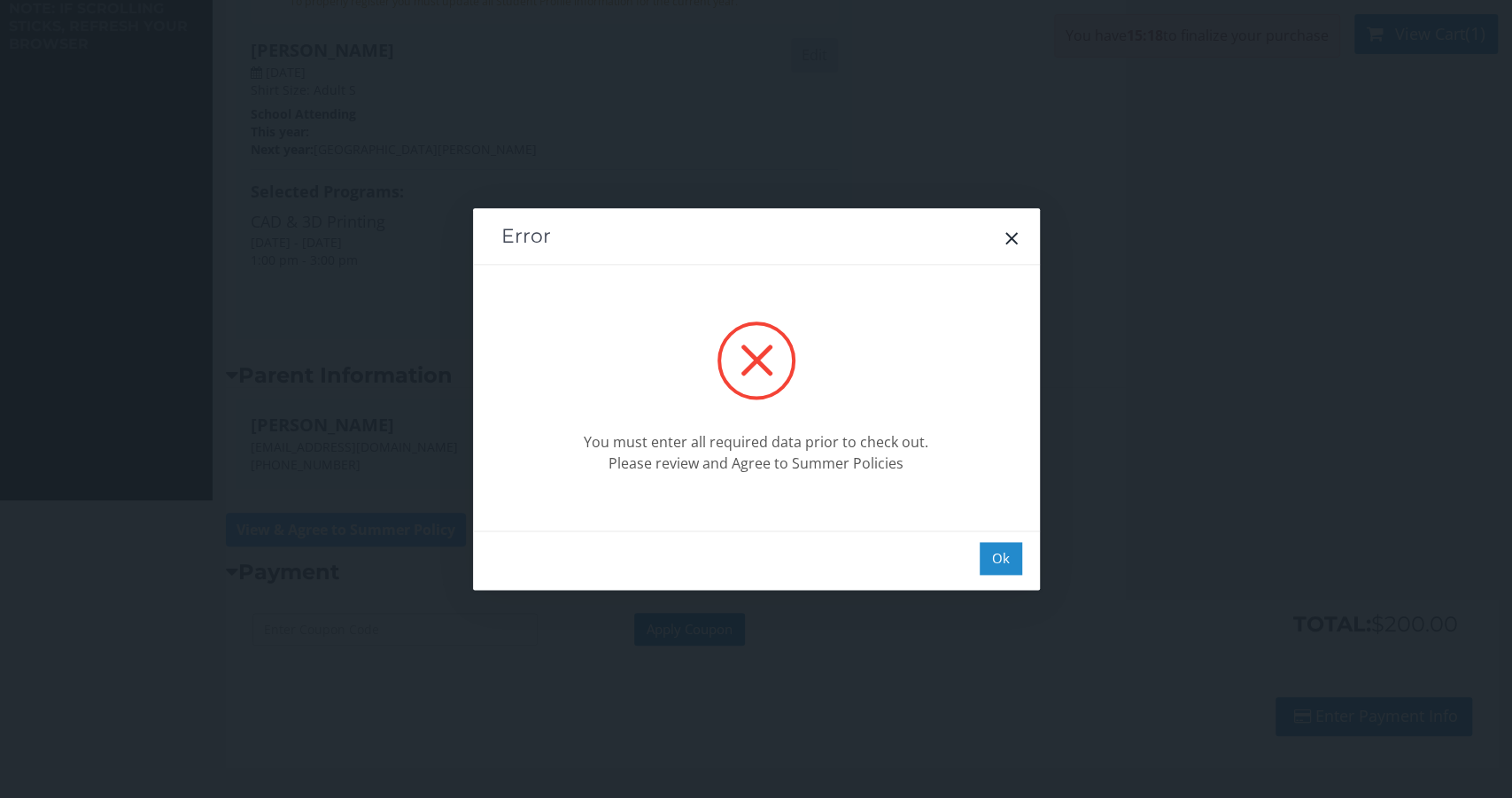 click on "Ok" at bounding box center [1001, 558] 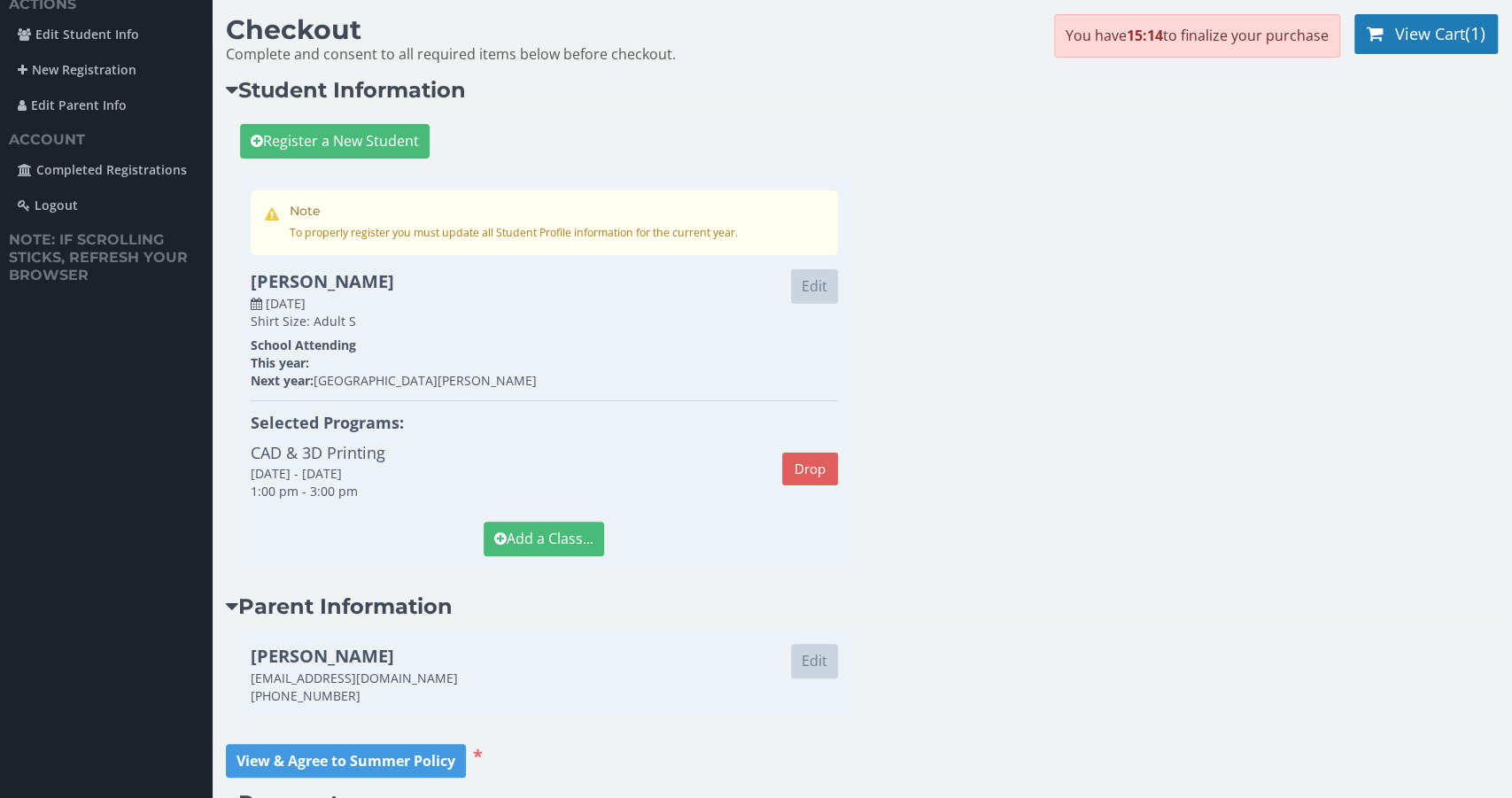 scroll, scrollTop: 53, scrollLeft: 0, axis: vertical 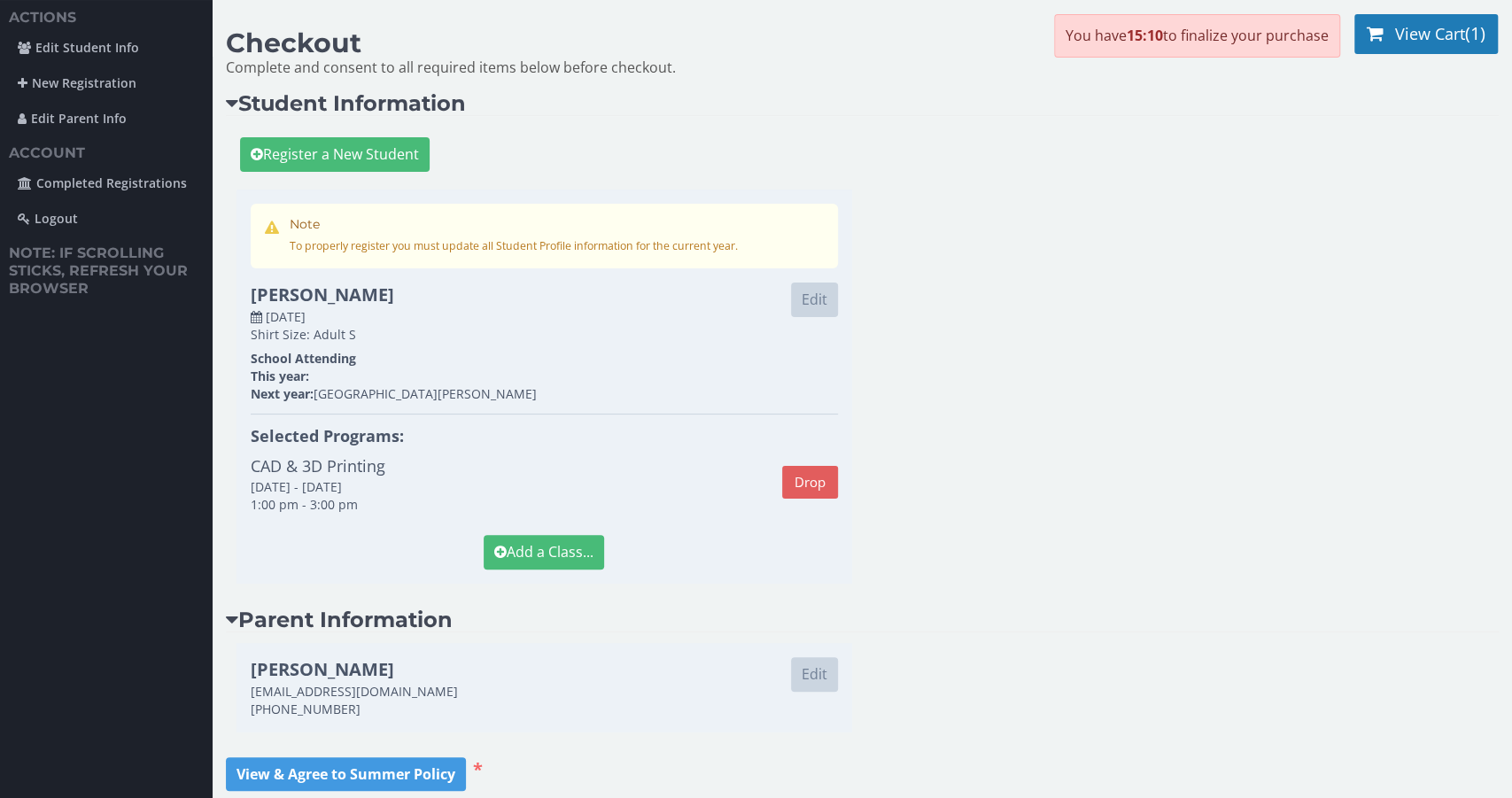 drag, startPoint x: 328, startPoint y: 244, endPoint x: 710, endPoint y: 251, distance: 382.0641 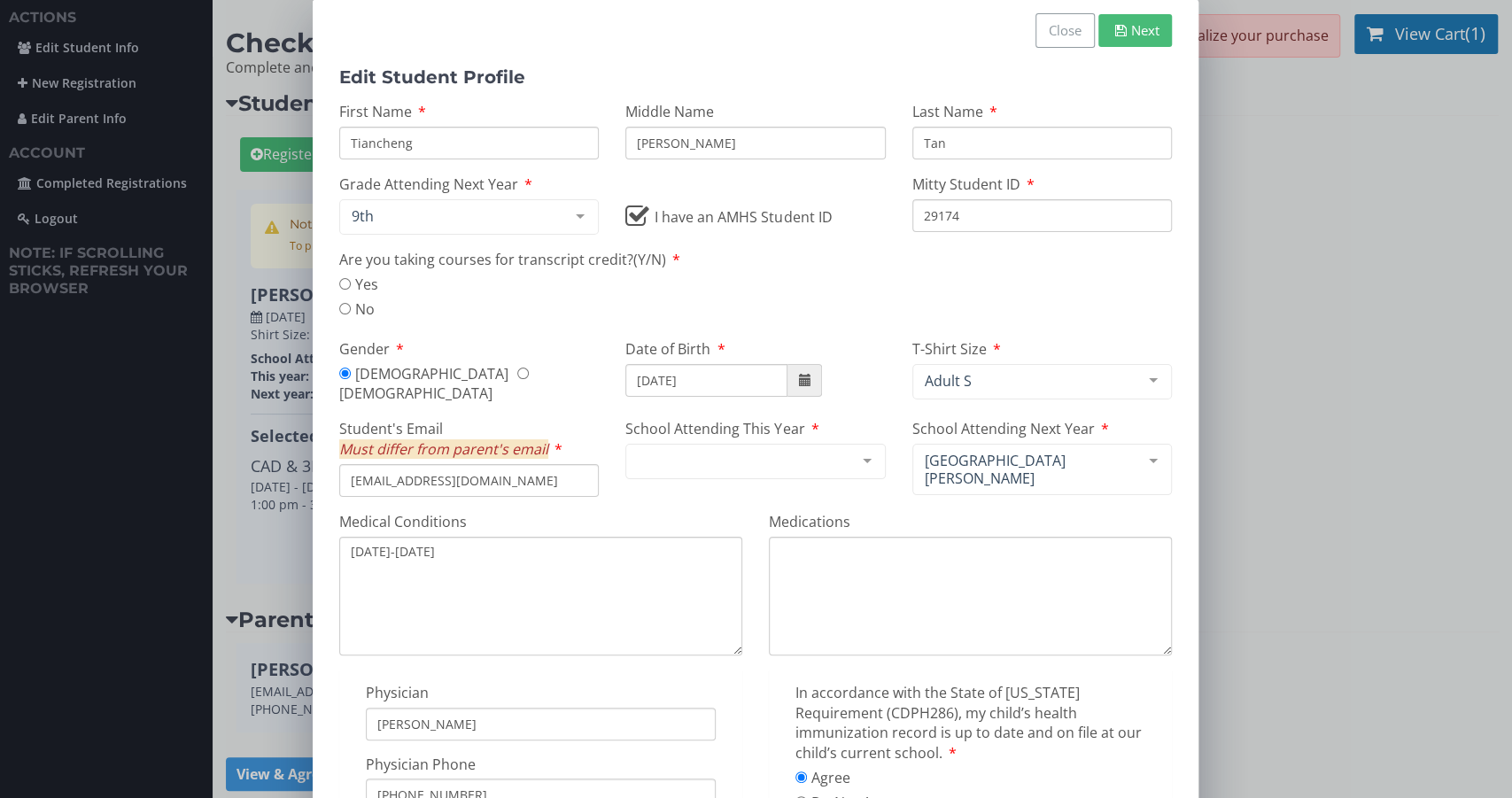 click on "[EMAIL_ADDRESS][DOMAIN_NAME]" at bounding box center [469, 480] 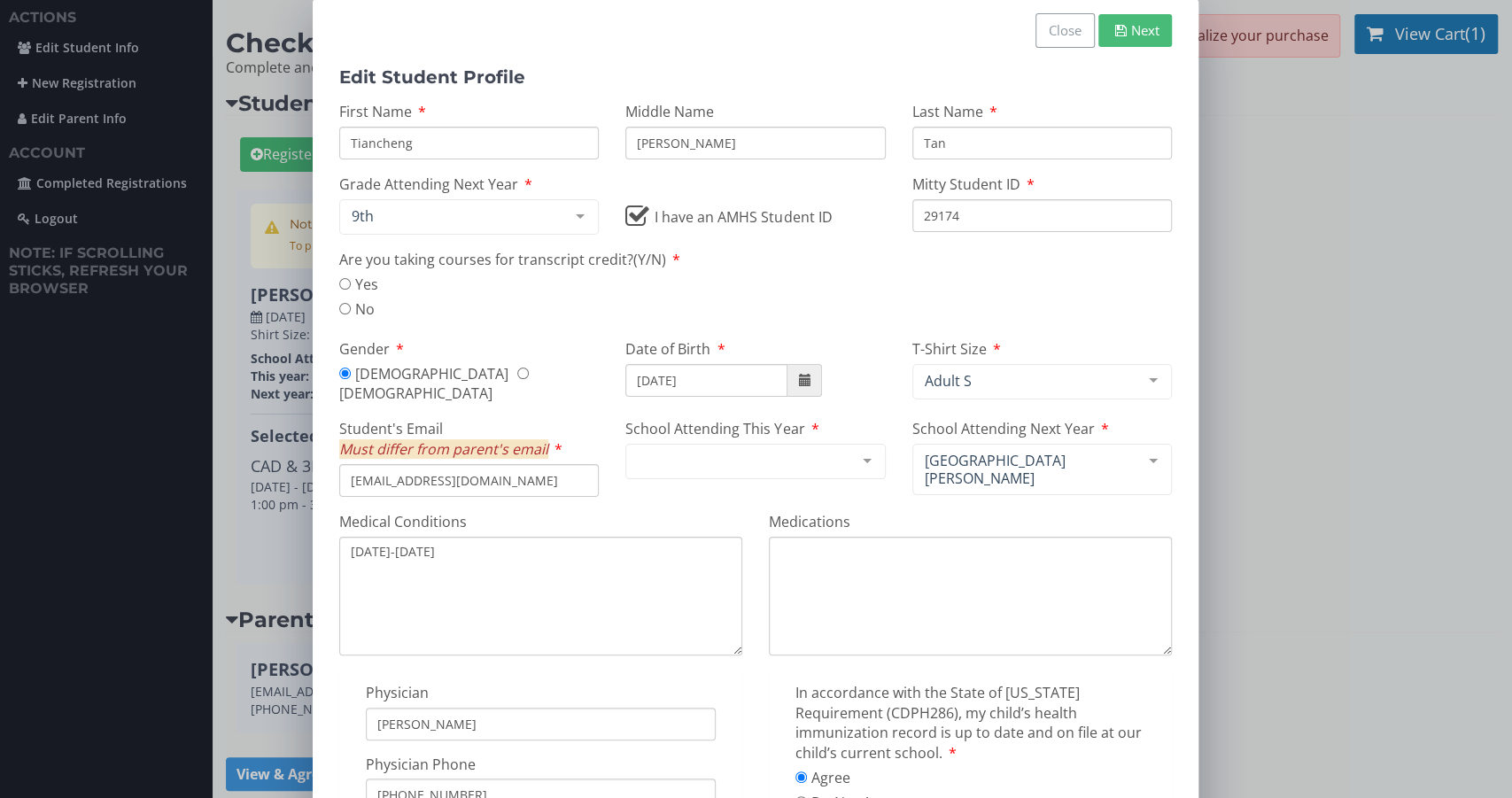 scroll, scrollTop: 158, scrollLeft: 0, axis: vertical 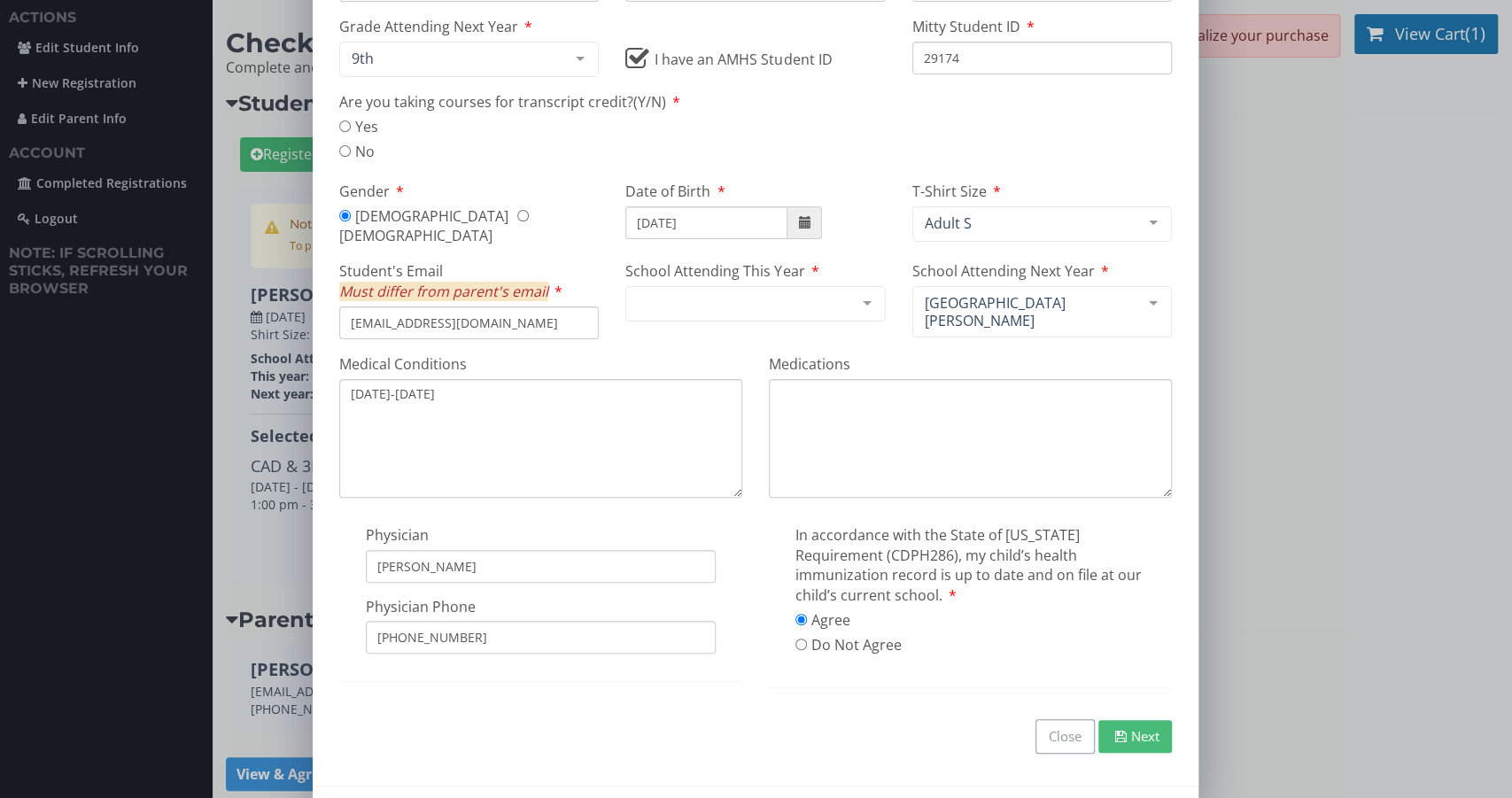 click on "Next" at bounding box center [1135, 736] 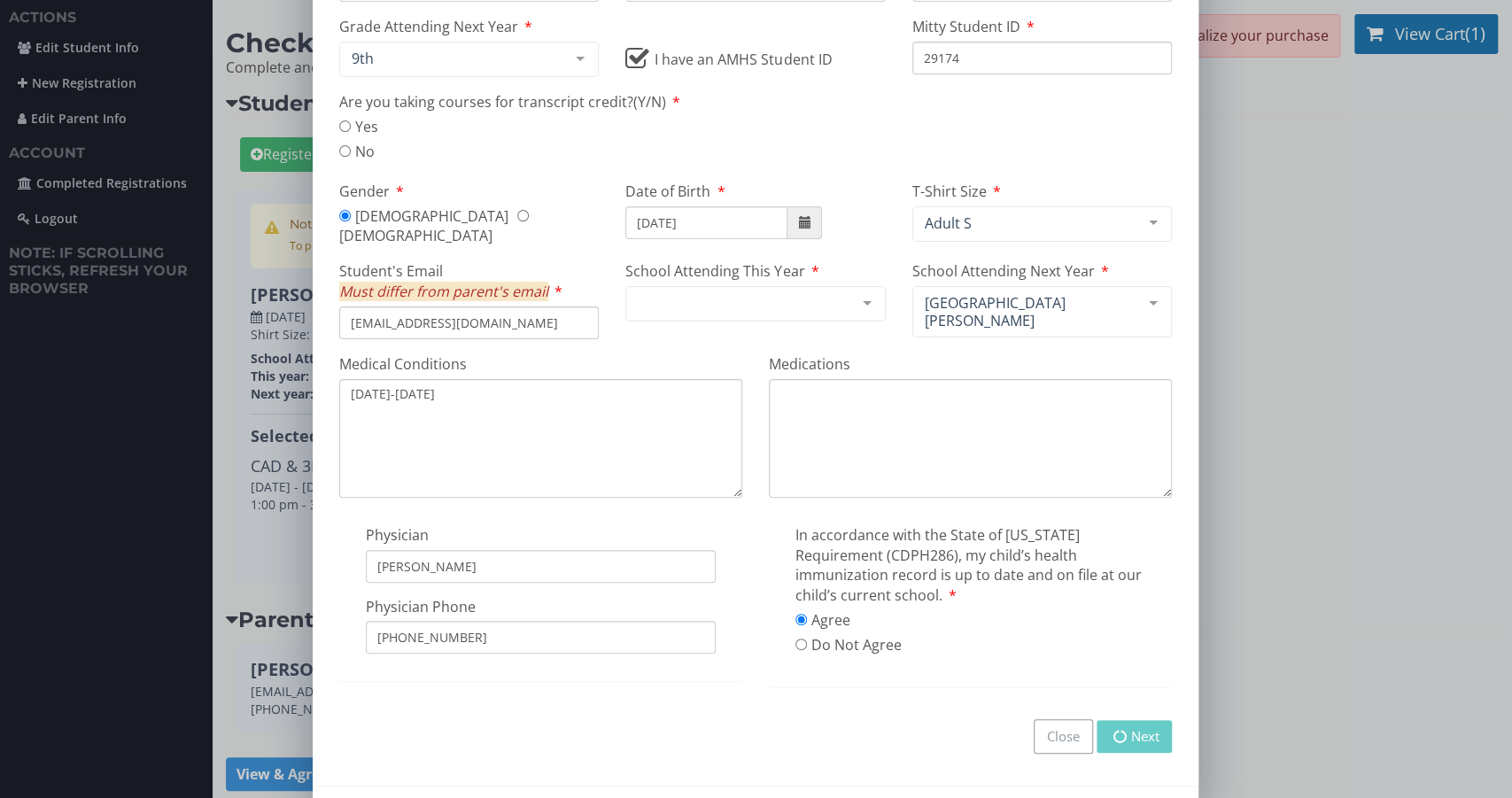 type on "[DATE]-[DATE]" 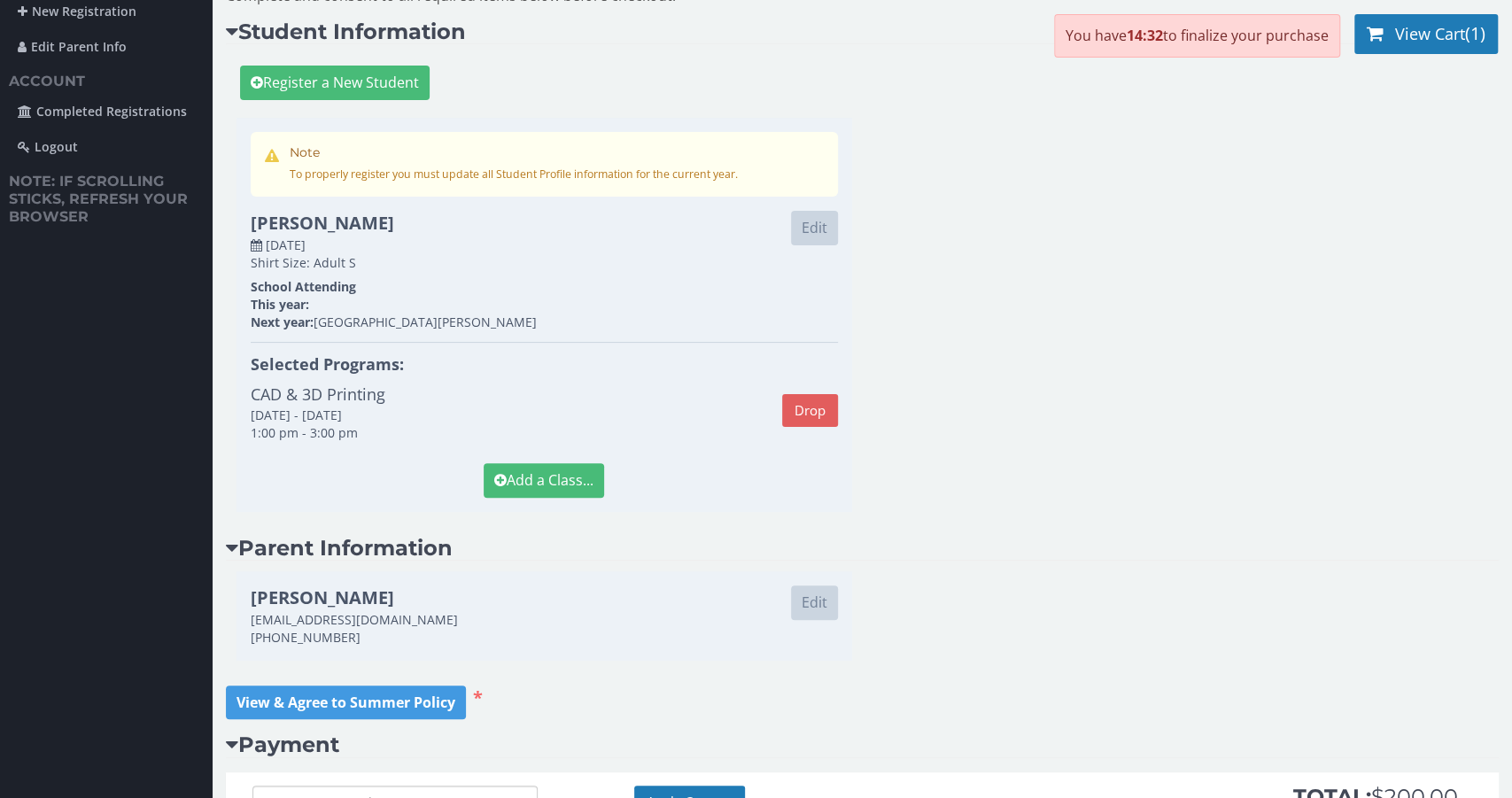 scroll, scrollTop: 153, scrollLeft: 0, axis: vertical 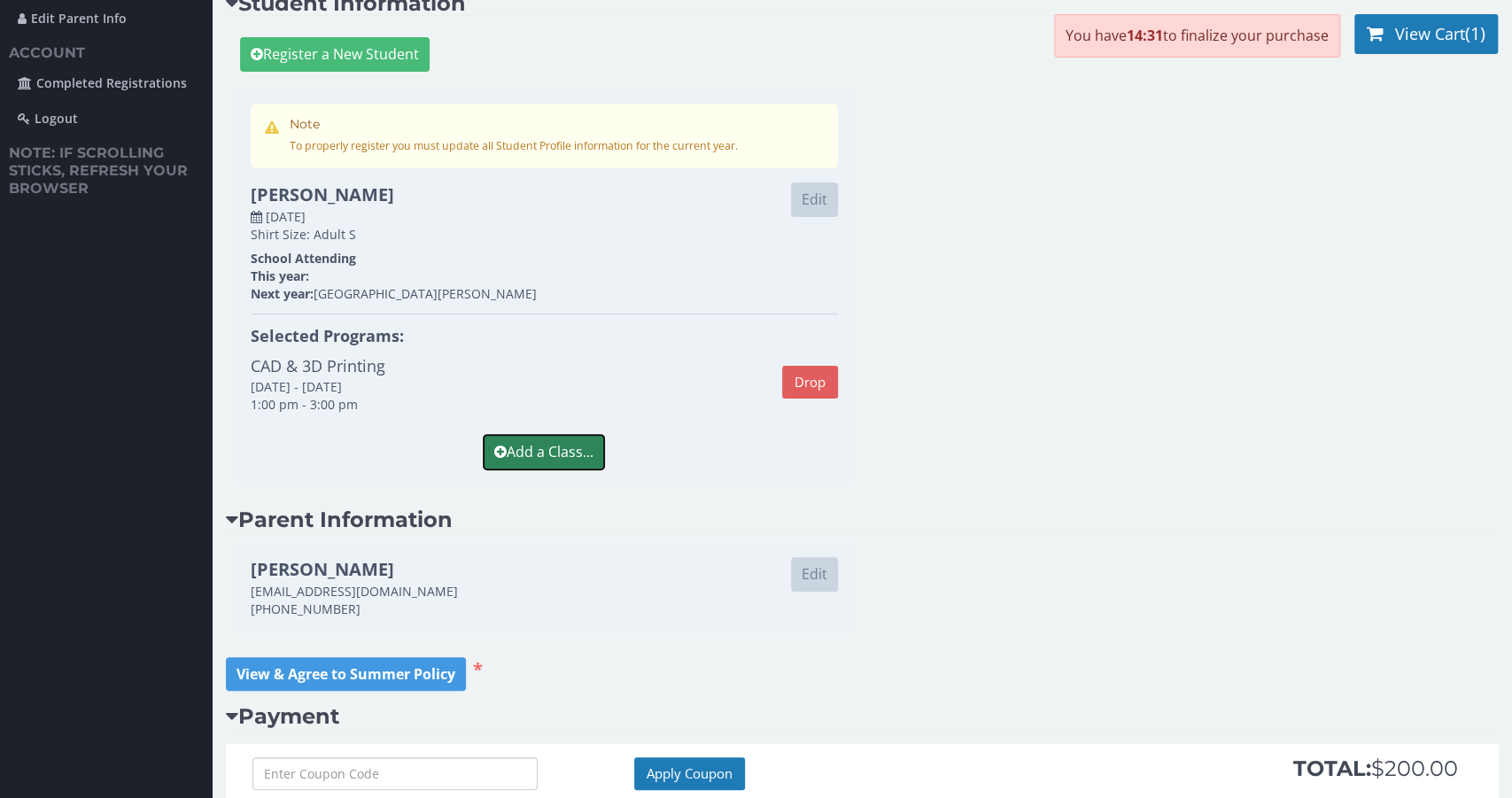 click on "Add a Class..." at bounding box center (544, 452) 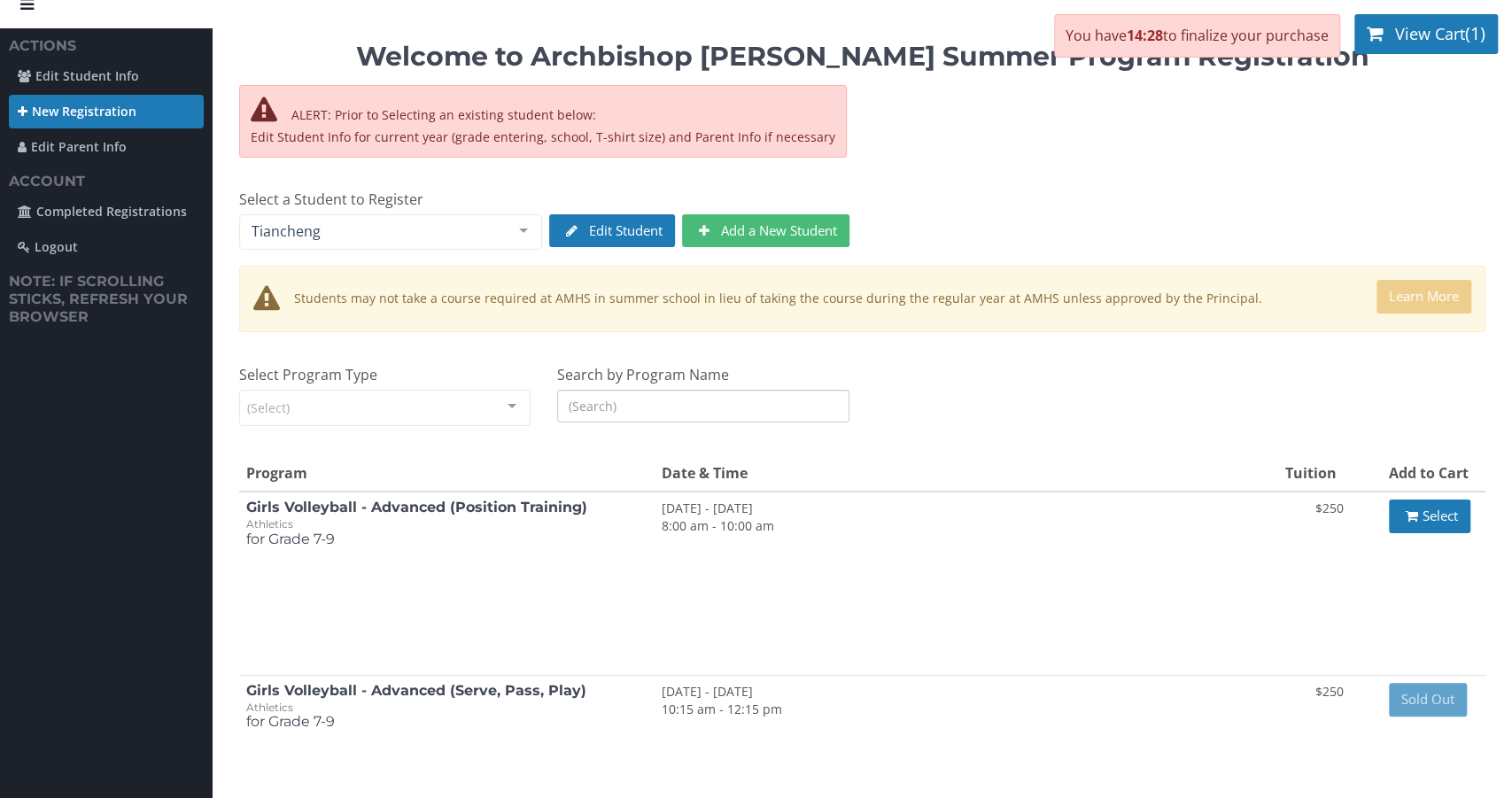 scroll, scrollTop: 27, scrollLeft: 0, axis: vertical 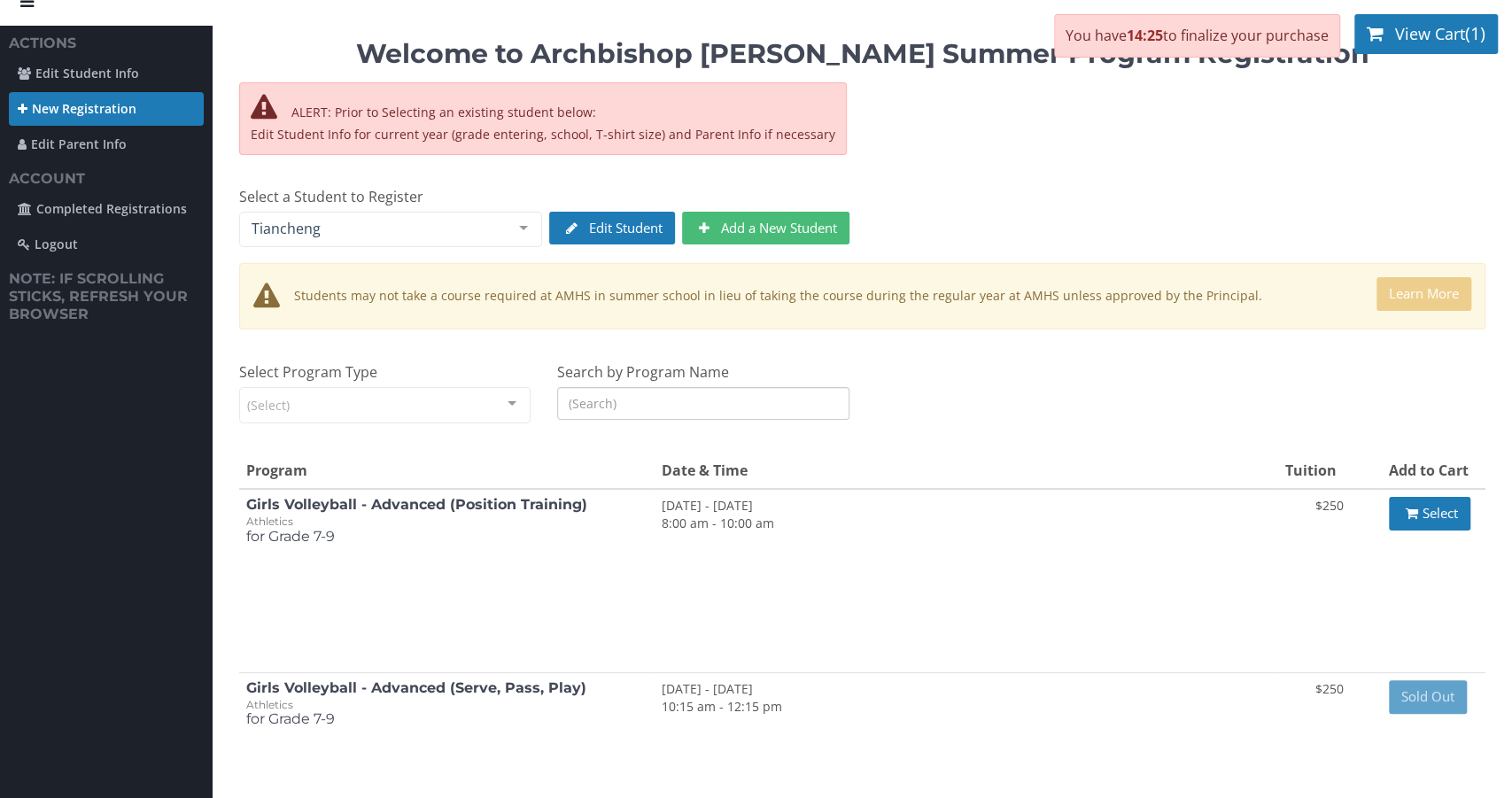 drag, startPoint x: 347, startPoint y: 108, endPoint x: 385, endPoint y: 139, distance: 49.040799 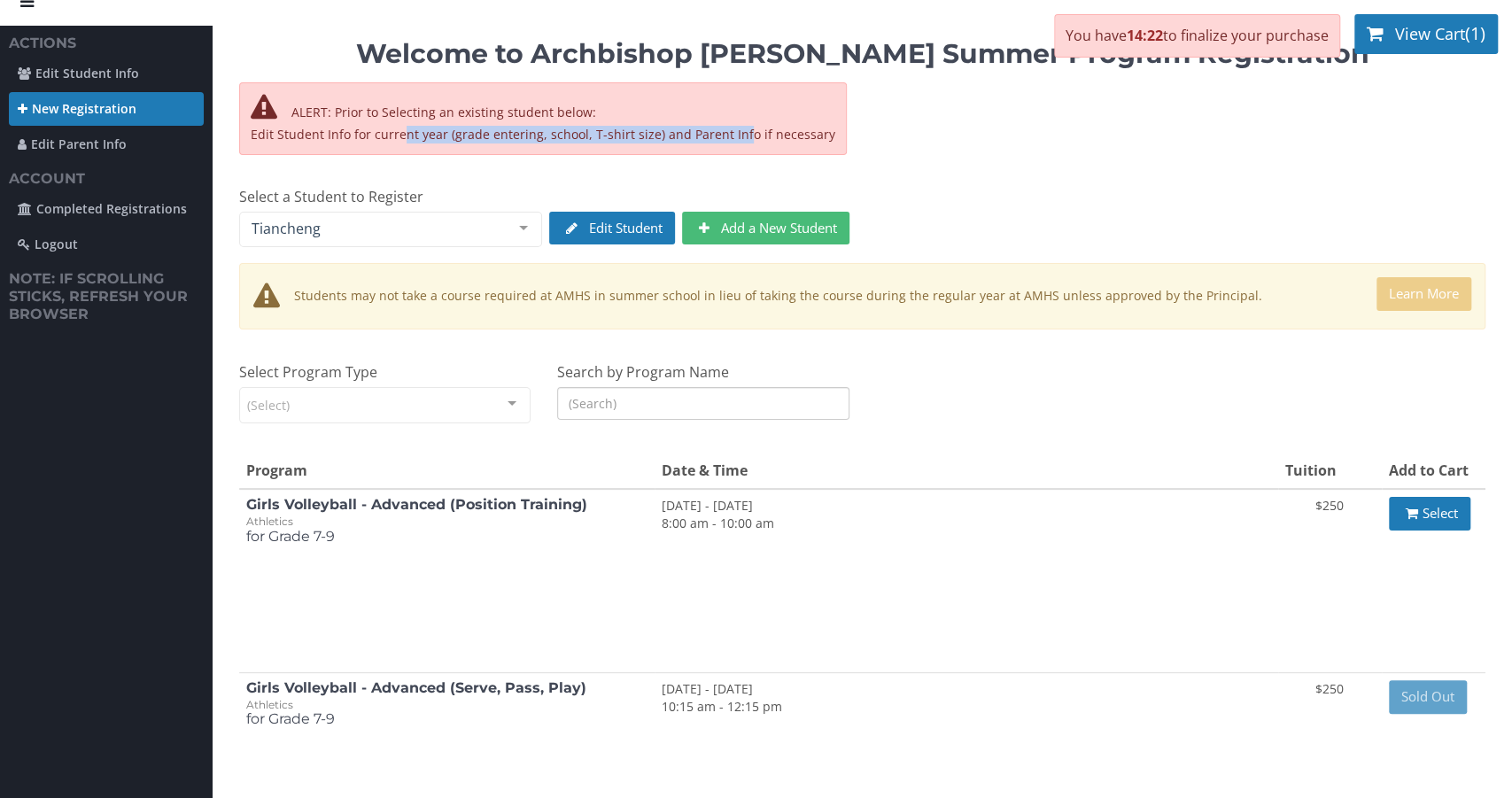 drag, startPoint x: 403, startPoint y: 133, endPoint x: 738, endPoint y: 136, distance: 335.0134 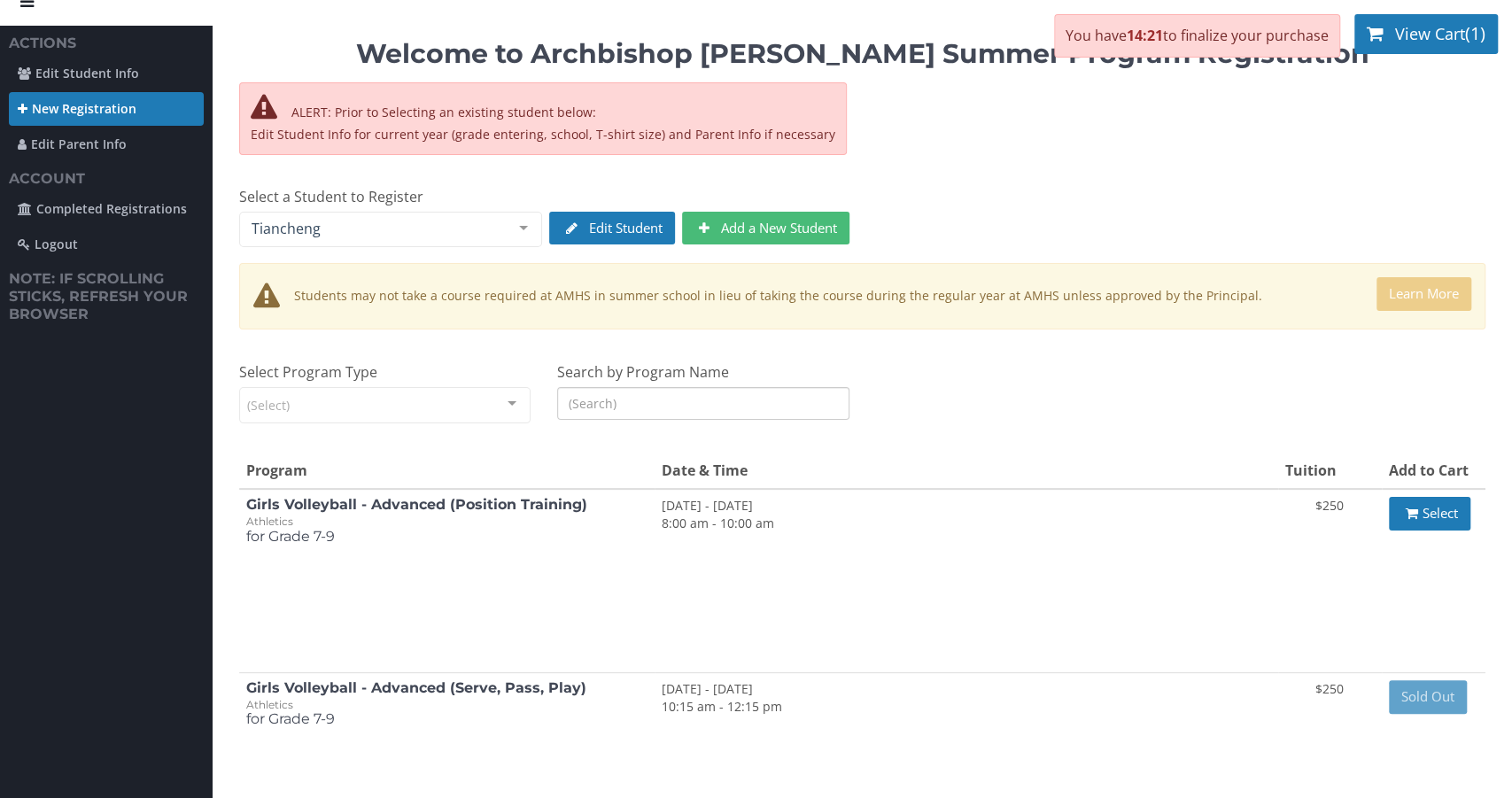 click on "Welcome to Archbishop [PERSON_NAME] Summer Program Registration         ALERT:  Prior to Selecting an existing student below: Edit Student Info for current year (grade entering, school, T-shirt size) and Parent Info if necessary         Select a Student to Register              [PERSON_NAME][GEOGRAPHIC_DATA]     No elements found. Consider changing the search query.   List is empty.     Edit Student
Add a New Student
Edit
New Student
Students may not take a course required at AMHS in summer school in lieu of taking the course during the regular year at AMHS unless approved by the Principal.   Learn More               Select Program Type
(Select)
Athletics       List is empty.         Search by Program Name                             Program Date & Time Tuition Add to Cart Girls Volleyball - Advanced (Position Training) Athletics for Grade 7-9   7/21/2025 - [DATE]   8:00 am - 10:00 am     $250   Select
Athletics for Grade 7-9" at bounding box center [862, 481] 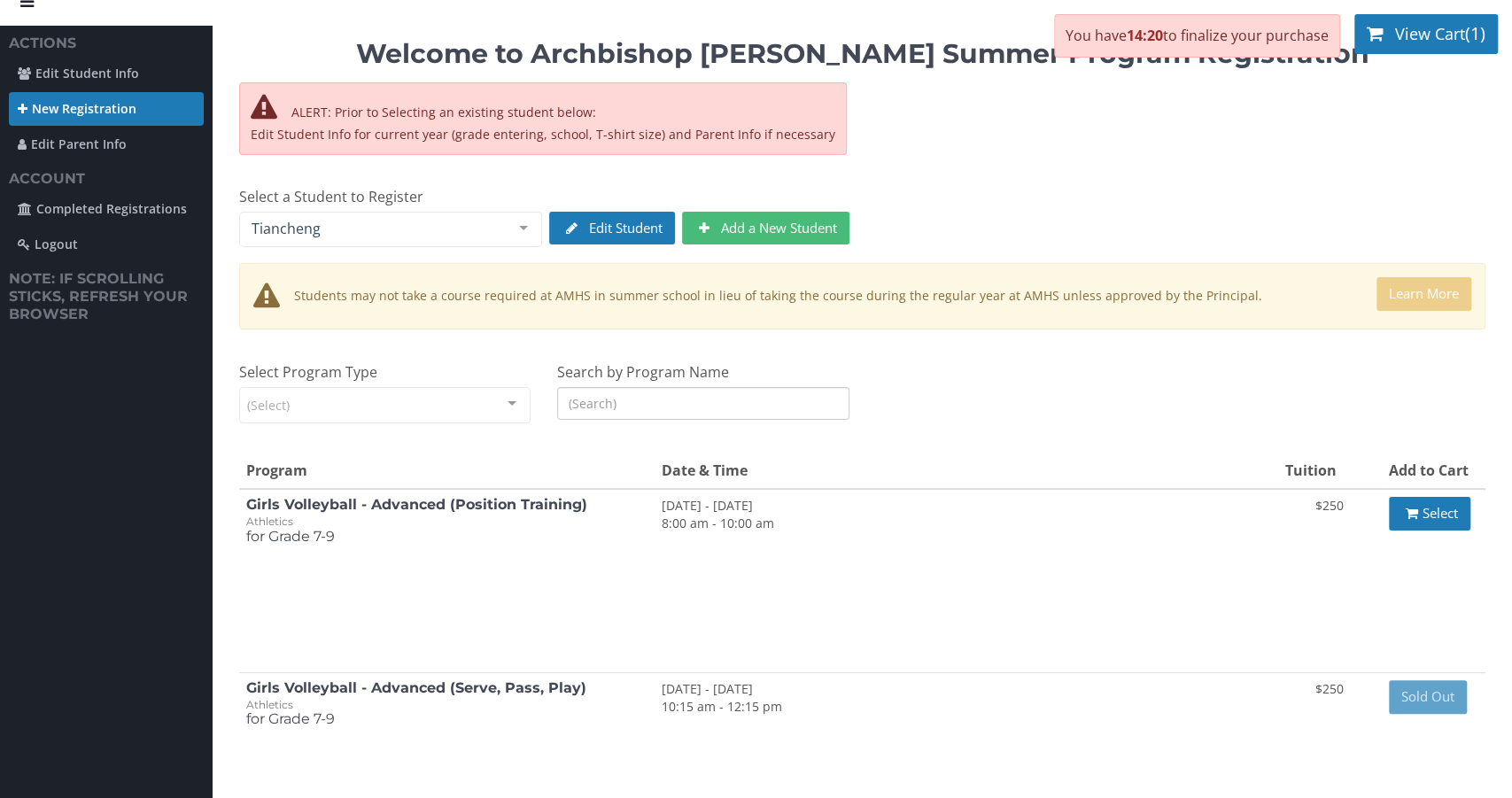 click on "ALERT:  Prior to Selecting an existing student below:" at bounding box center [543, 107] 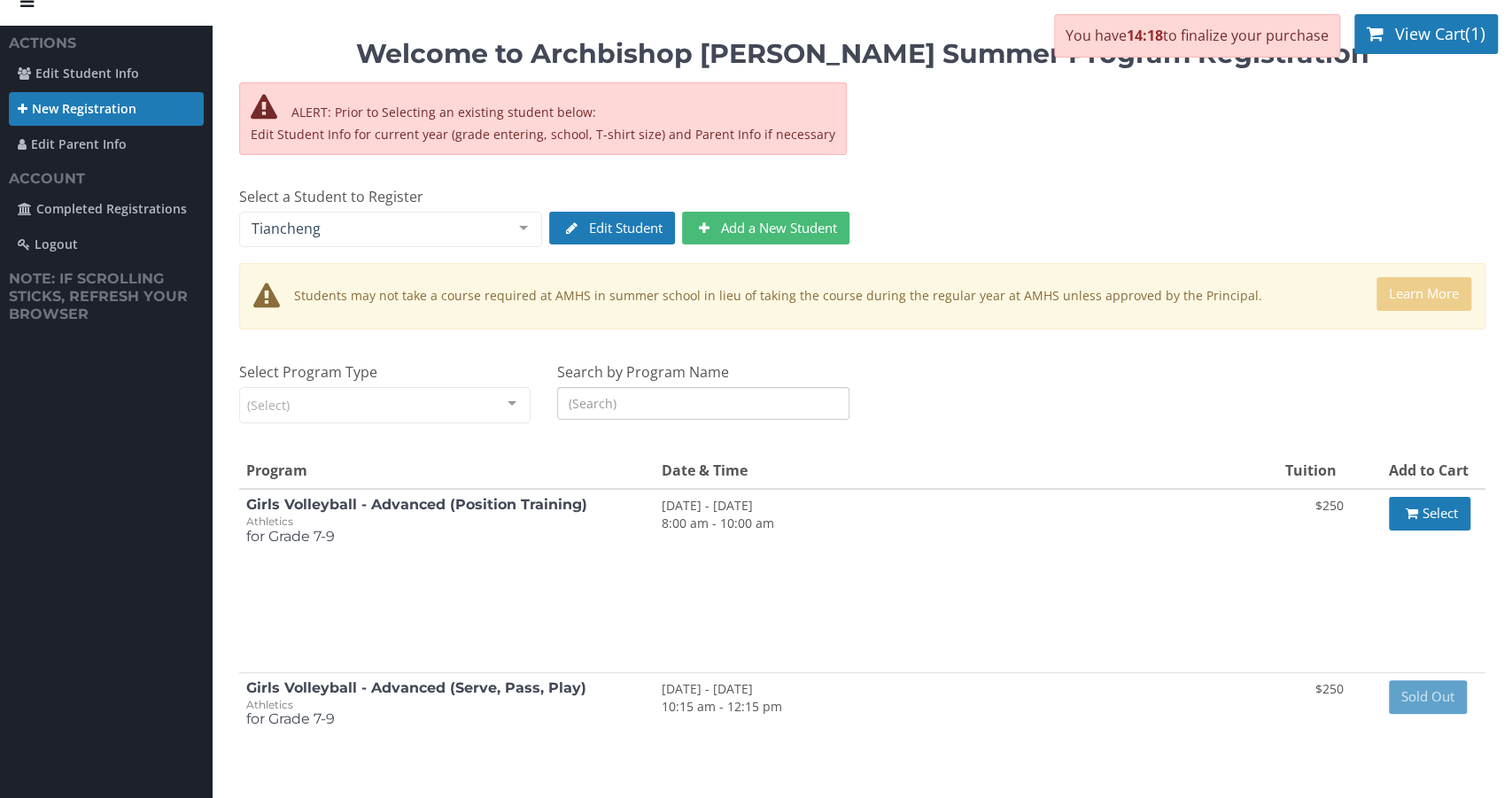 click on "Welcome to Archbishop [PERSON_NAME] Summer Program Registration         ALERT:  Prior to Selecting an existing student below: Edit Student Info for current year (grade entering, school, T-shirt size) and Parent Info if necessary         Select a Student to Register              [PERSON_NAME][GEOGRAPHIC_DATA]     No elements found. Consider changing the search query.   List is empty.     Edit Student
Add a New Student
Edit
New Student
Students may not take a course required at AMHS in summer school in lieu of taking the course during the regular year at AMHS unless approved by the Principal.   Learn More               Select Program Type
(Select)
Athletics       List is empty.         Search by Program Name                             Program Date & Time Tuition Add to Cart Girls Volleyball - Advanced (Position Training) Athletics for Grade 7-9   7/21/2025 - [DATE]   8:00 am - 10:00 am     $250   Select
Athletics for Grade 7-9" at bounding box center (862, 481) 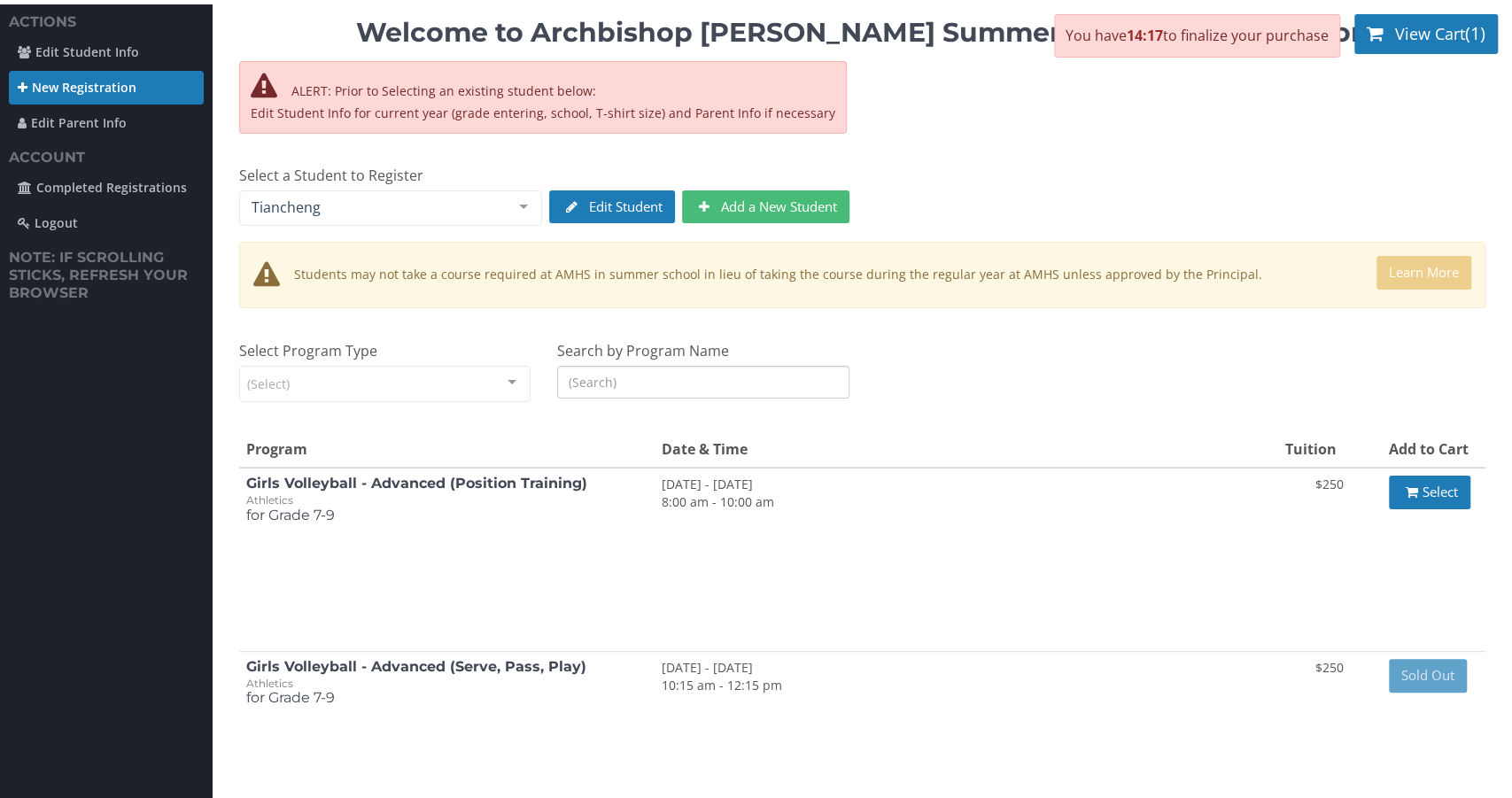 scroll, scrollTop: 58, scrollLeft: 0, axis: vertical 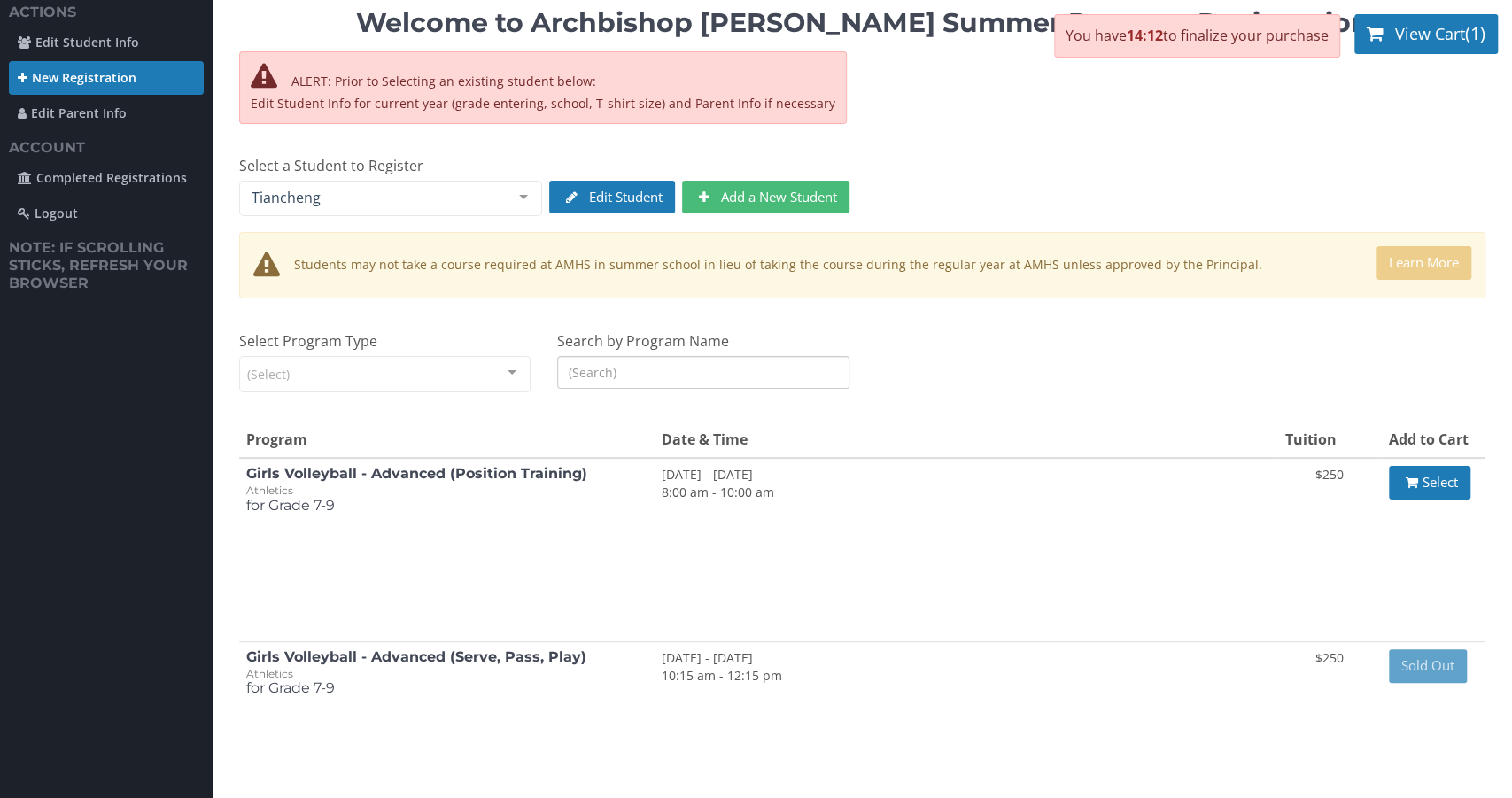click on "Learn More" at bounding box center (1423, 262) 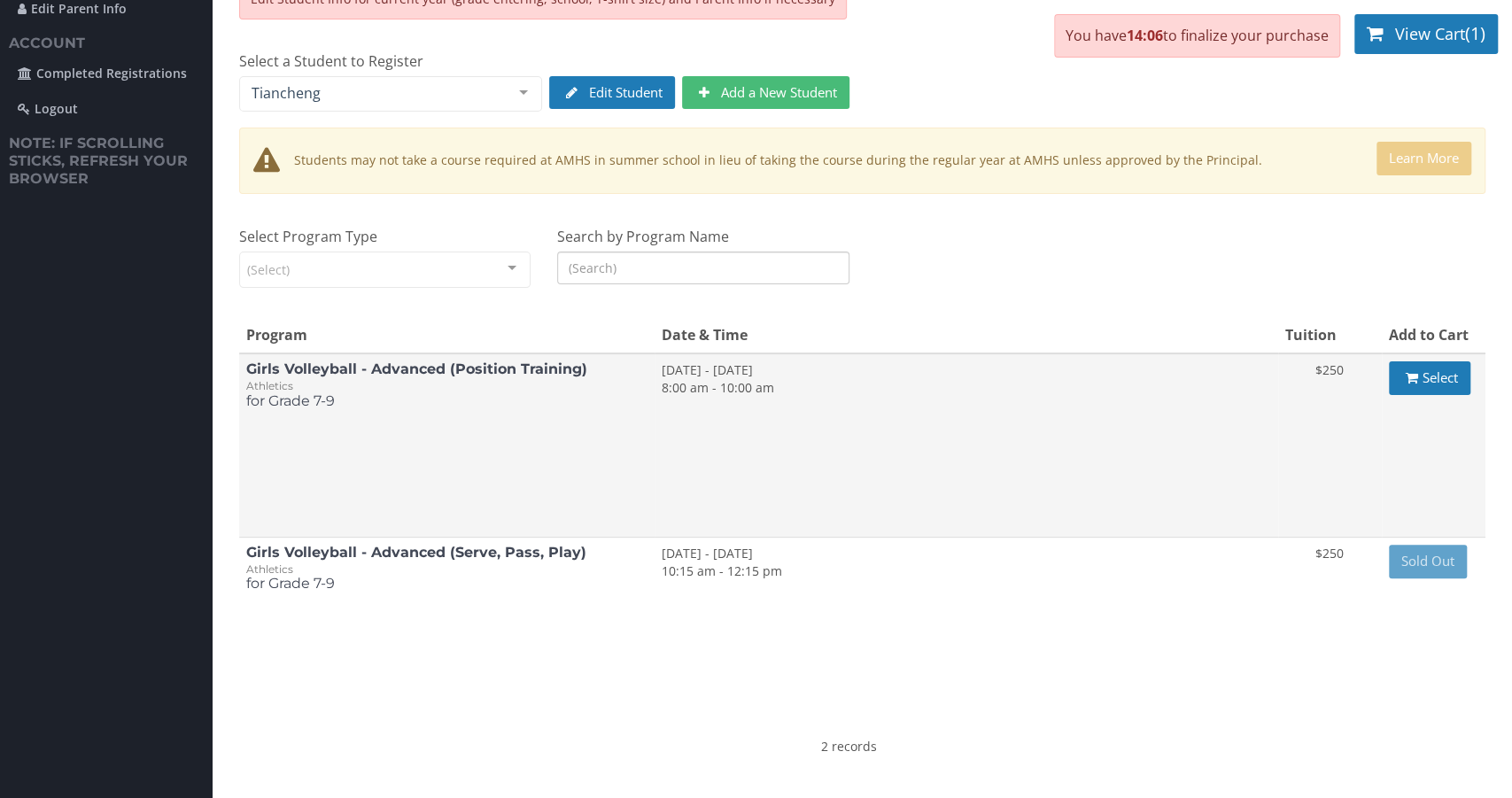 scroll, scrollTop: 181, scrollLeft: 0, axis: vertical 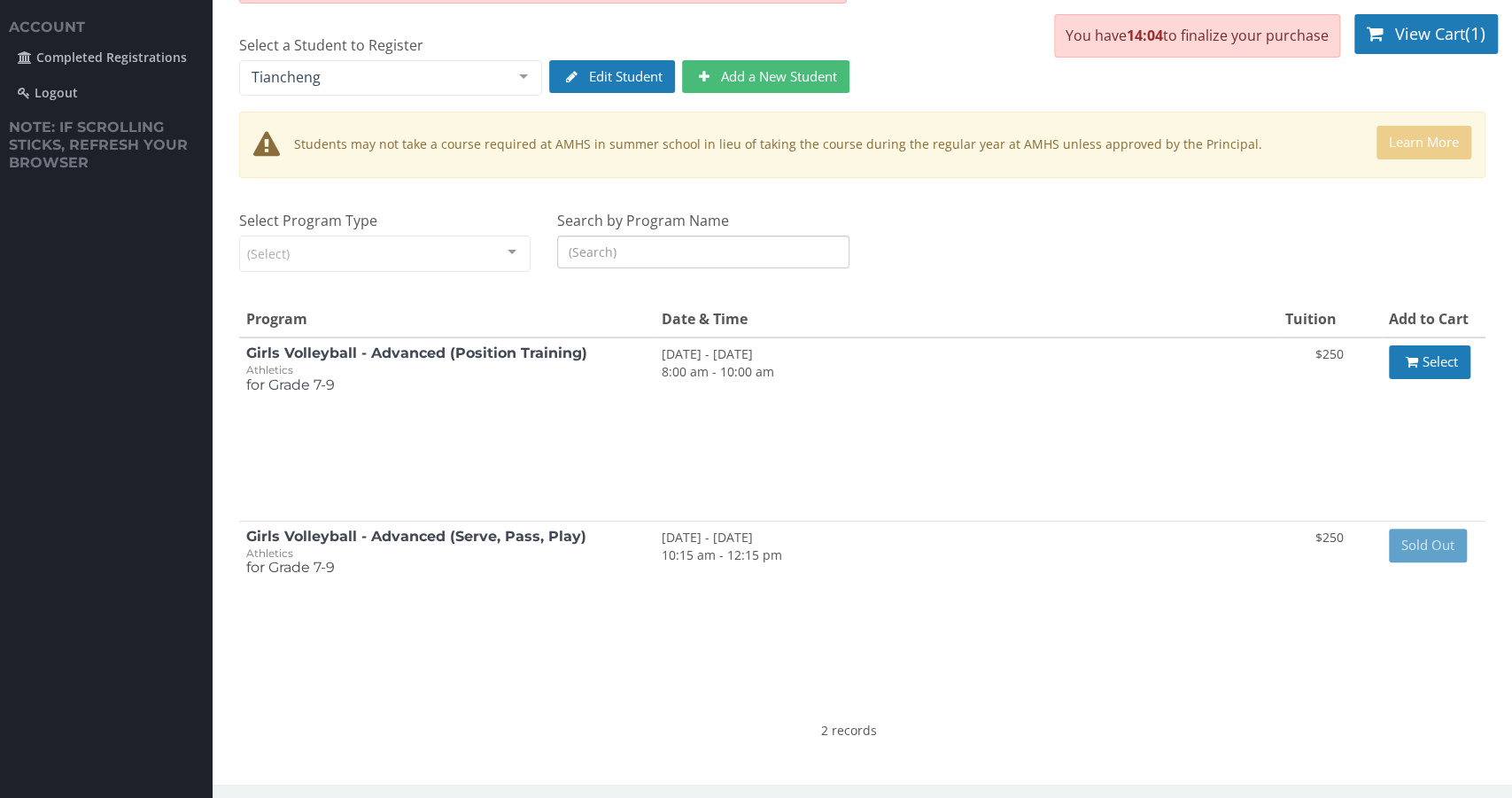 click on "(Select)" at bounding box center [384, 254] 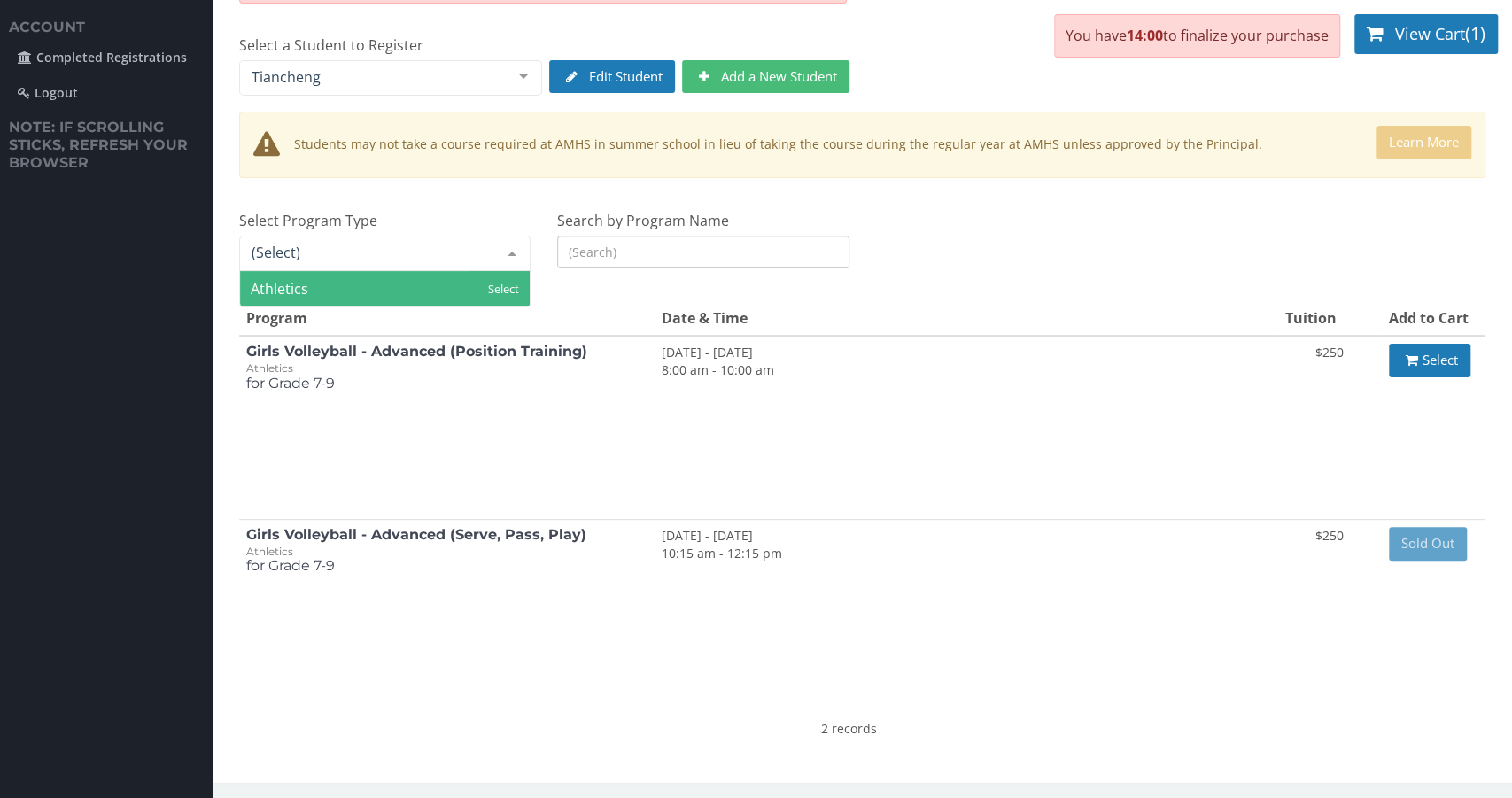 click on "Athletics" at bounding box center [279, 289] 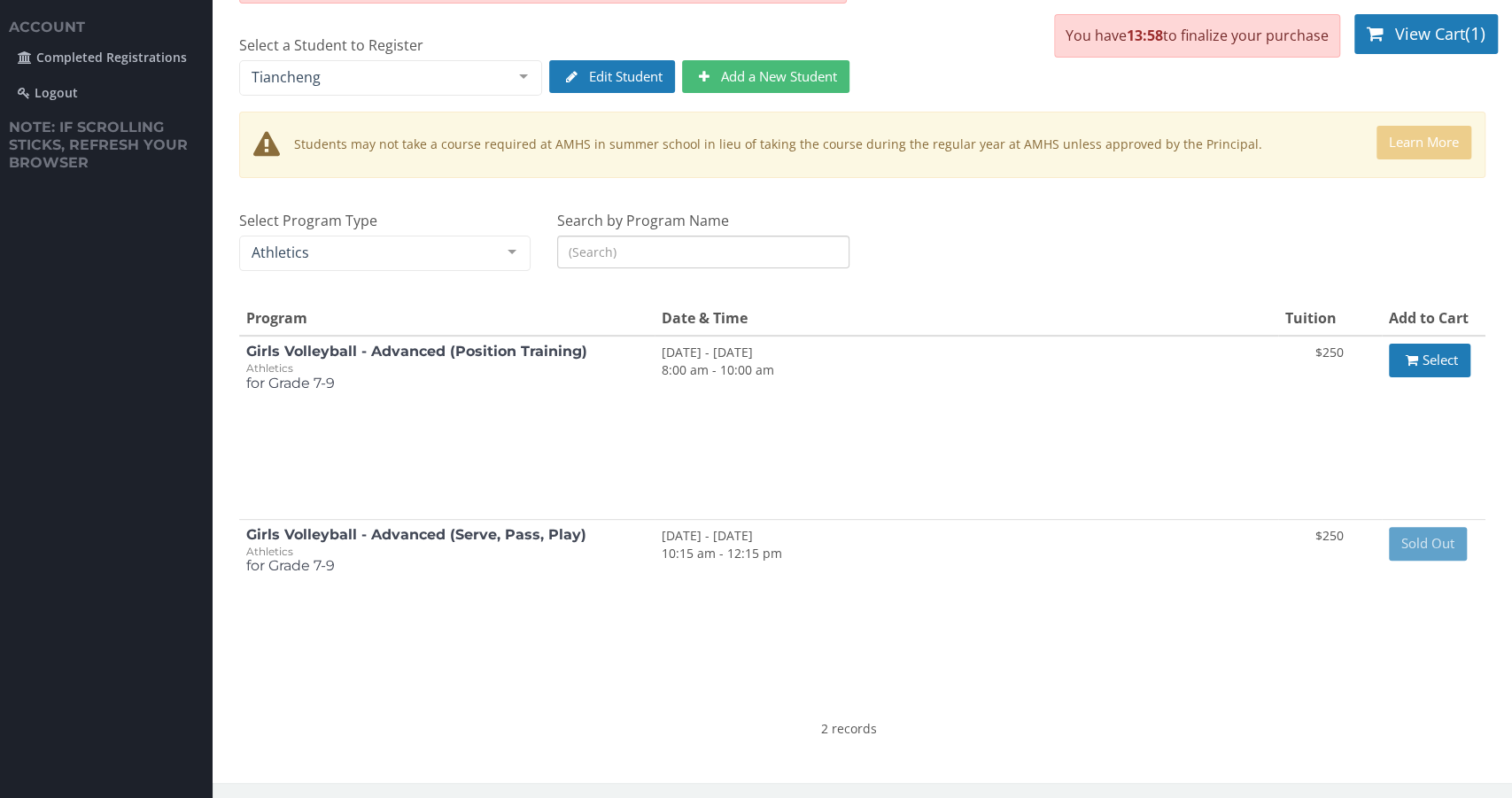 click on "Welcome to Archbishop [PERSON_NAME] Summer Program Registration         ALERT:  Prior to Selecting an existing student below: Edit Student Info for current year (grade entering, school, T-shirt size) and Parent Info if necessary         Select a Student to Register              [PERSON_NAME][GEOGRAPHIC_DATA]     No elements found. Consider changing the search query.   List is empty.     Edit Student
Add a New Student
Edit
New Student
Students may not take a course required at AMHS in summer school in lieu of taking the course during the regular year at AMHS unless approved by the Principal.   Learn More               Select Program Type                Athletics         Athletics       List is empty.         Search by Program Name                             Program Date & Time Tuition Add to Cart Girls Volleyball - Advanced (Position Training) Athletics for Grade 7-9   7/21/2025 - [DATE]   8:00 am - 10:00 am     $250   Select
Girls Volleyball - Advanced (Serve, Pass, Play)" at bounding box center (862, 329) 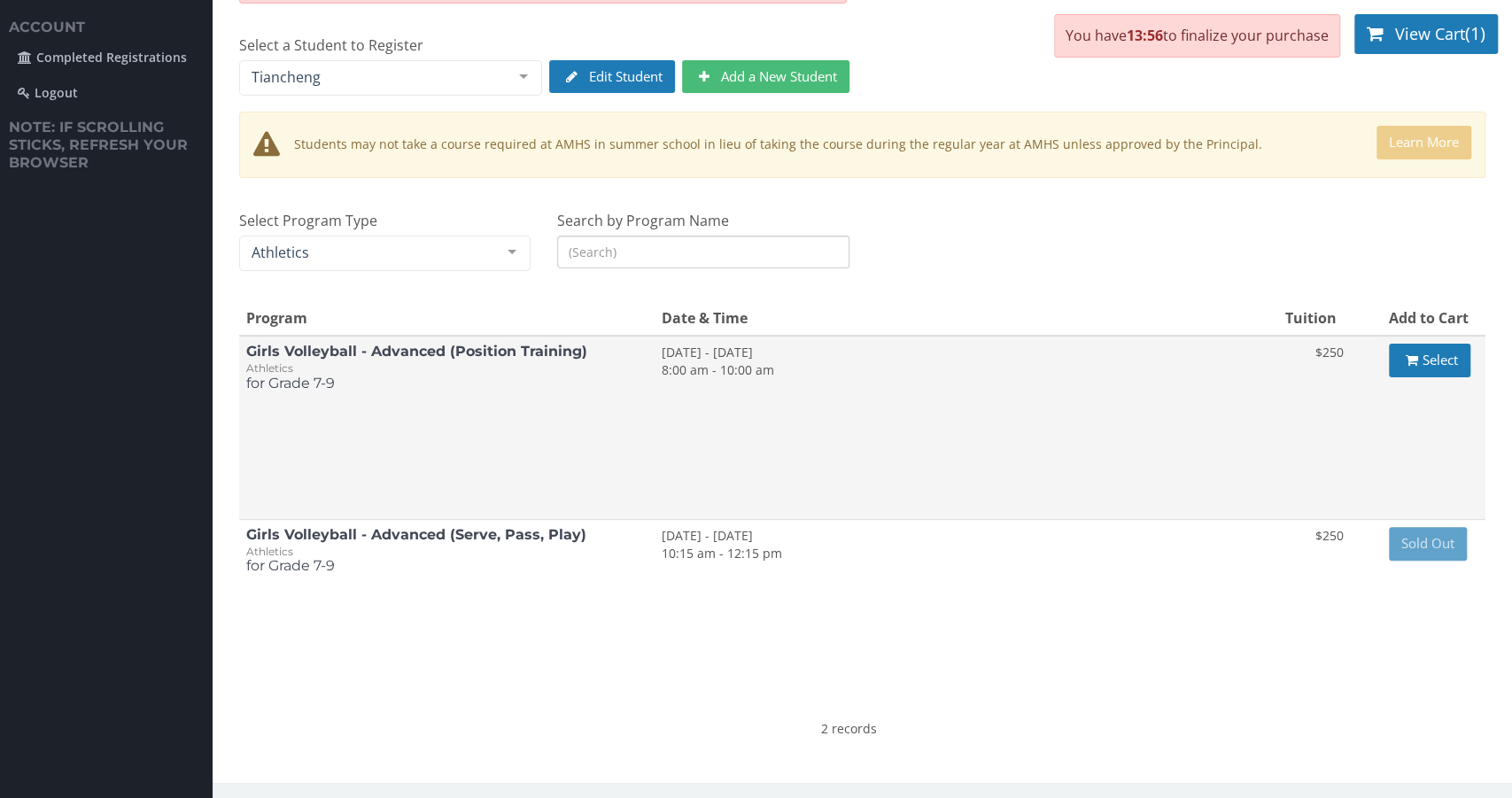 scroll, scrollTop: 0, scrollLeft: 0, axis: both 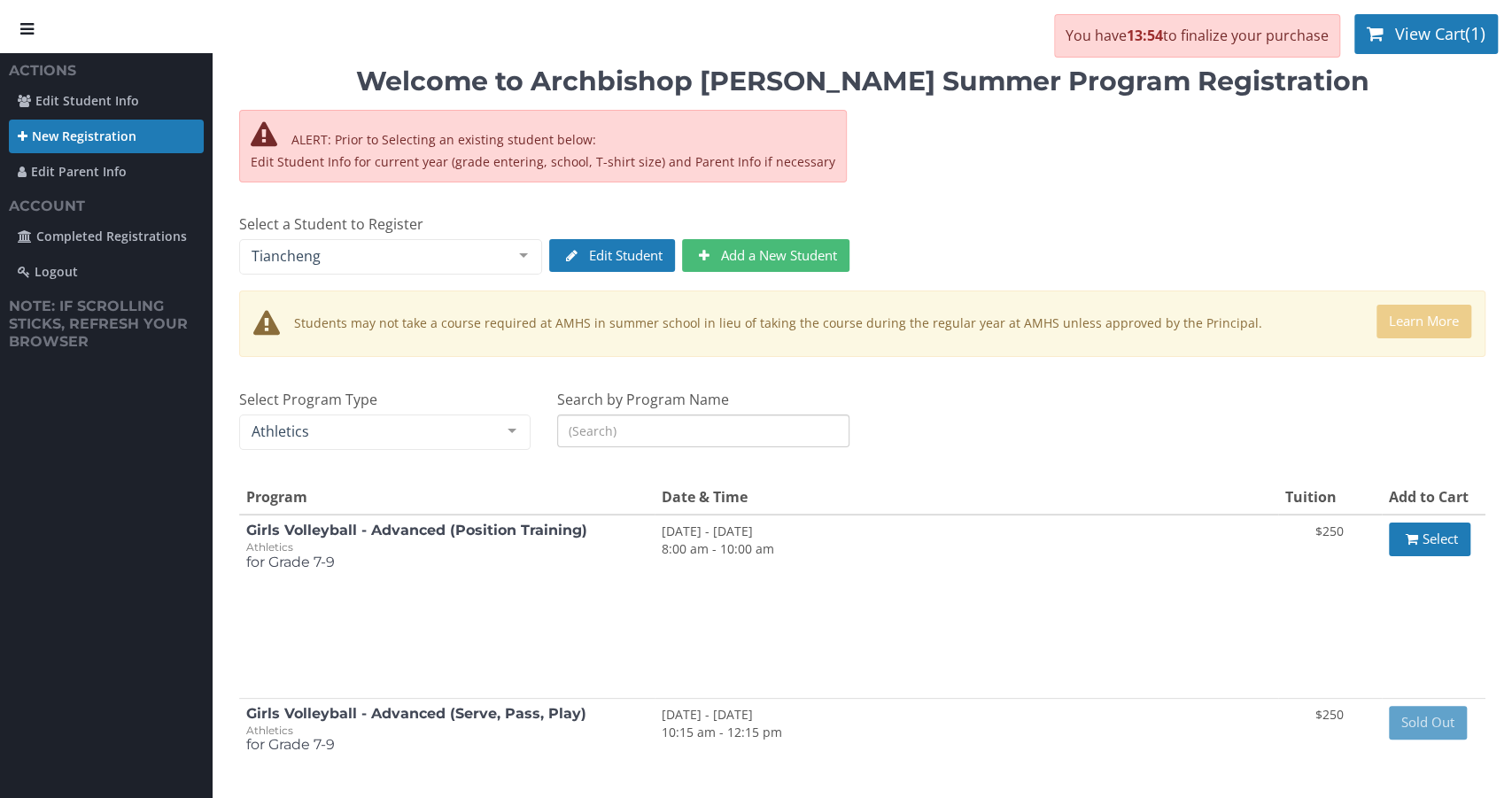 click at bounding box center (512, 432) 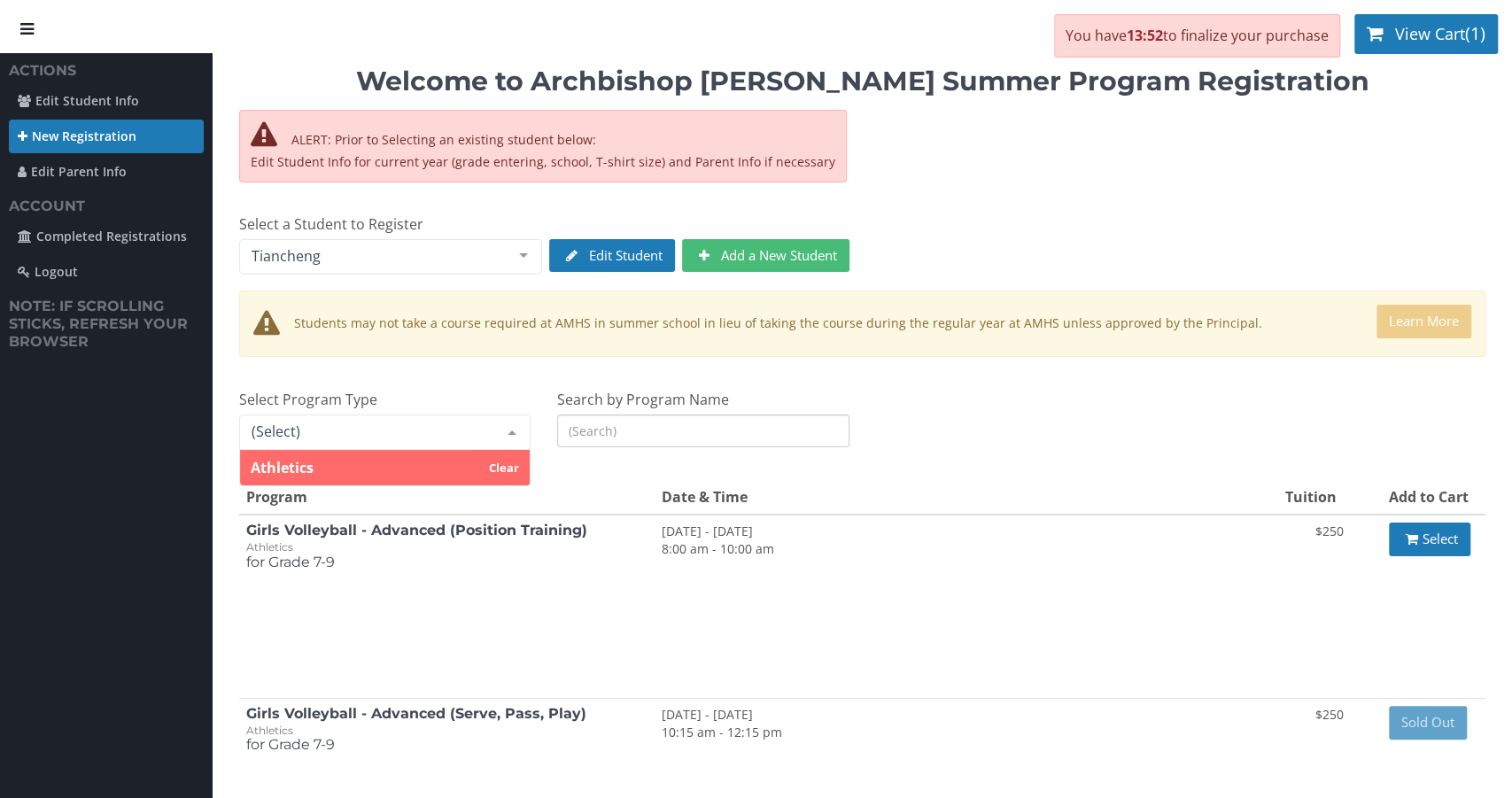 click on "Athletics" at bounding box center [384, 468] 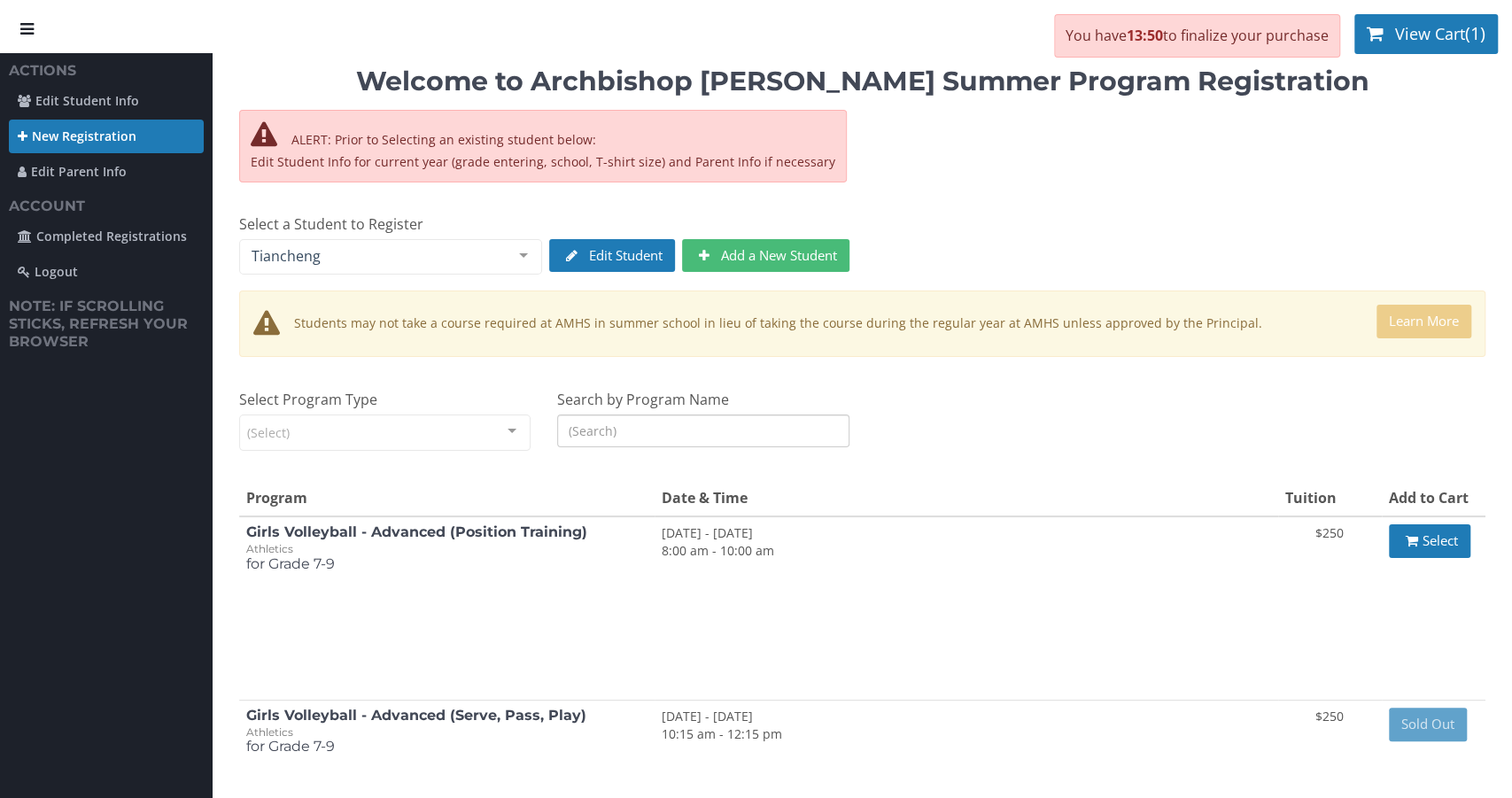 click on "Welcome to Archbishop [PERSON_NAME] Summer Program Registration         ALERT:  Prior to Selecting an existing student below: Edit Student Info for current year (grade entering, school, T-shirt size) and Parent Info if necessary         Select a Student to Register              [PERSON_NAME][GEOGRAPHIC_DATA]     No elements found. Consider changing the search query.   List is empty.     Edit Student
Add a New Student
Edit
New Student
Students may not take a course required at AMHS in summer school in lieu of taking the course during the regular year at AMHS unless approved by the Principal.   Learn More               Select Program Type
(Select)
Athletics       List is empty.         Search by Program Name                             Program Date & Time Tuition Add to Cart Girls Volleyball - Advanced (Position Training) Athletics for Grade 7-9   7/21/2025 - [DATE]   8:00 am - 10:00 am     $250   Select
Athletics for Grade 7-9" at bounding box center [862, 508] 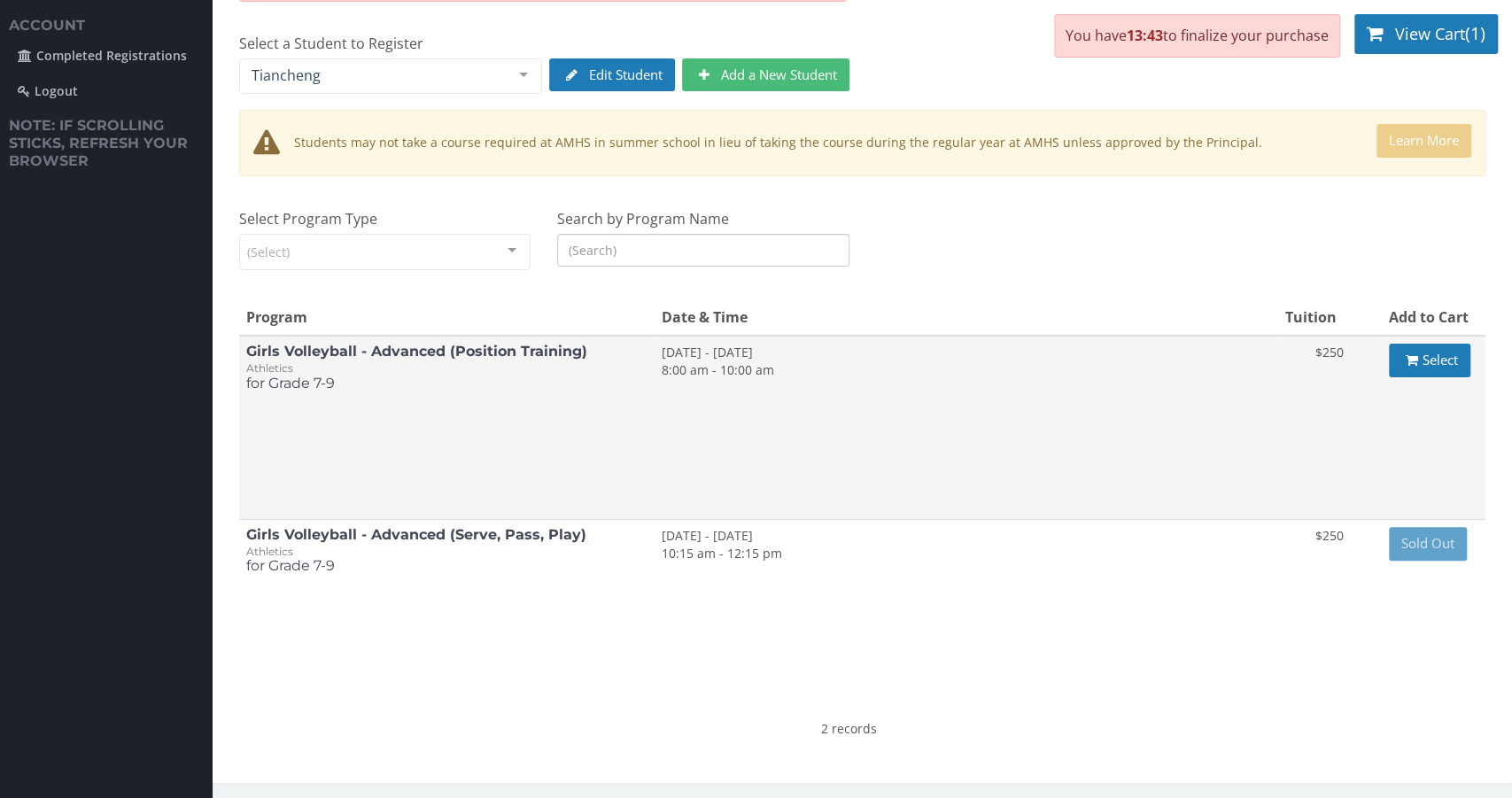 scroll, scrollTop: 0, scrollLeft: 0, axis: both 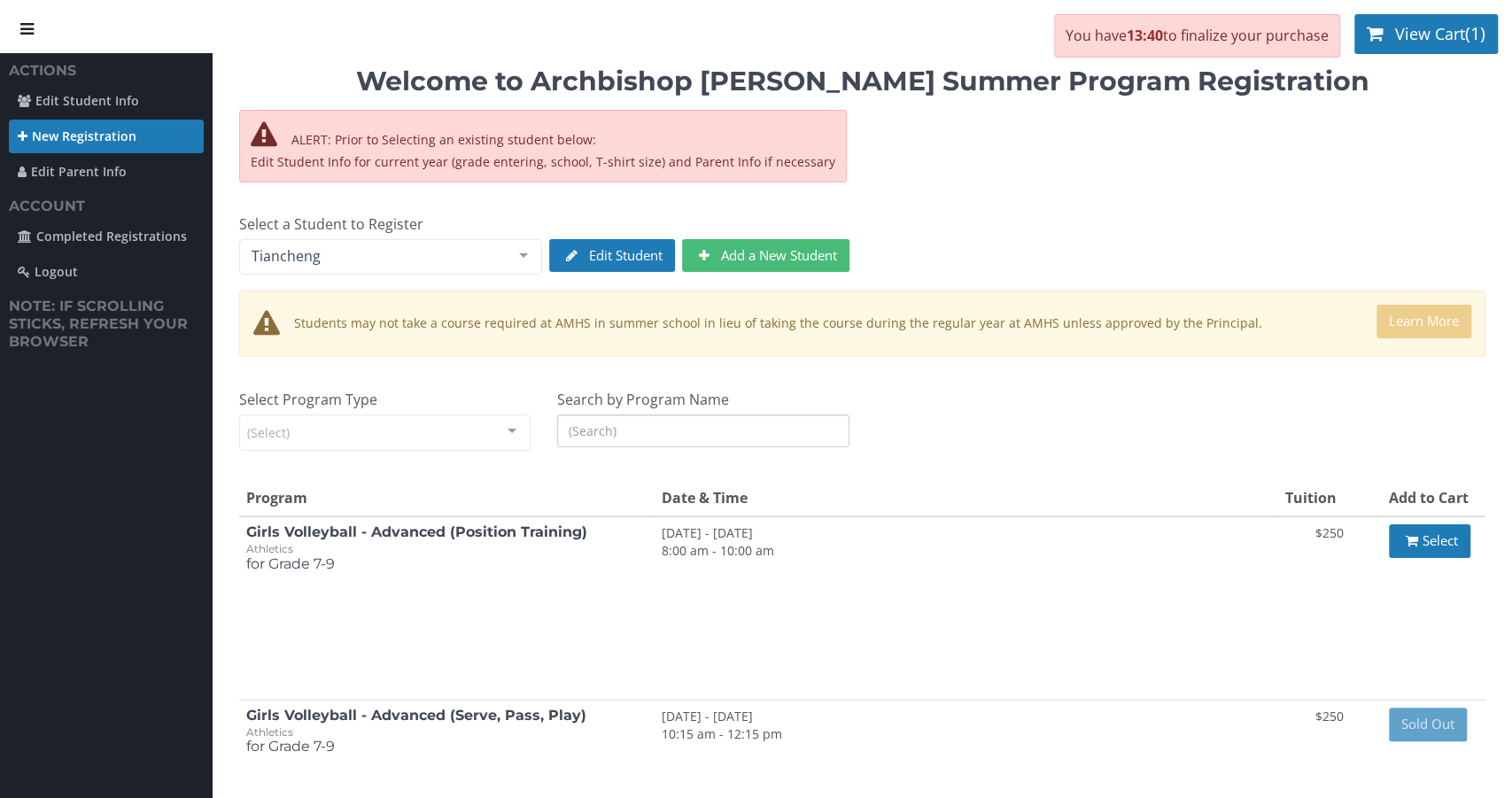 click on "Welcome to Archbishop [PERSON_NAME] Summer Program Registration         ALERT:  Prior to Selecting an existing student below: Edit Student Info for current year (grade entering, school, T-shirt size) and Parent Info if necessary         Select a Student to Register              [PERSON_NAME][GEOGRAPHIC_DATA]     No elements found. Consider changing the search query.   List is empty.     Edit Student
Add a New Student
Edit
New Student
Students may not take a course required at AMHS in summer school in lieu of taking the course during the regular year at AMHS unless approved by the Principal.   Learn More               Select Program Type
(Select)
Athletics       List is empty.         Search by Program Name                             Program Date & Time Tuition Add to Cart Girls Volleyball - Advanced (Position Training) Athletics for Grade 7-9   7/21/2025 - [DATE]   8:00 am - 10:00 am     $250   Select
Athletics for Grade 7-9" at bounding box center (862, 508) 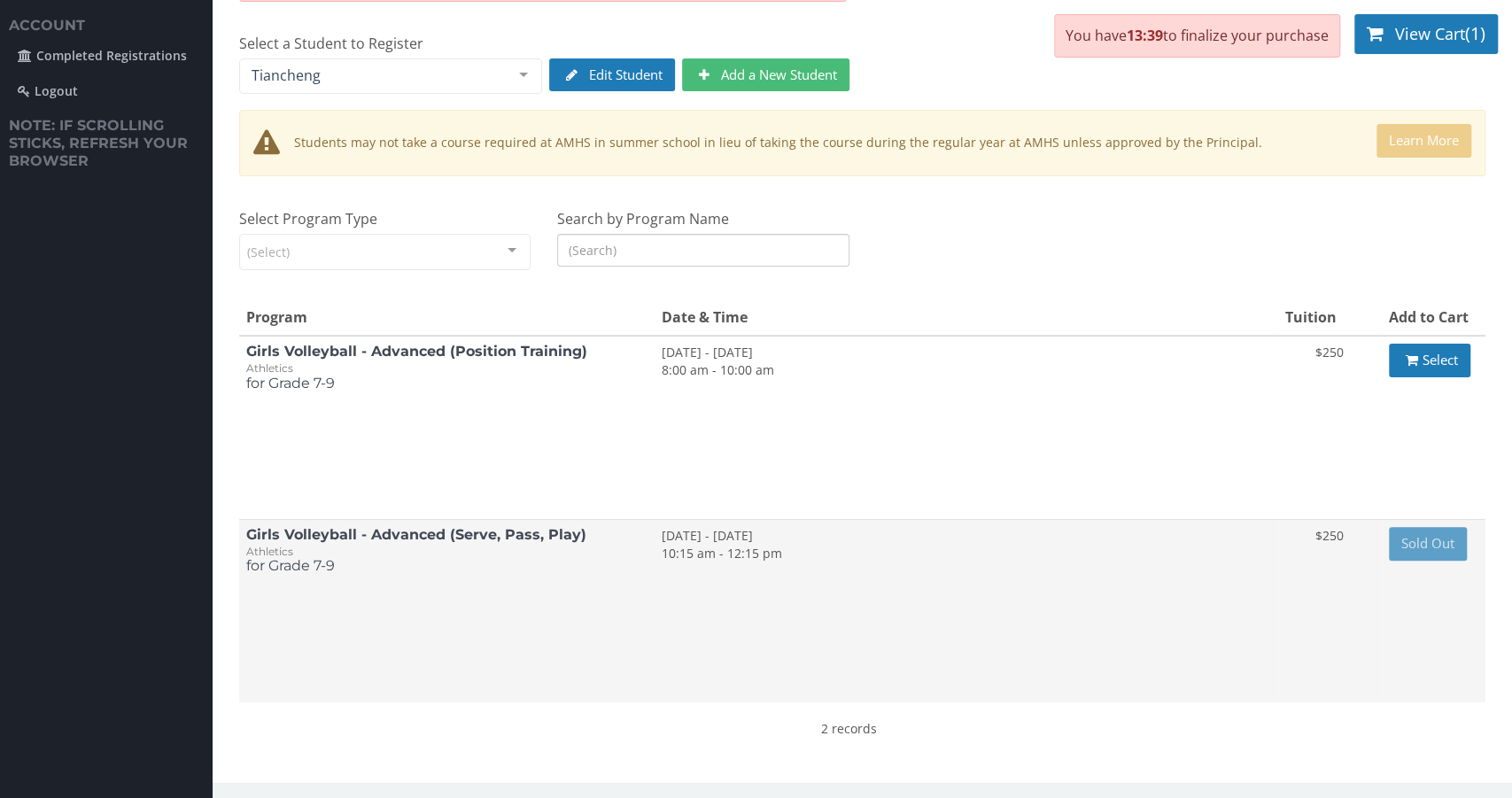 scroll, scrollTop: 0, scrollLeft: 0, axis: both 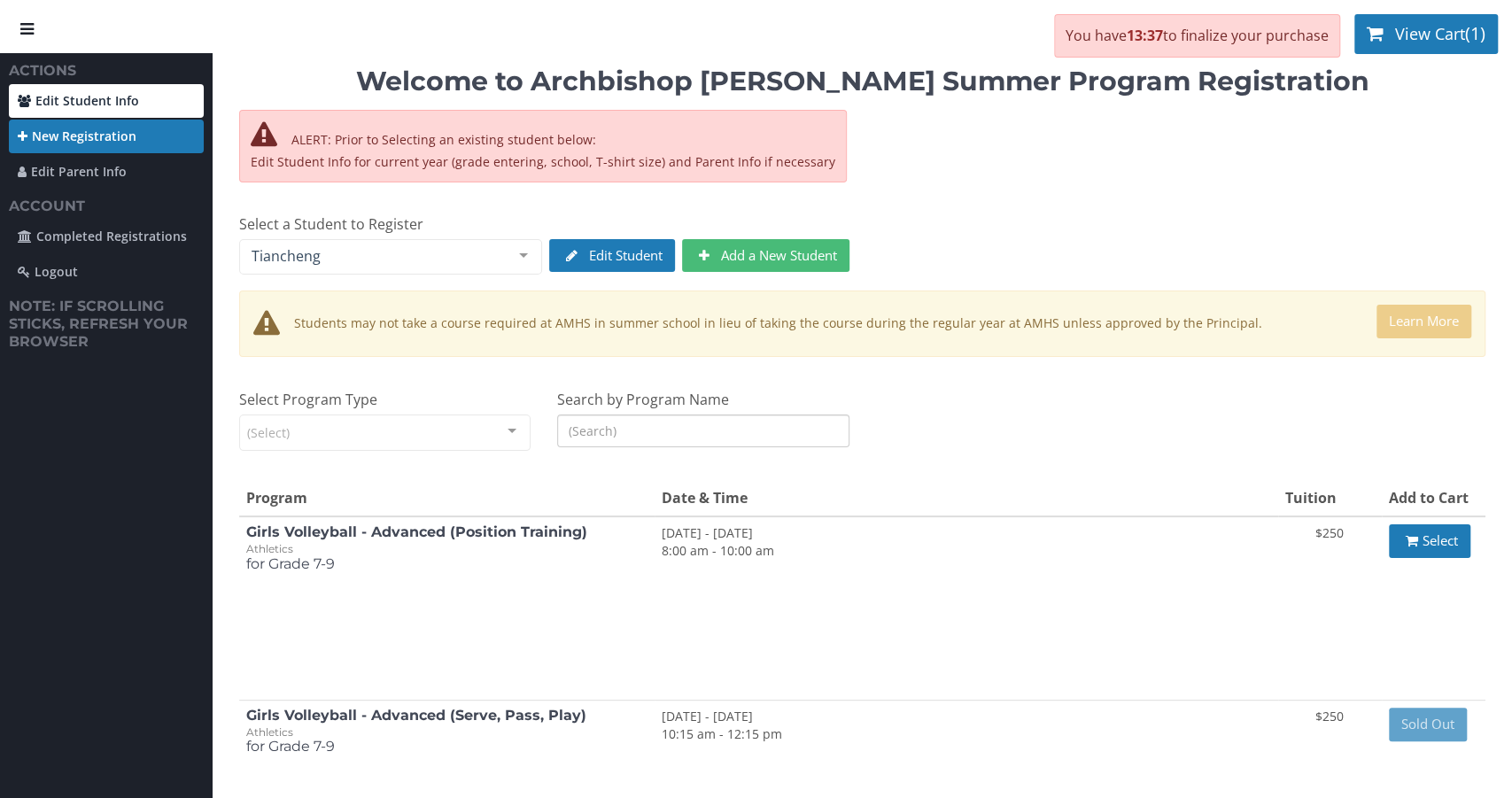 click on "Edit Student Info" at bounding box center [106, 101] 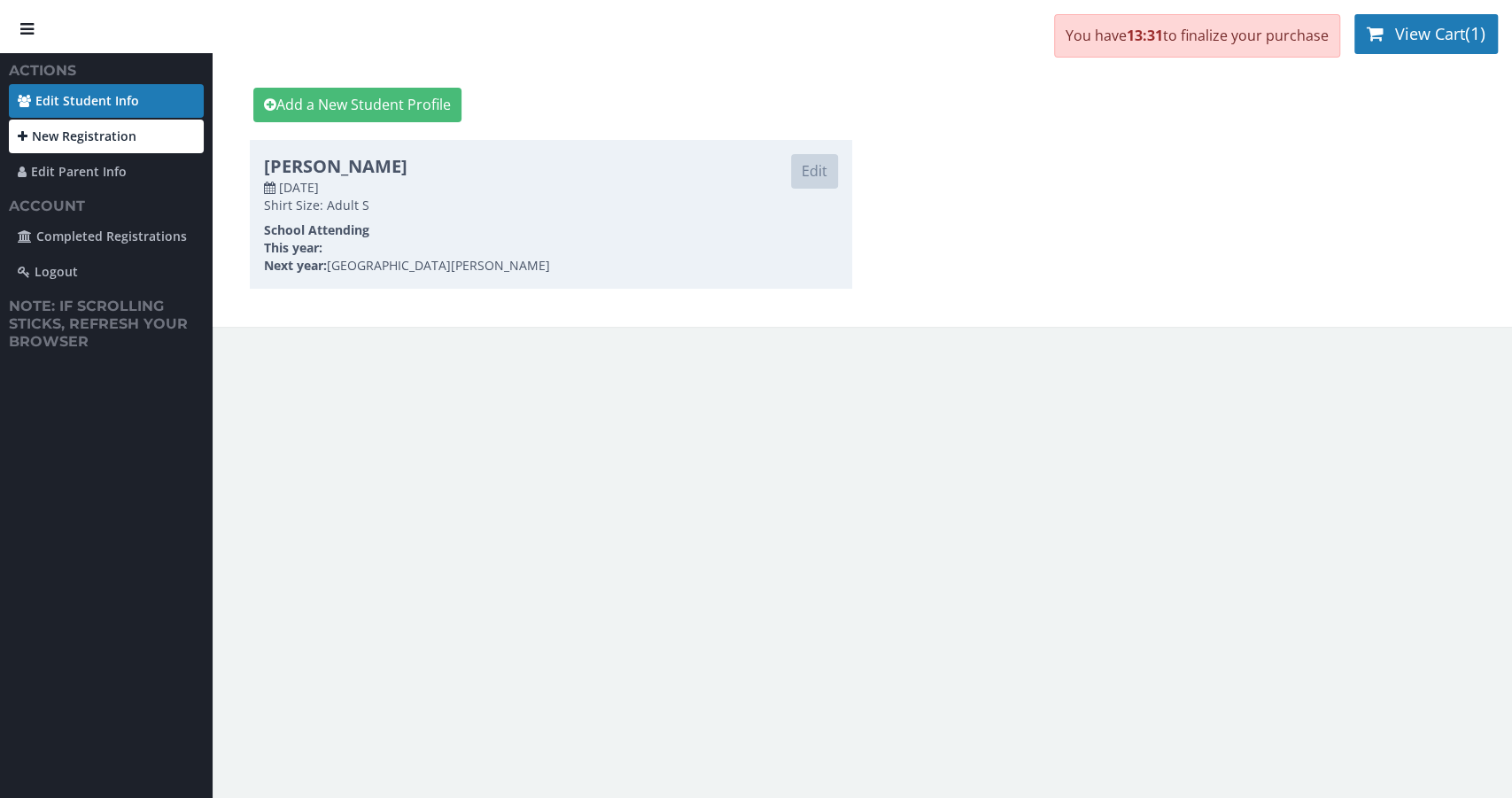 click on "New Registration" at bounding box center [106, 136] 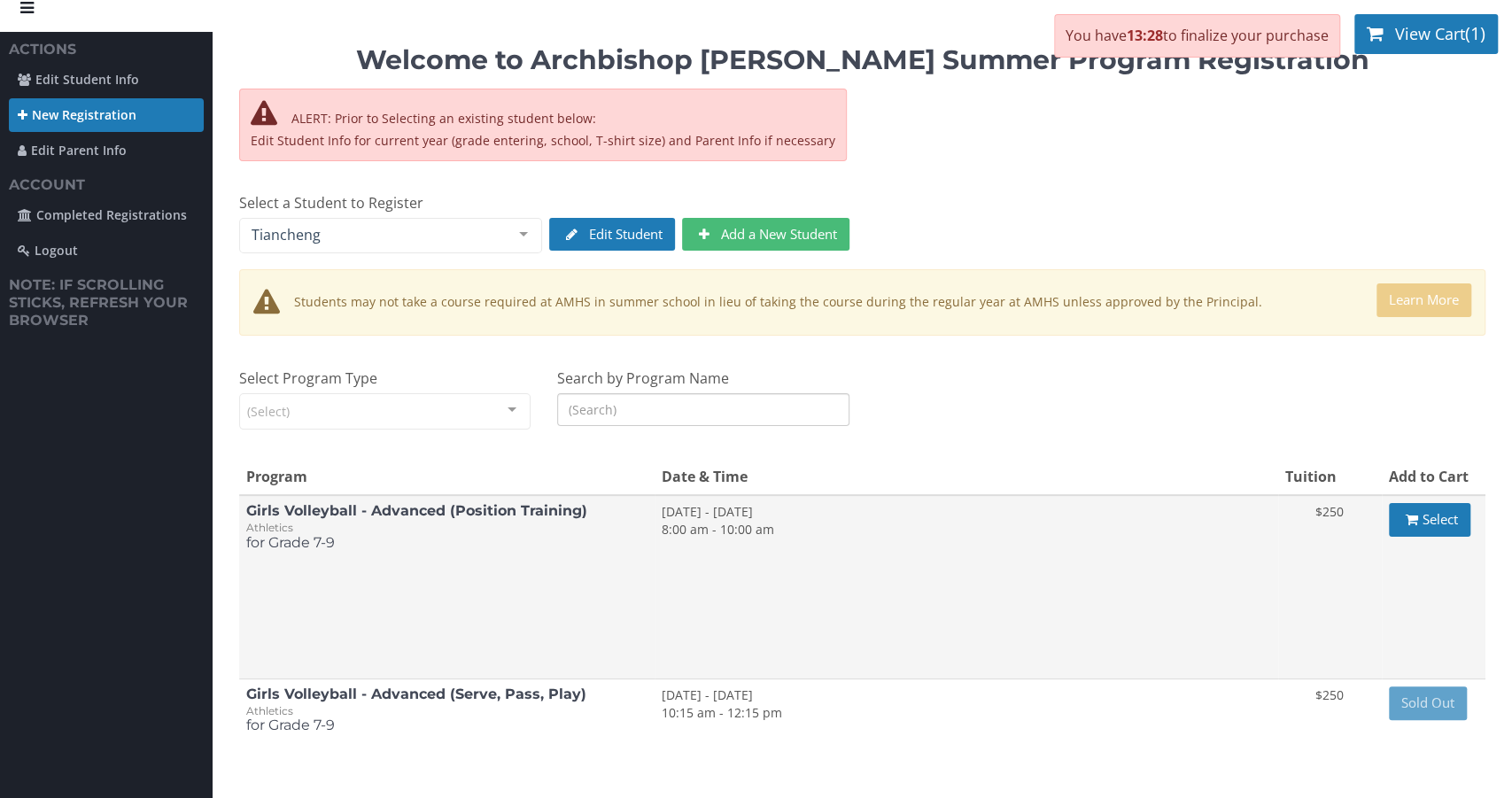 scroll, scrollTop: 0, scrollLeft: 0, axis: both 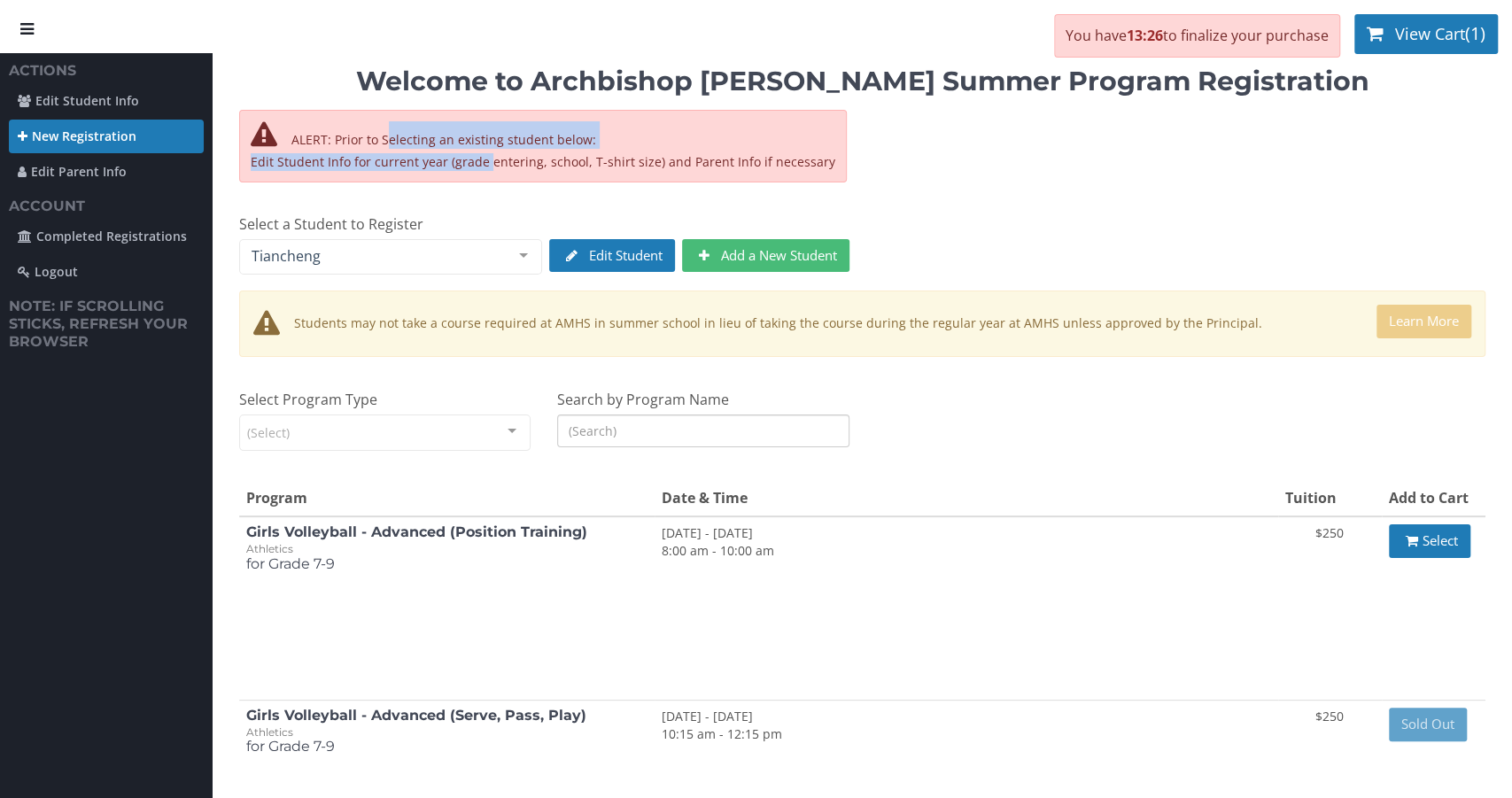 drag, startPoint x: 389, startPoint y: 135, endPoint x: 486, endPoint y: 156, distance: 99.247166 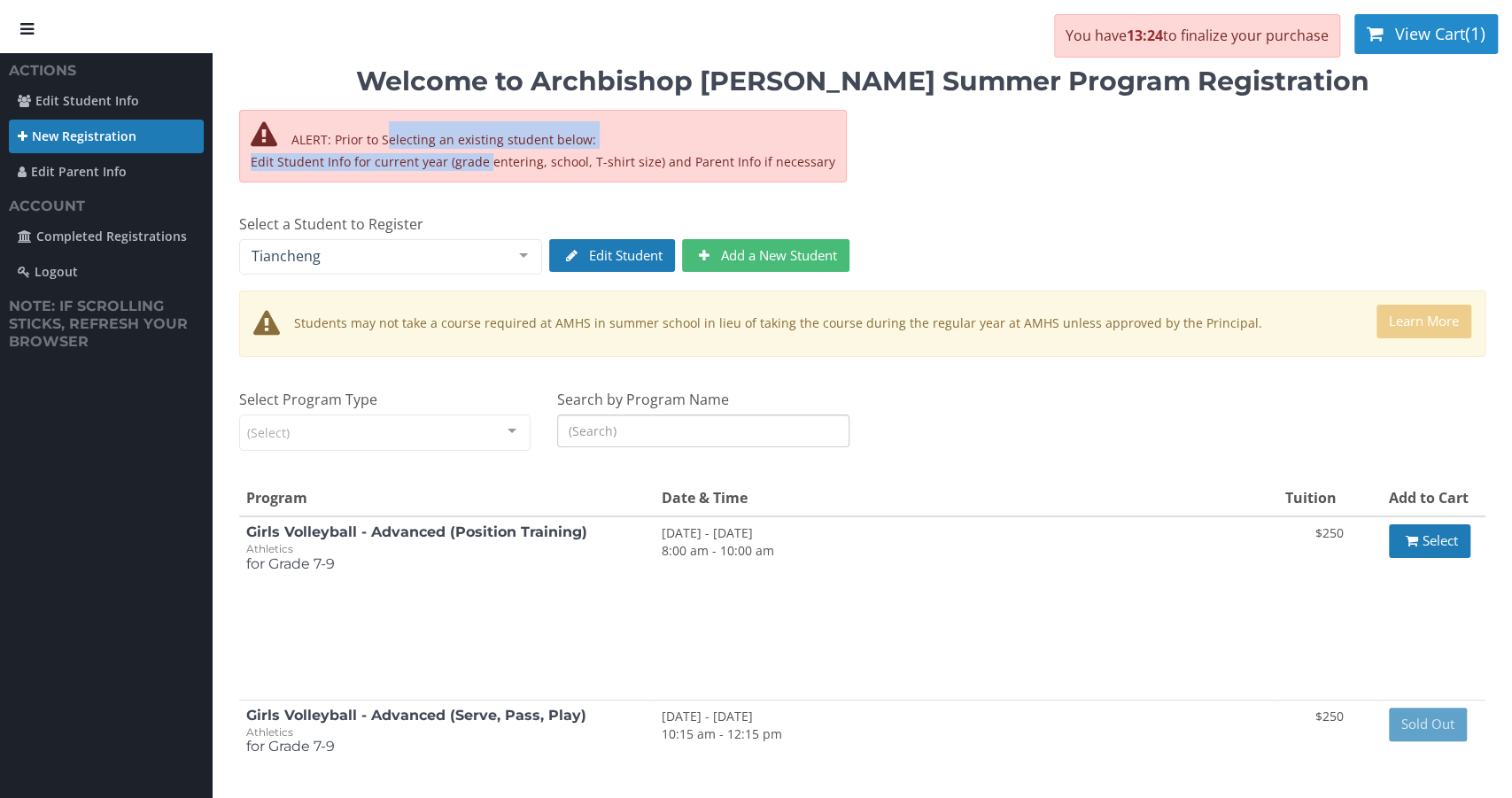 click on "View Cart" at bounding box center [1430, 34] 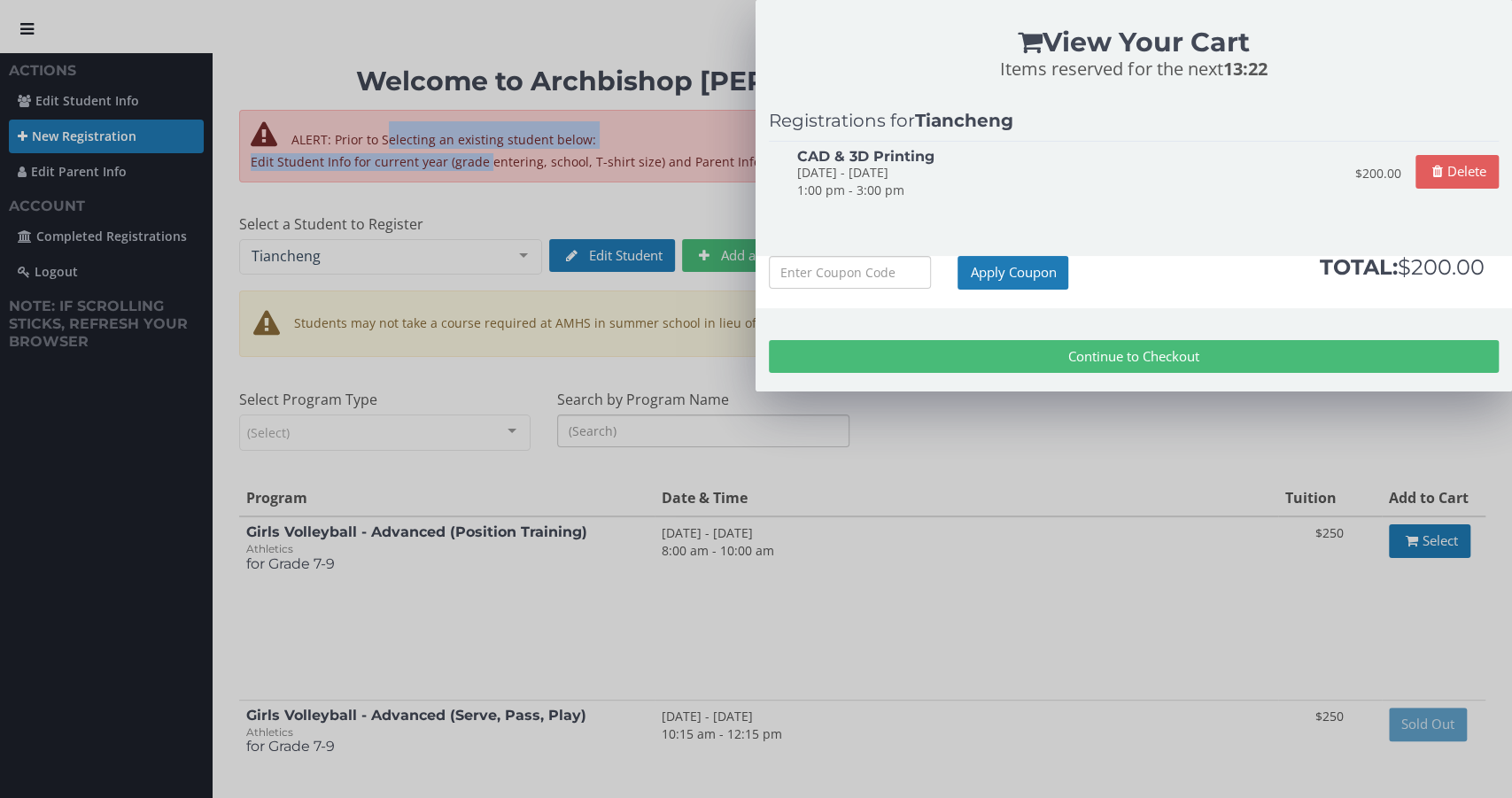 click on "Continue to Checkout" at bounding box center (1134, 356) 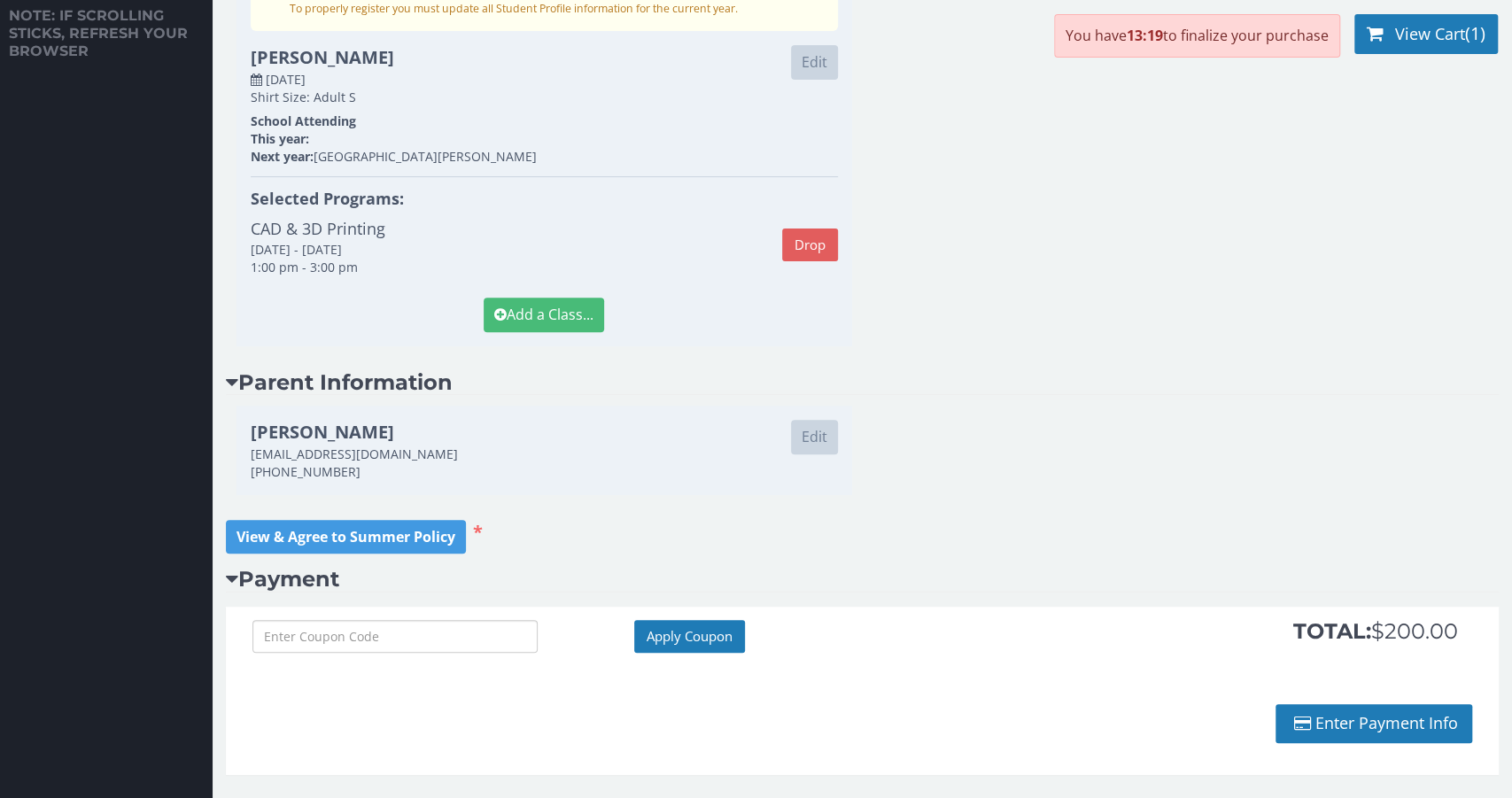scroll, scrollTop: 298, scrollLeft: 0, axis: vertical 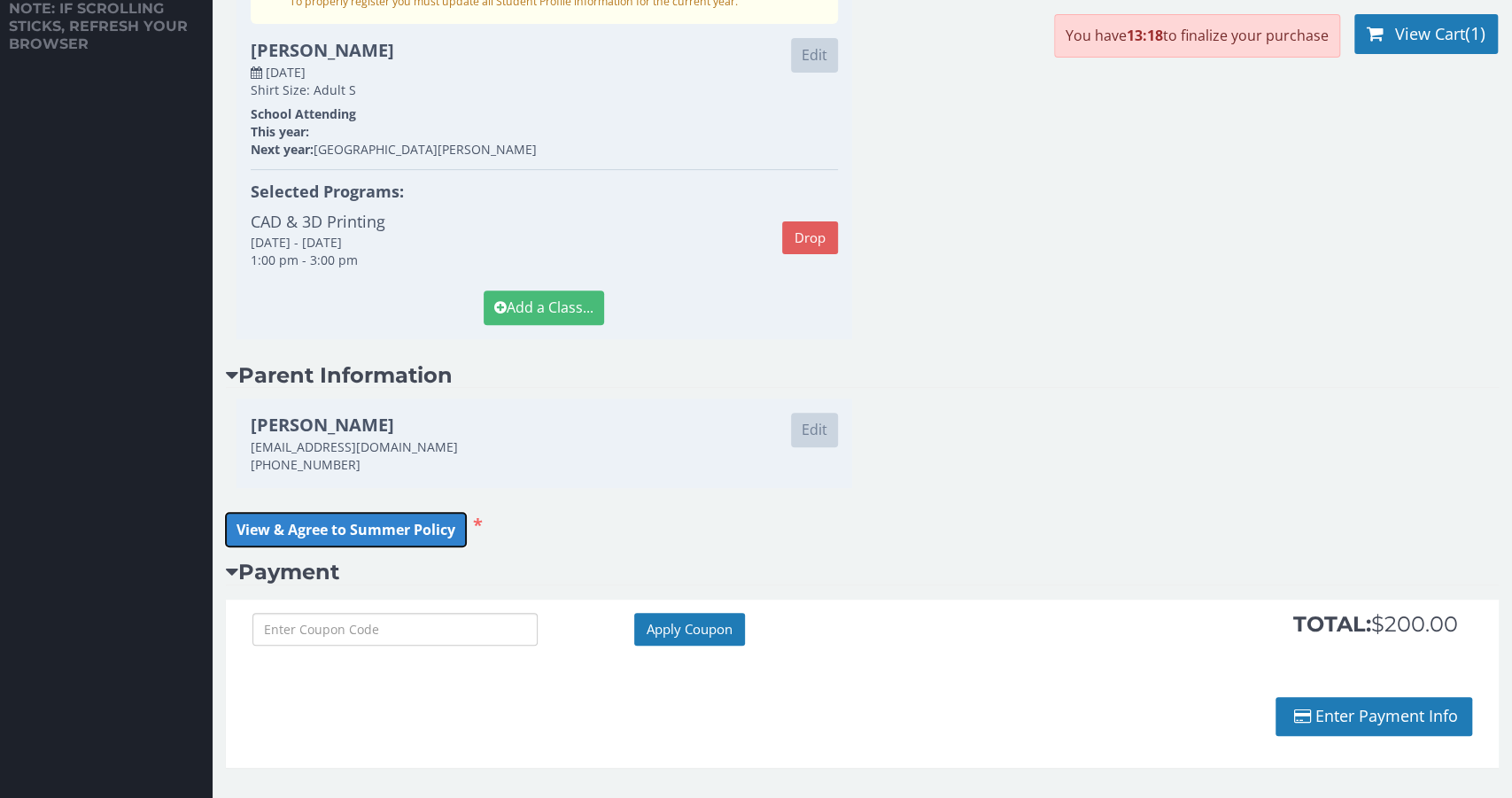 click on "View & Agree to Summer Policy" at bounding box center [345, 530] 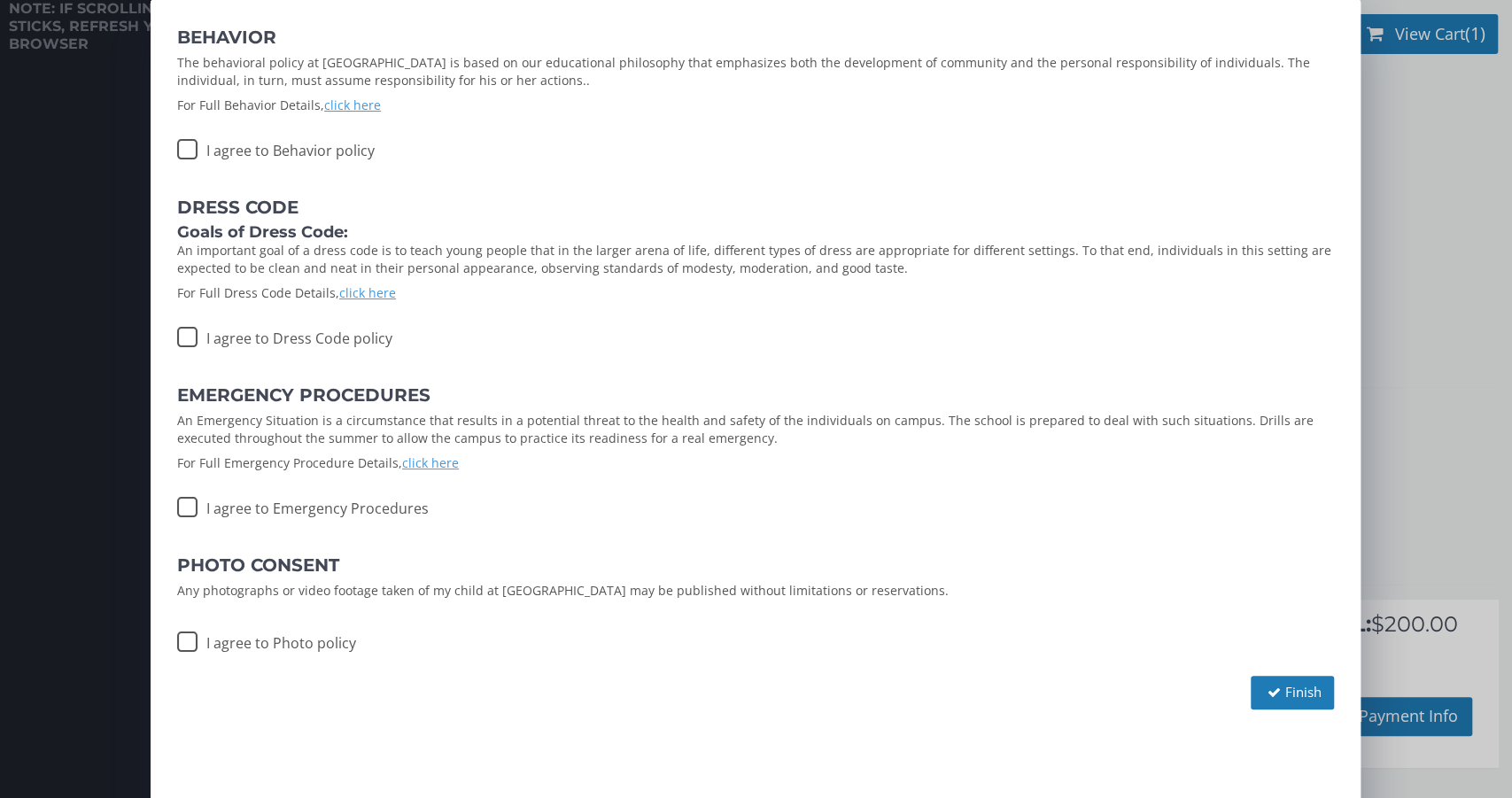 click on "I agree to Behavior policy" at bounding box center [275, 146] 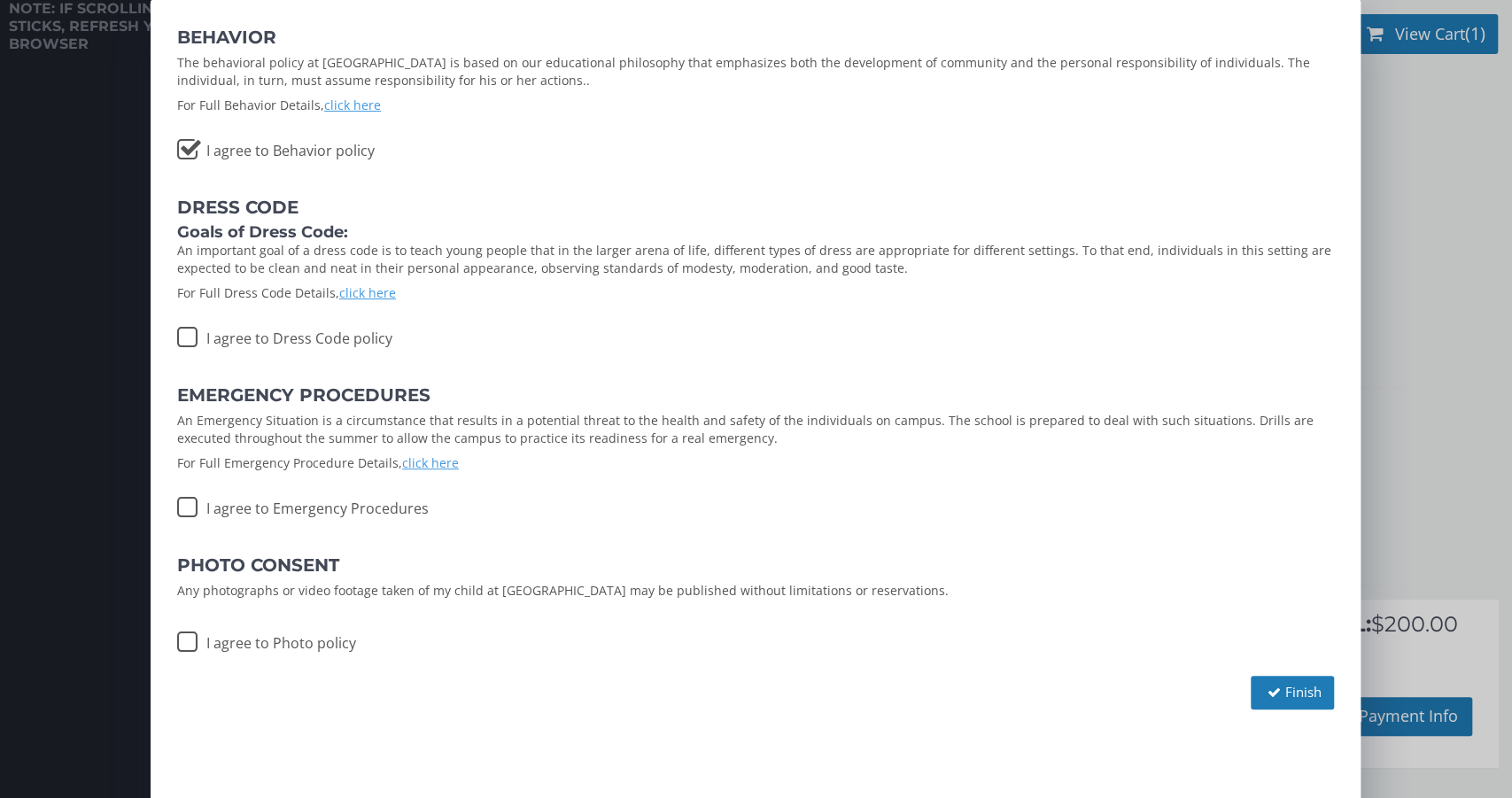 click on "I agree to Dress Code policy" at bounding box center [284, 334] 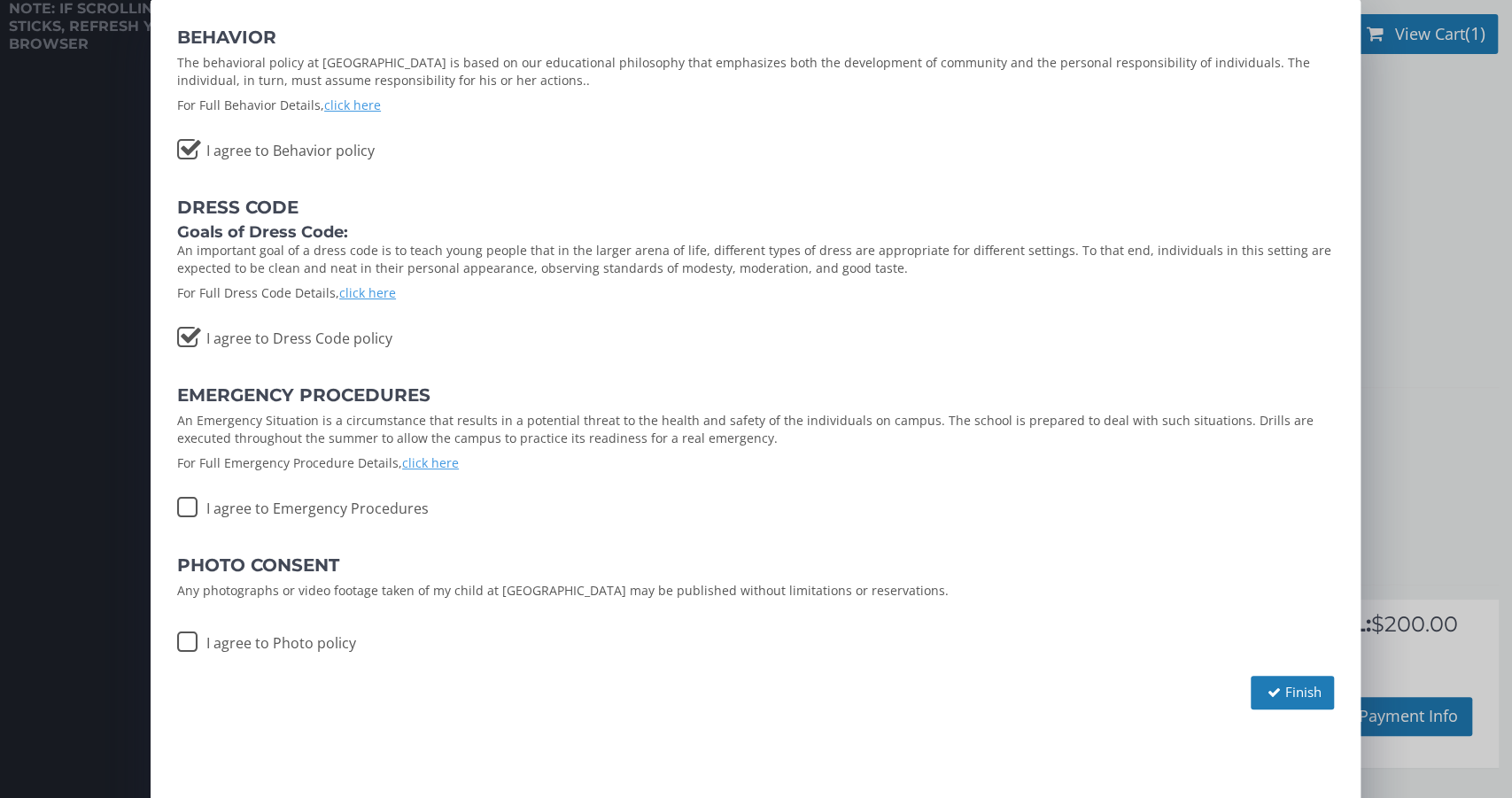 click on "I agree to Emergency Procedures" at bounding box center (303, 504) 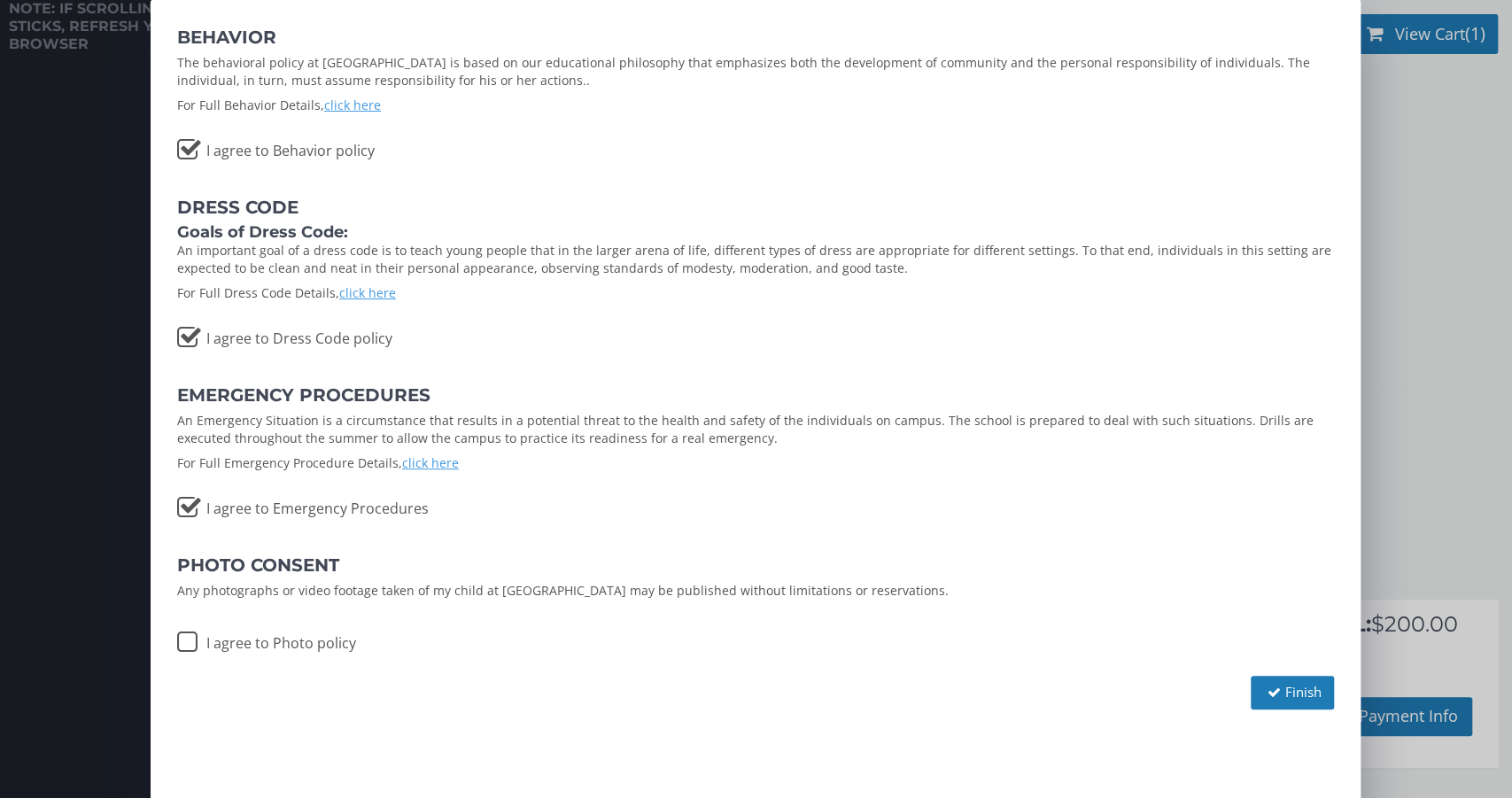 click on "I agree to Photo policy" at bounding box center (267, 639) 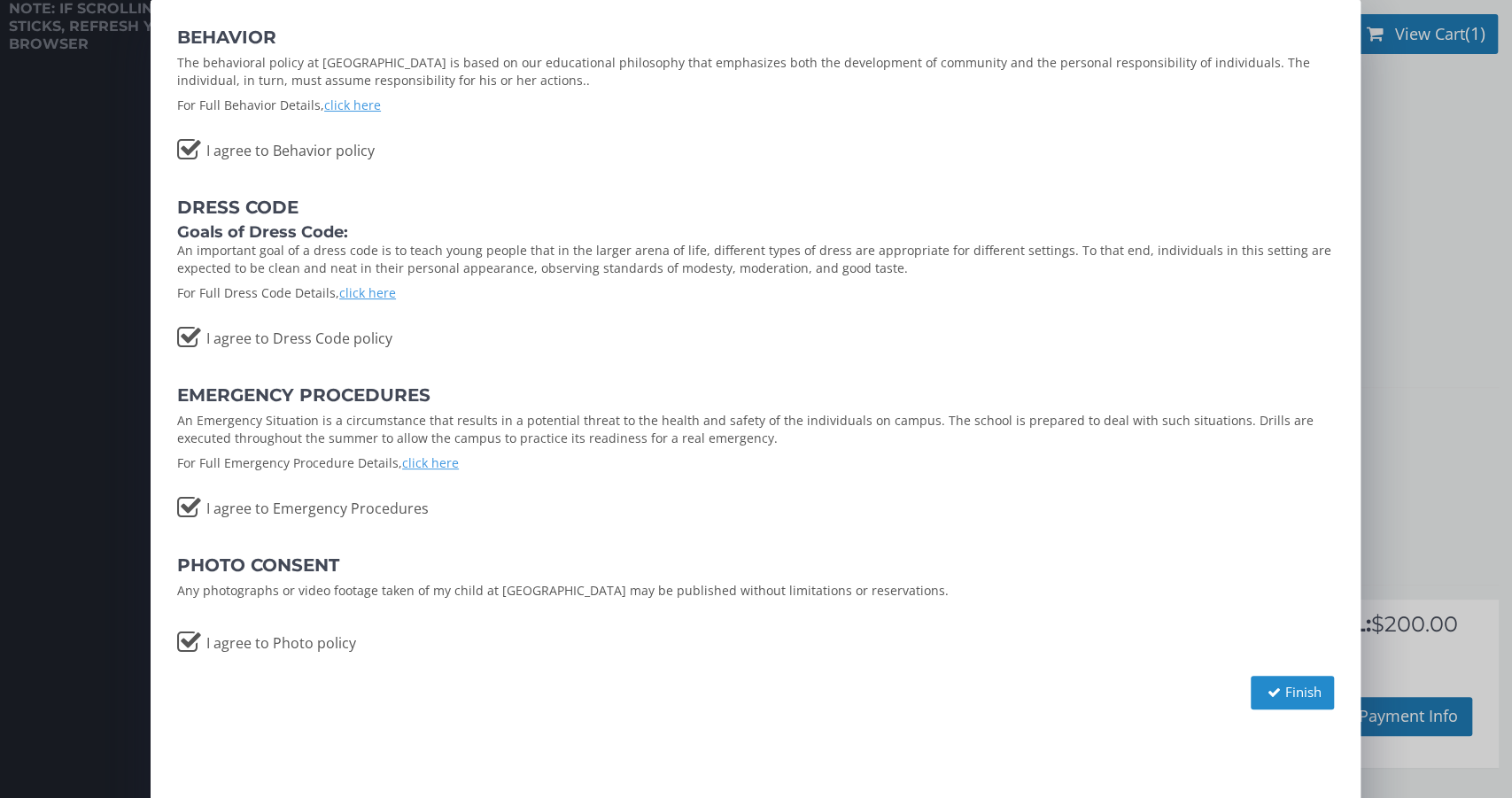click at bounding box center (1274, 692) 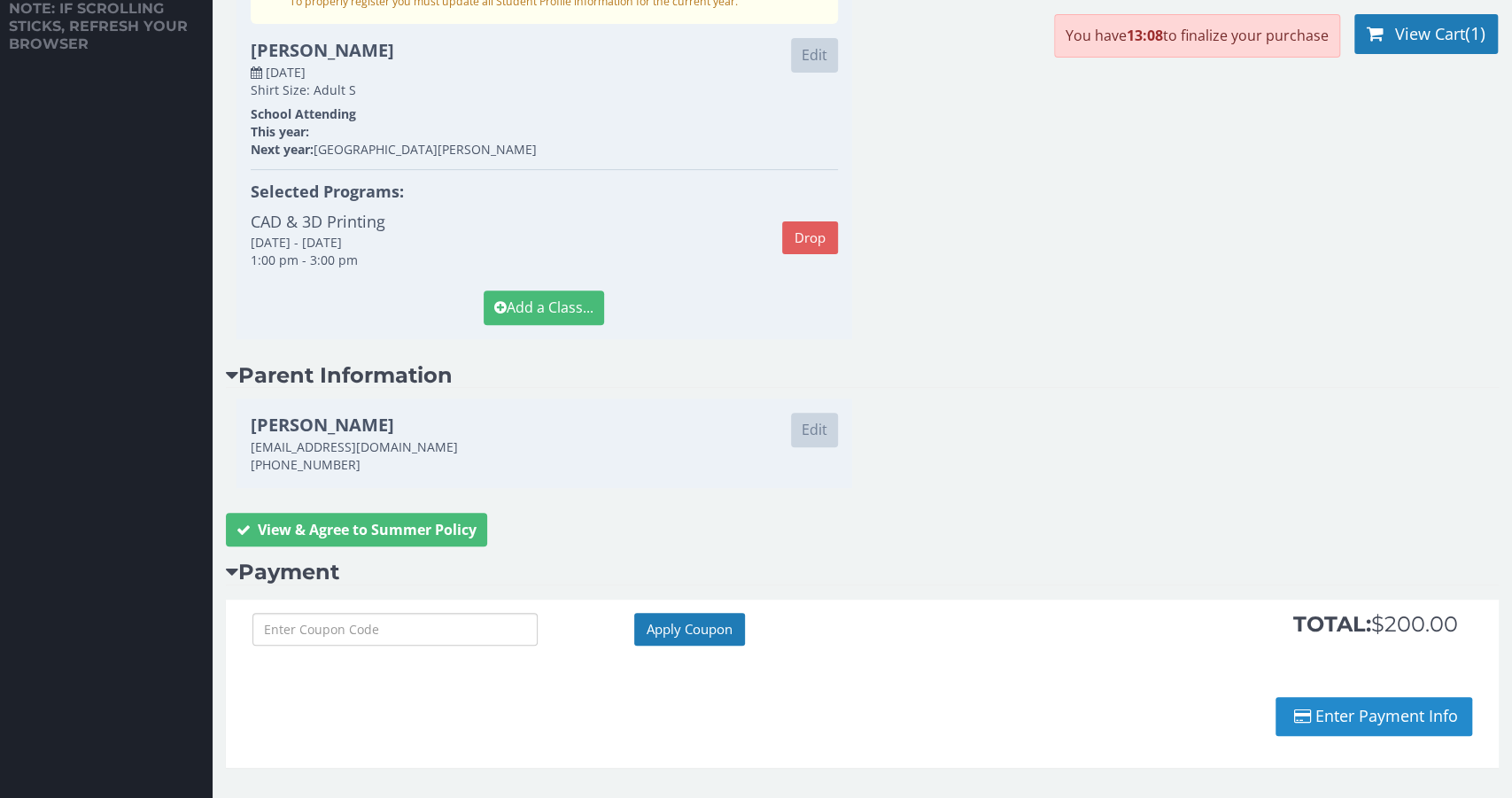 click on "Enter Payment Info" at bounding box center [1374, 717] 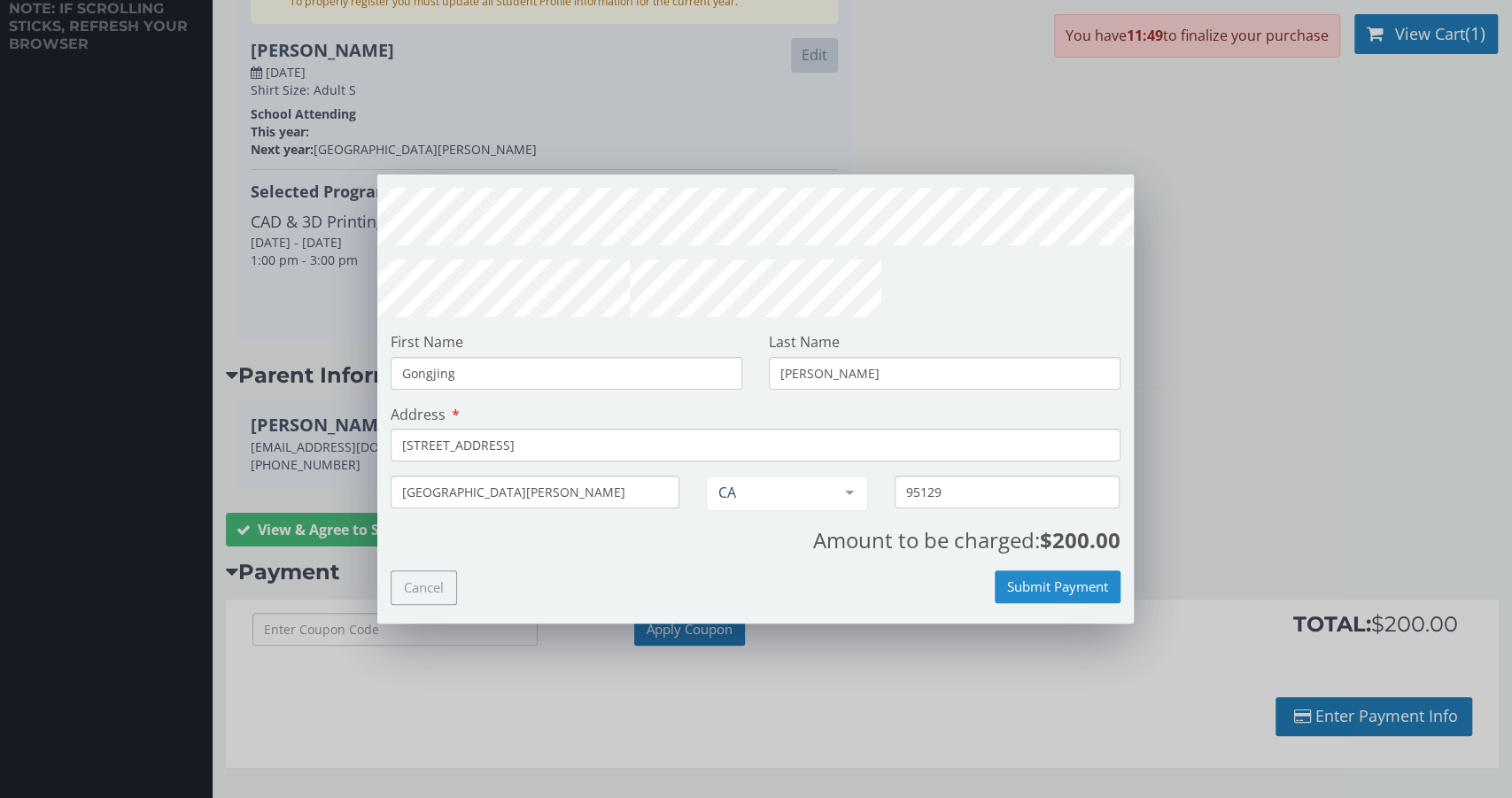 click on "Submit Payment" at bounding box center [1058, 586] 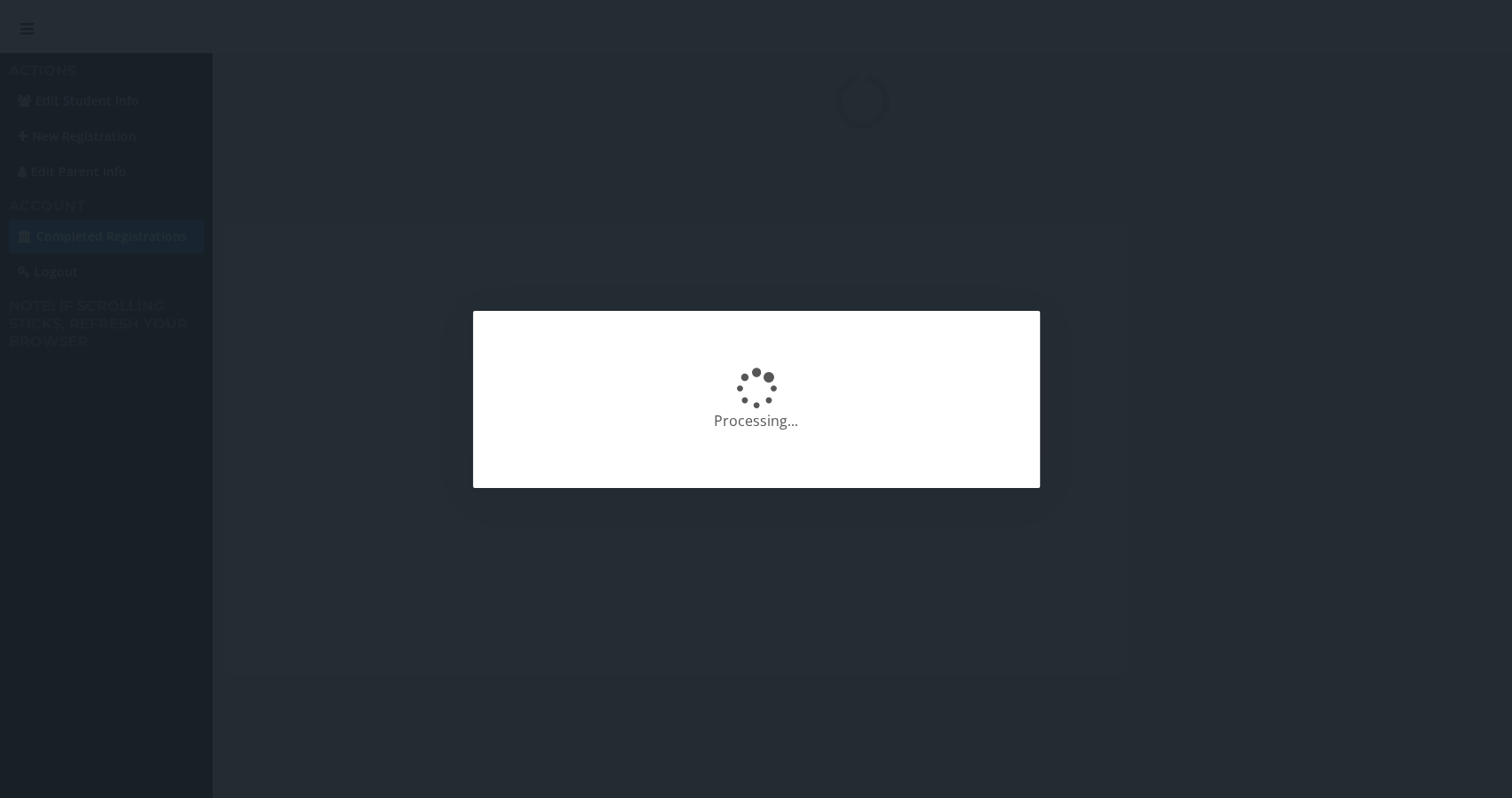 scroll, scrollTop: 0, scrollLeft: 0, axis: both 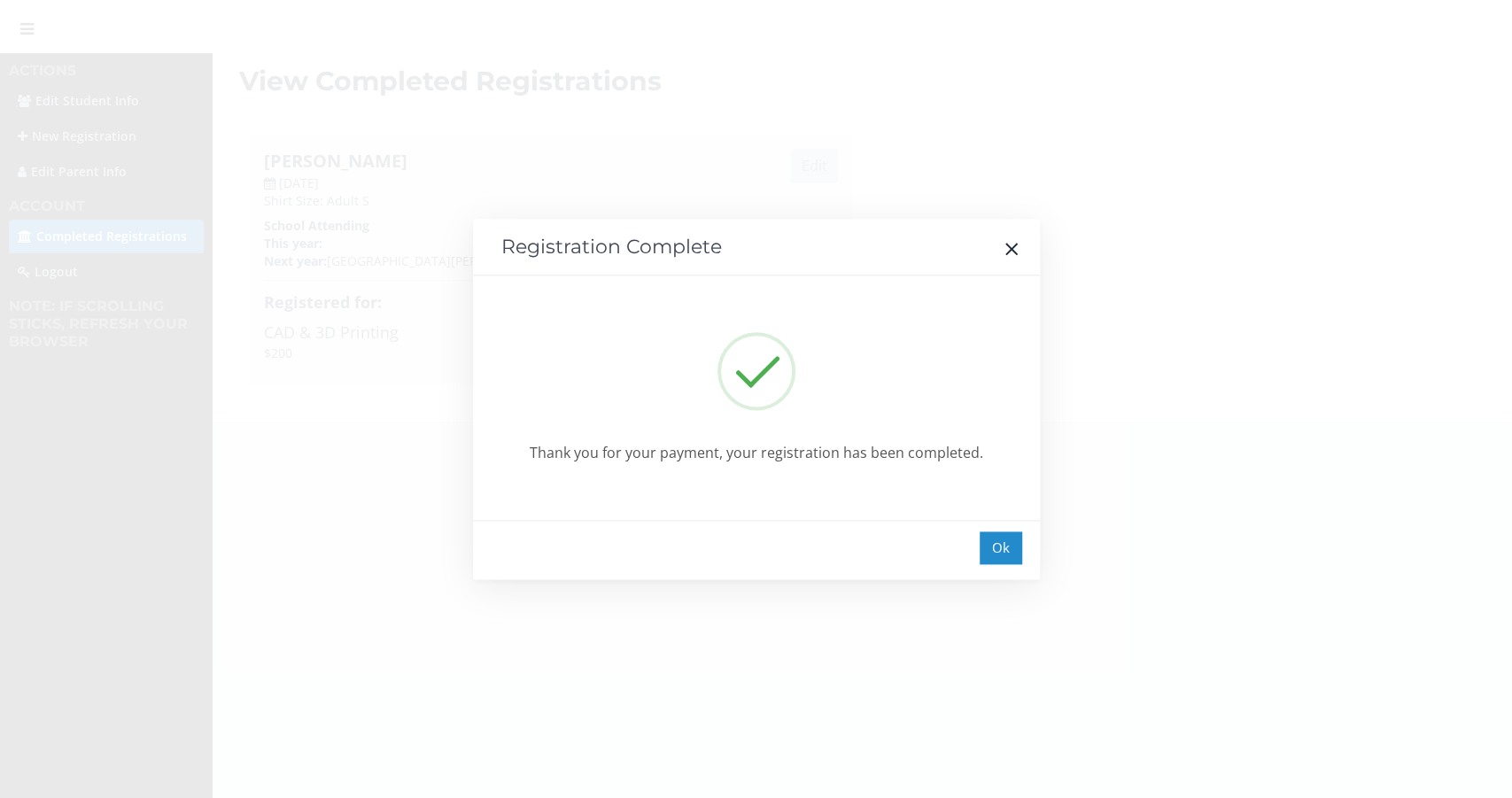 click on "Ok" at bounding box center [1001, 547] 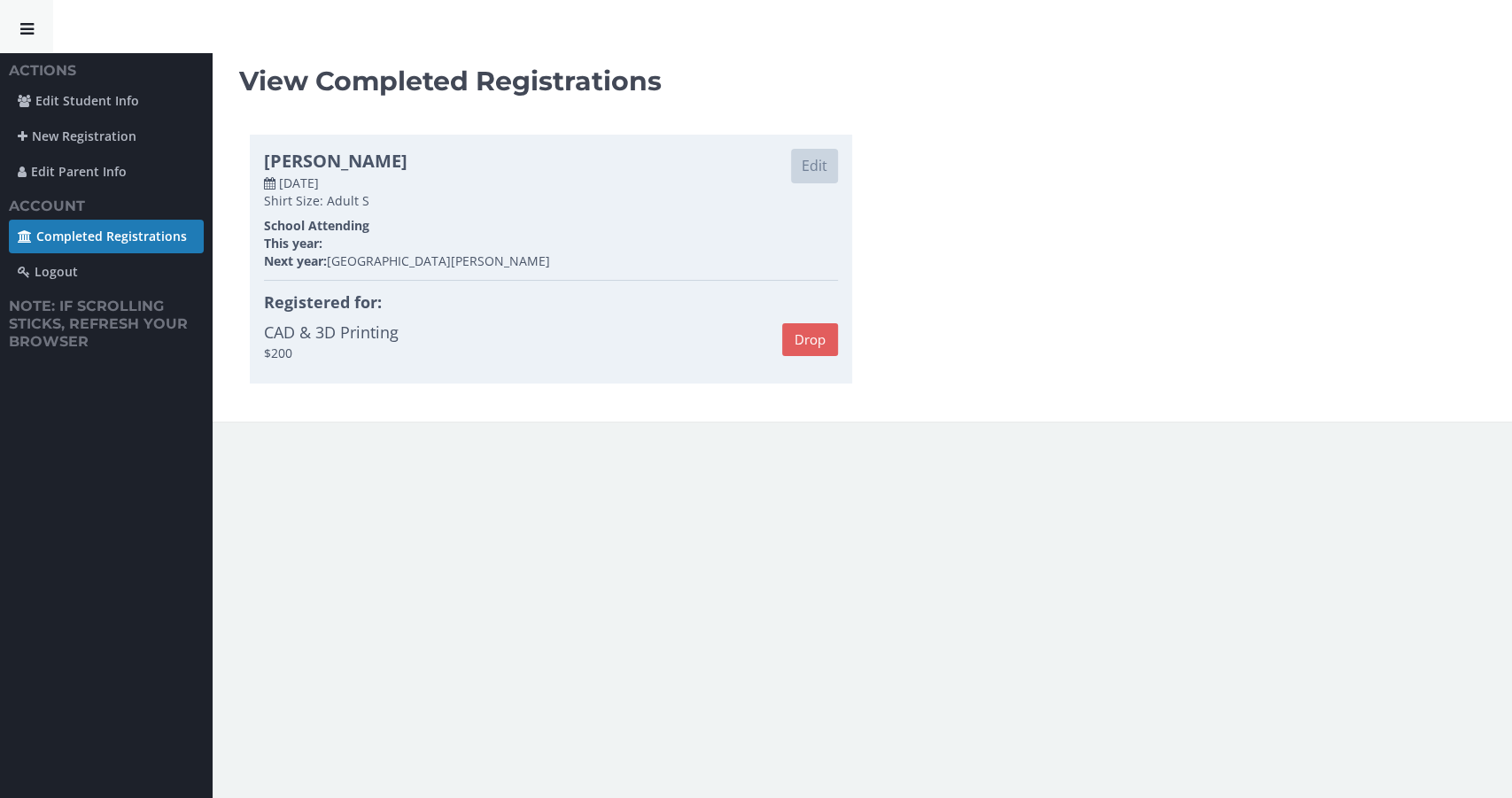 click at bounding box center [27, 29] 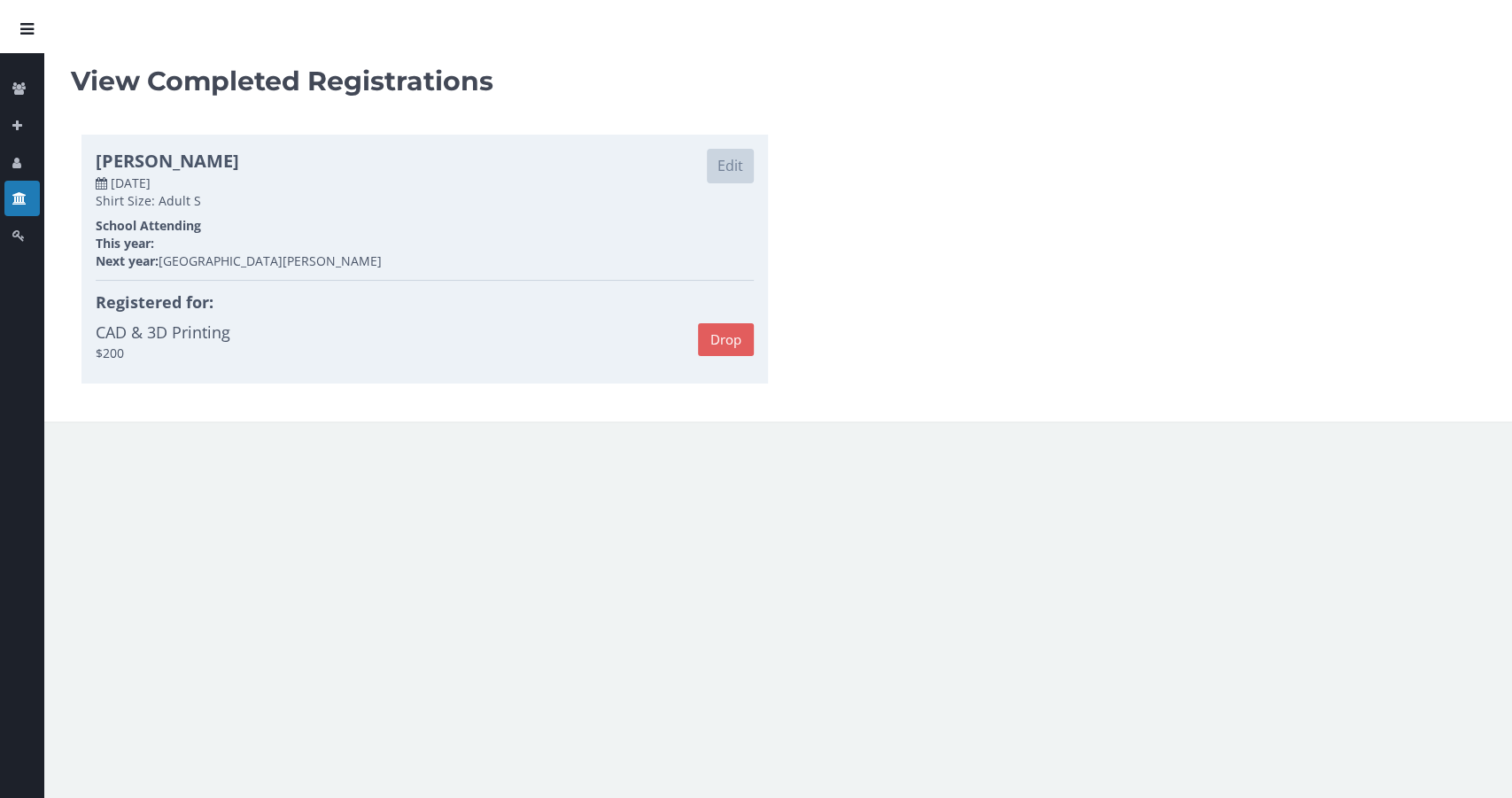 click on "Registration Complete                     Thank you for your payment, your registration has been completed.      Ok
Actions    Edit Student Info     loading...  New Registration     loading...  Edit Parent Info     loading... Account    Completed Registrations     loading...  Logout     loading... note: if scrolling sticks, refresh your browser       loading...                 View Completed Registrations         Tiancheng Tan
Edit
[DATE]   Shirt Size: Adult S   School Attending   This year:     Next year:  [GEOGRAPHIC_DATA]       Registered for:   CAD & 3D Printing    $200   Drop" at bounding box center [756, 399] 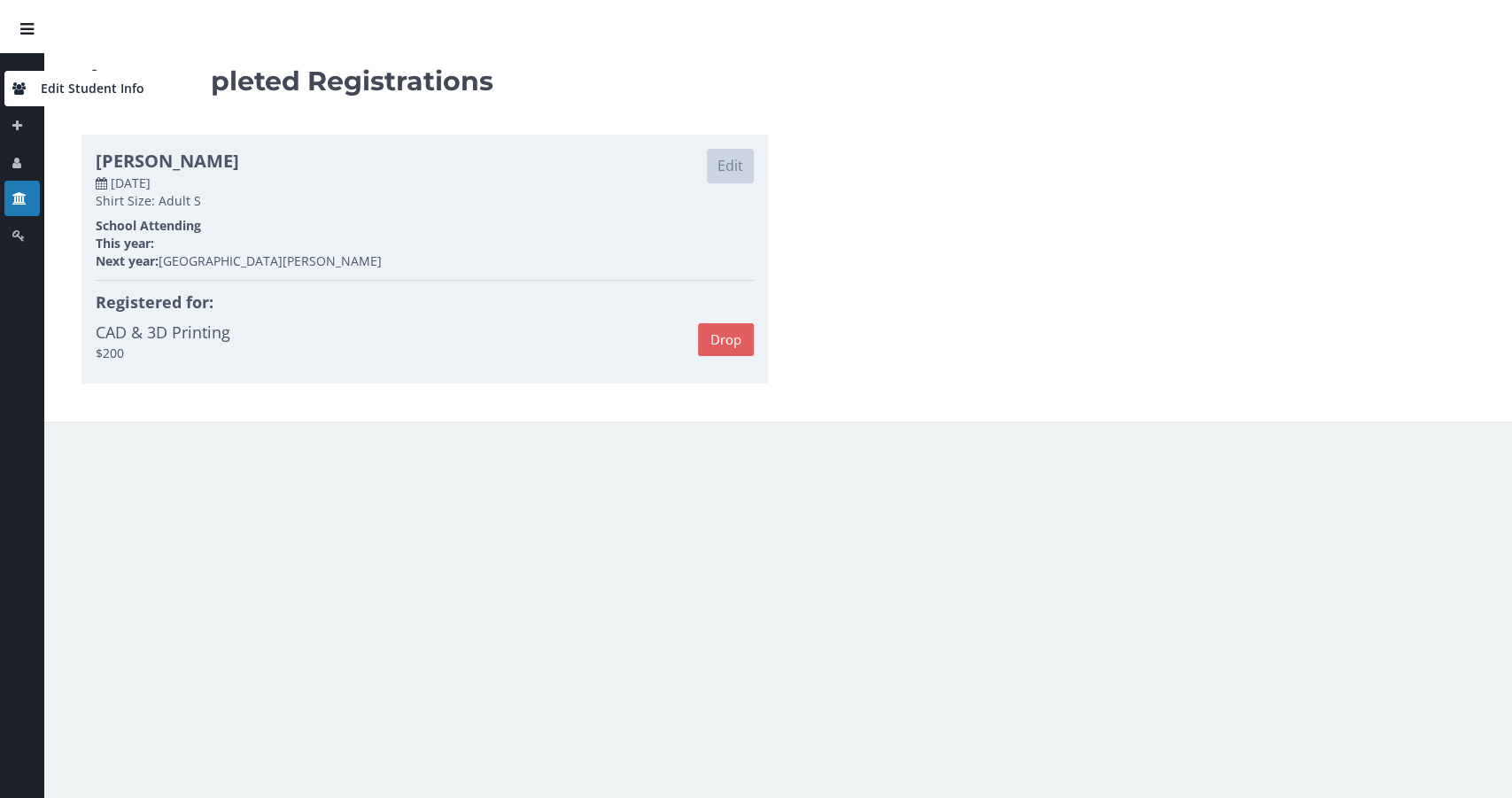 click on "Edit Student Info" at bounding box center (108, 89) 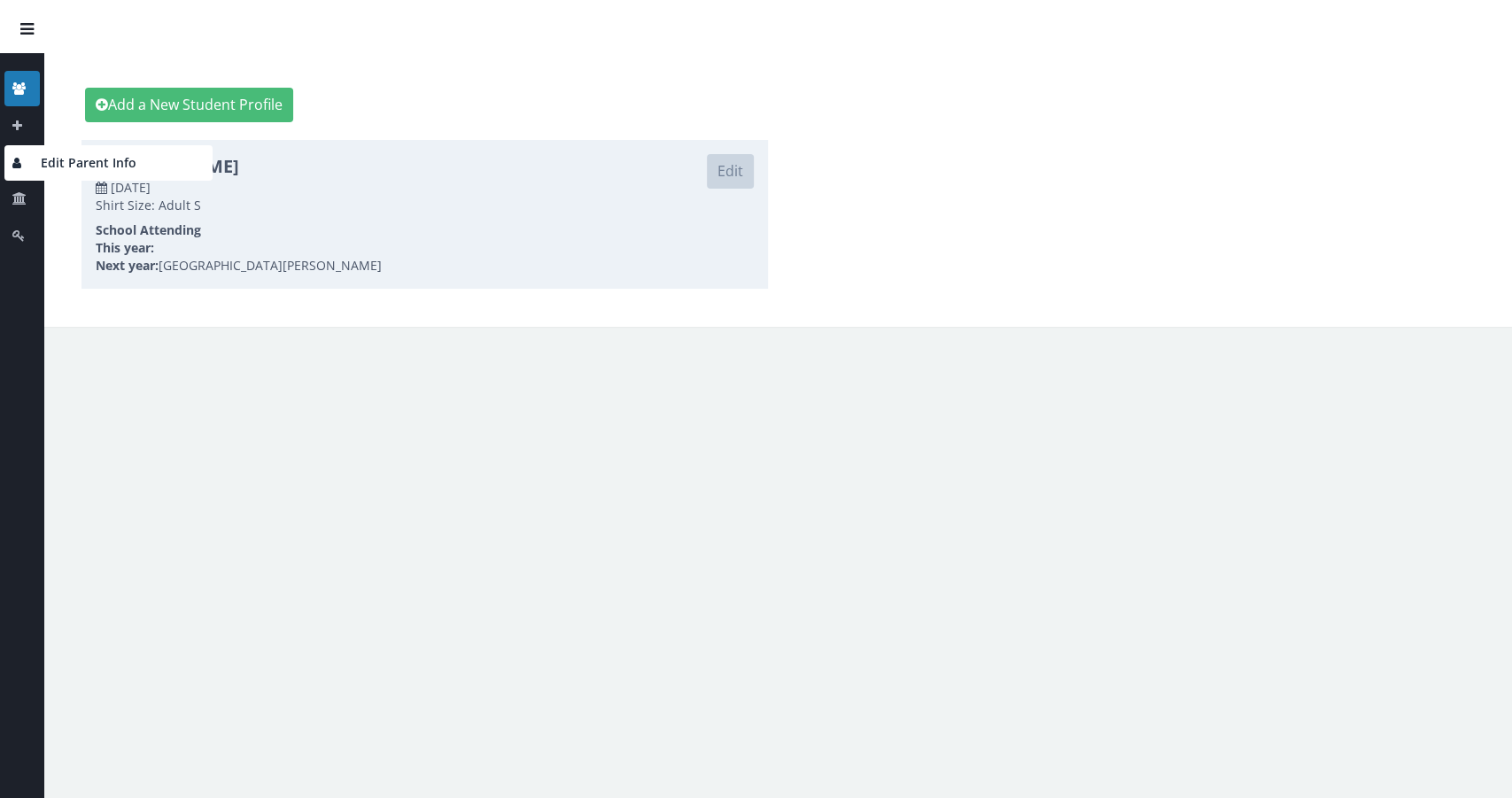 click at bounding box center (22, 163) 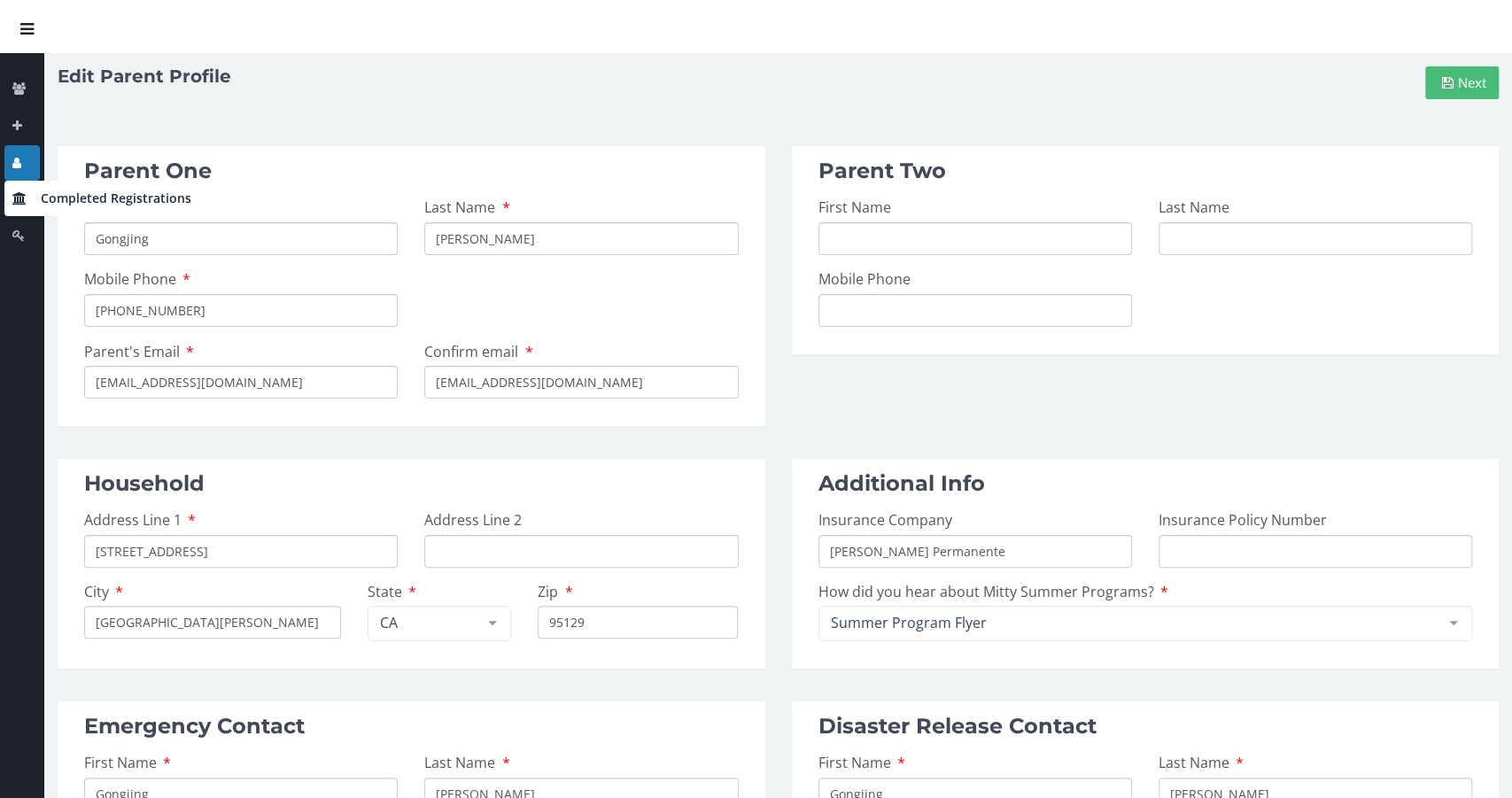 click at bounding box center [22, 198] 